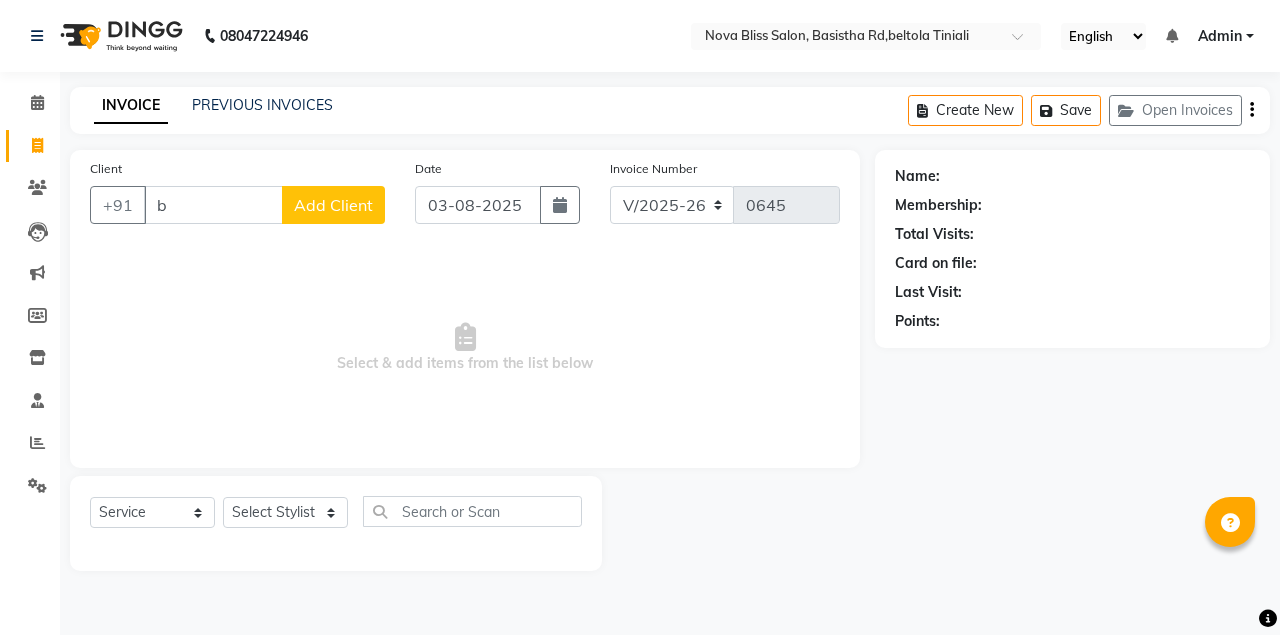 select on "6211" 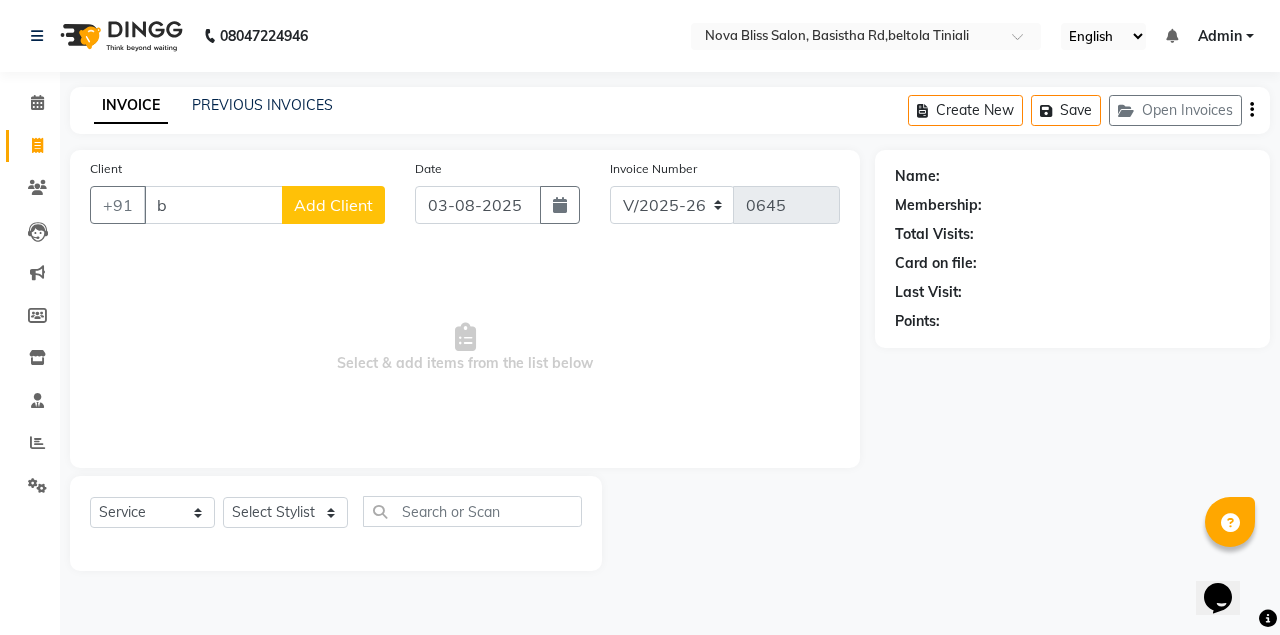 scroll, scrollTop: 0, scrollLeft: 0, axis: both 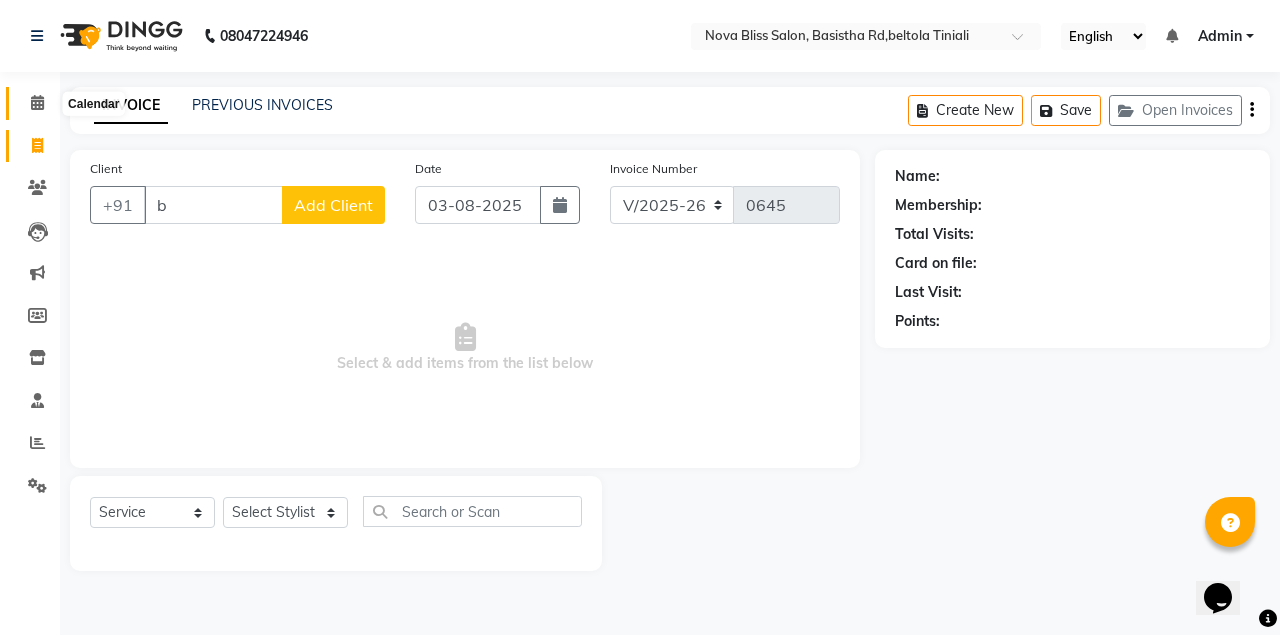 type on "b" 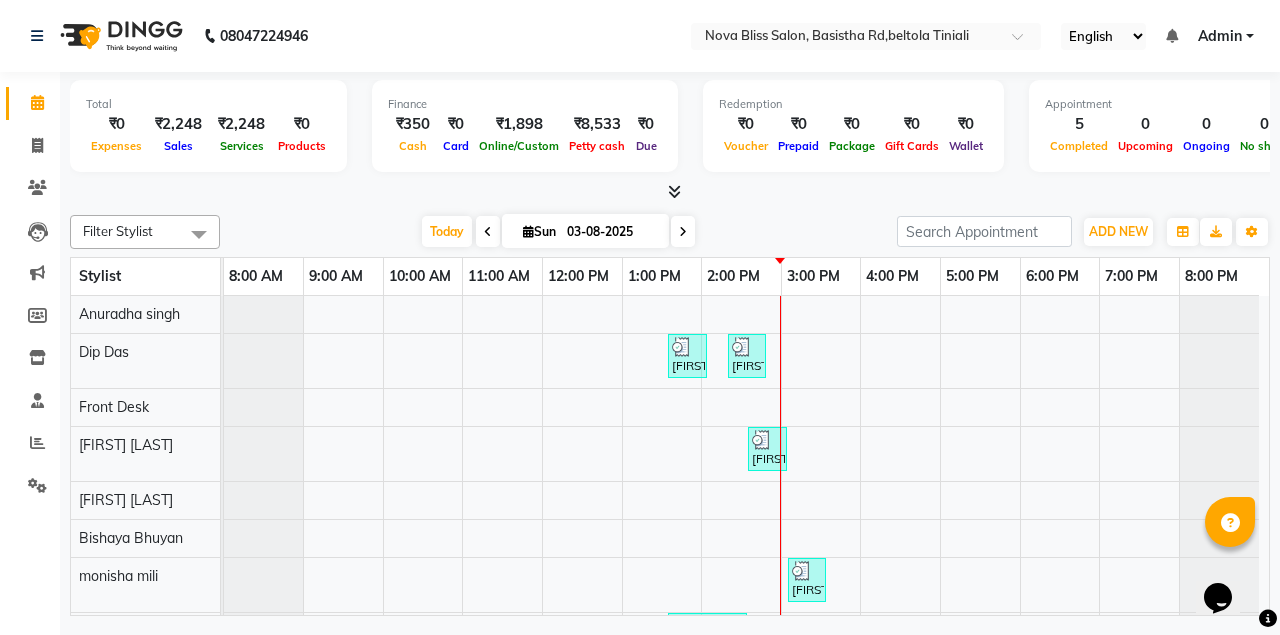click at bounding box center [683, 231] 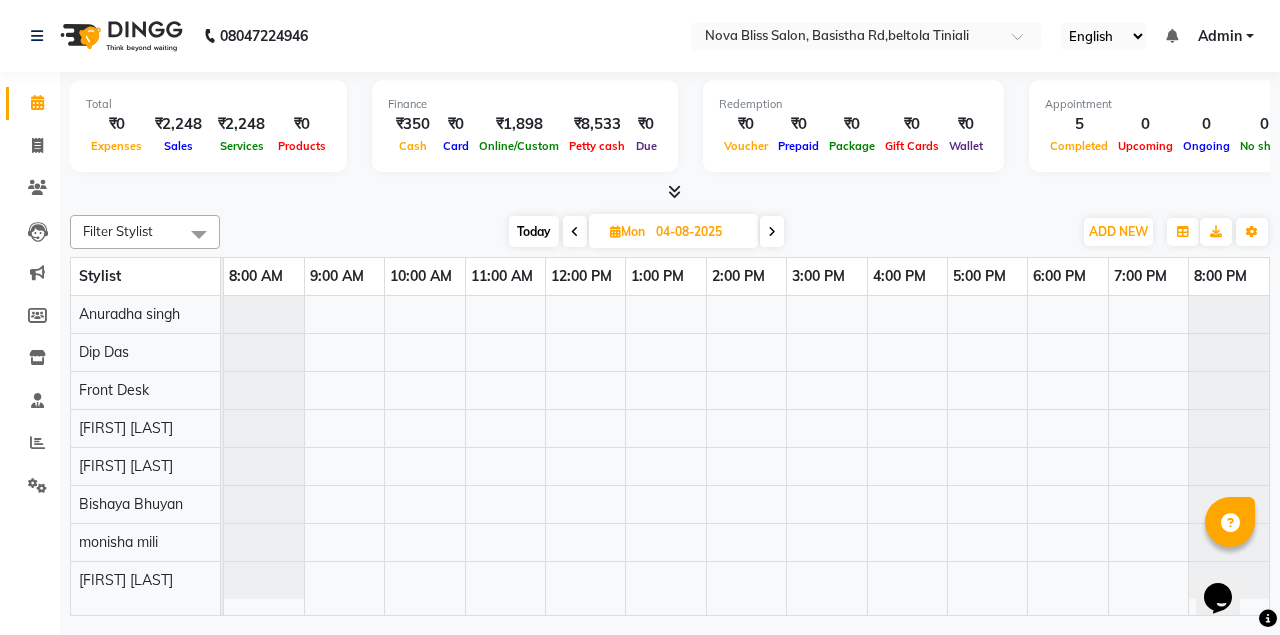 click at bounding box center [575, 232] 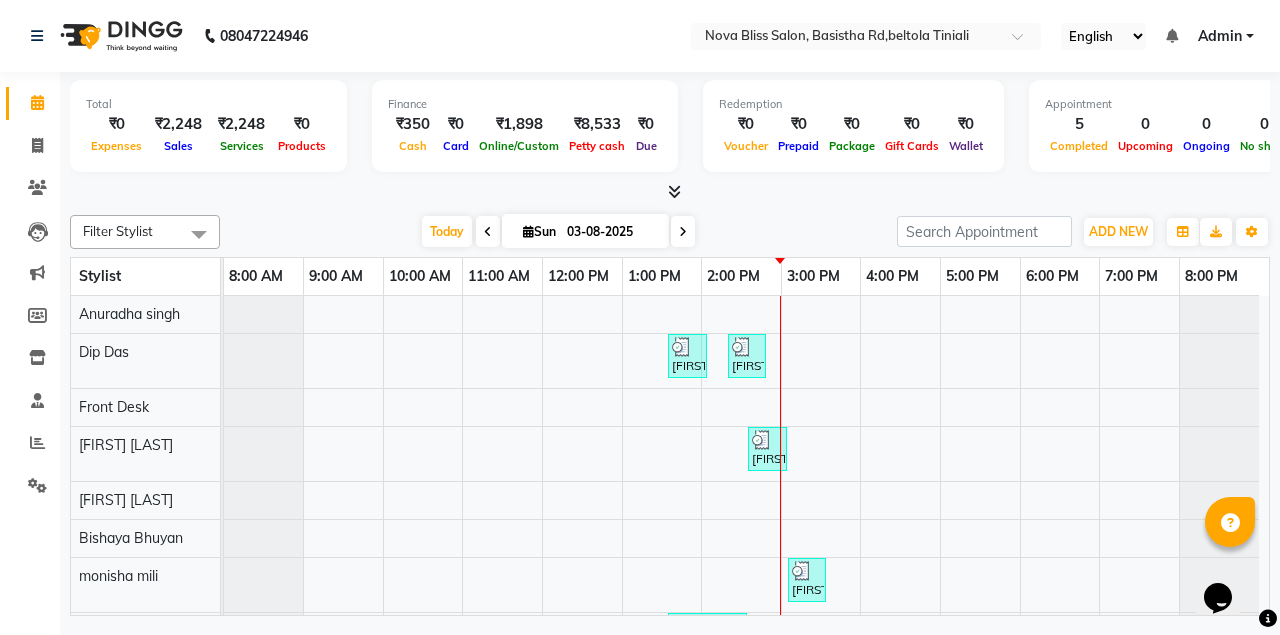 scroll, scrollTop: 48, scrollLeft: 0, axis: vertical 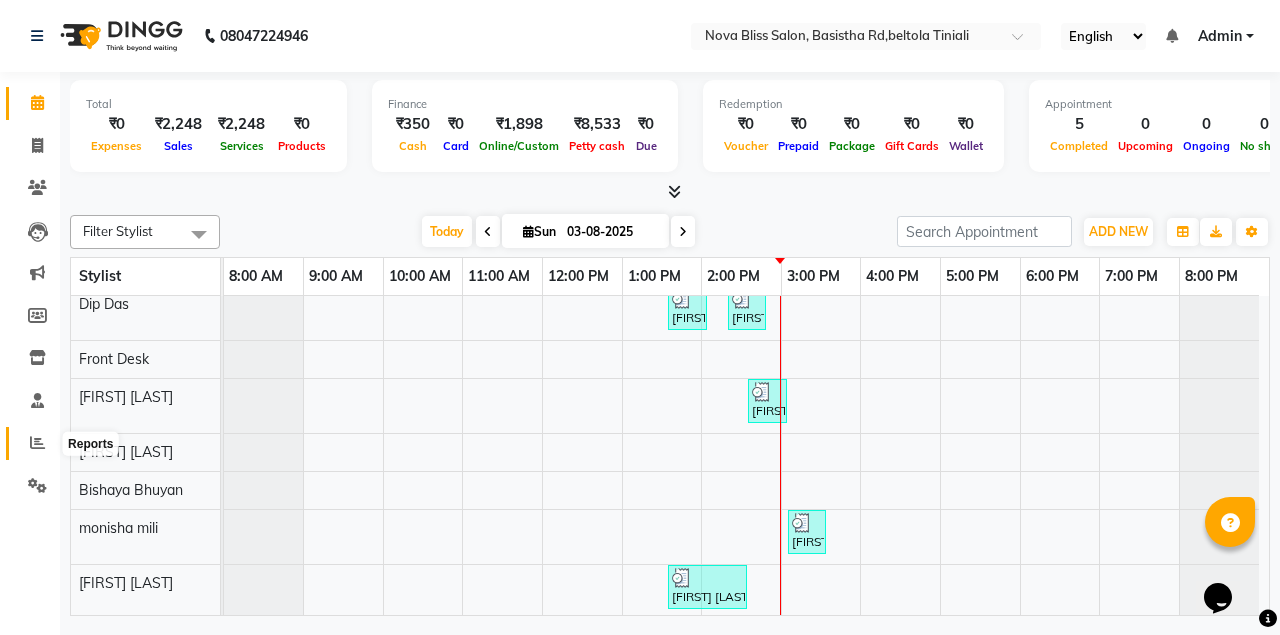 click 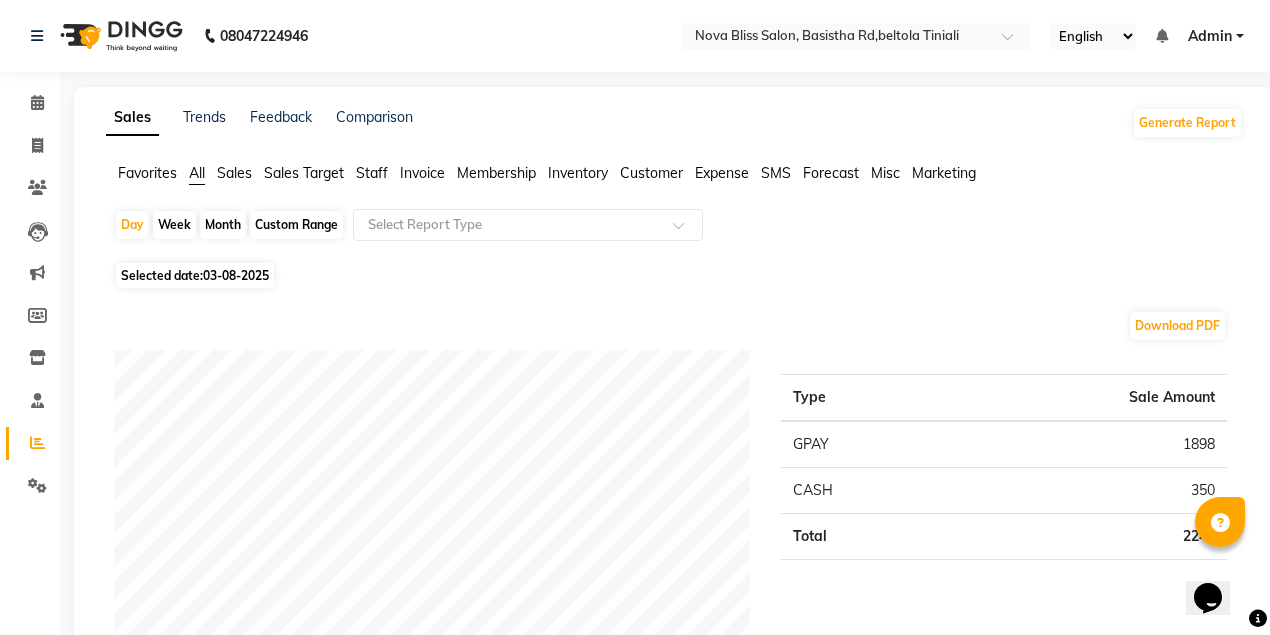 click on "Month" 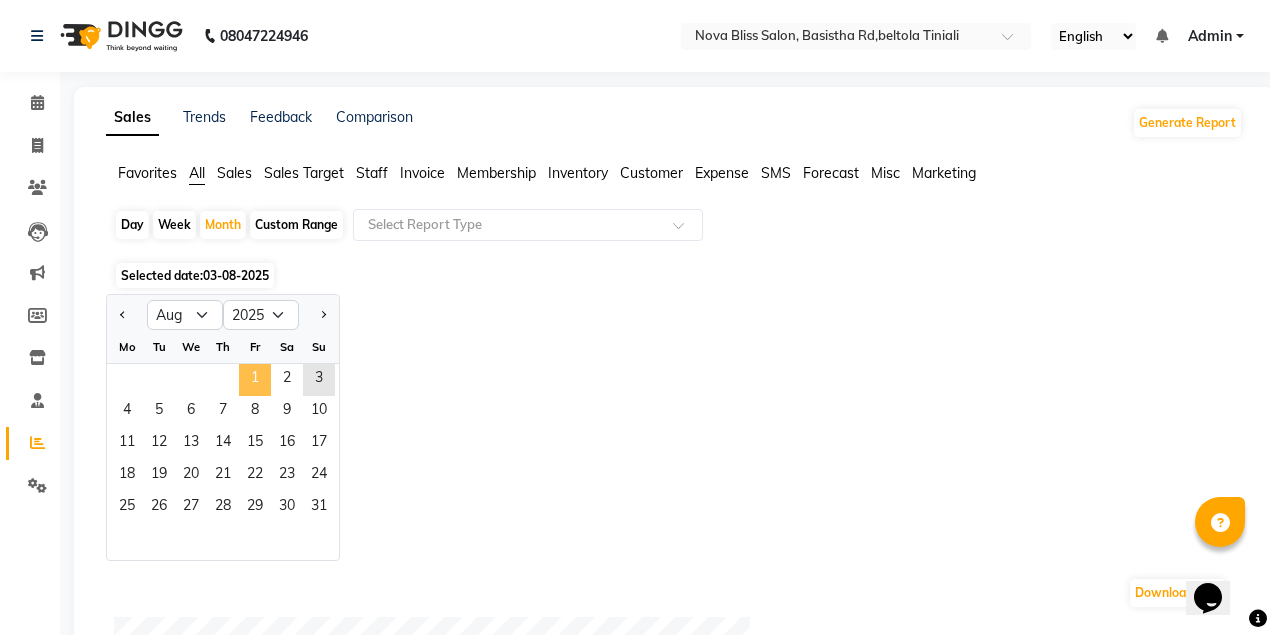 click on "1" 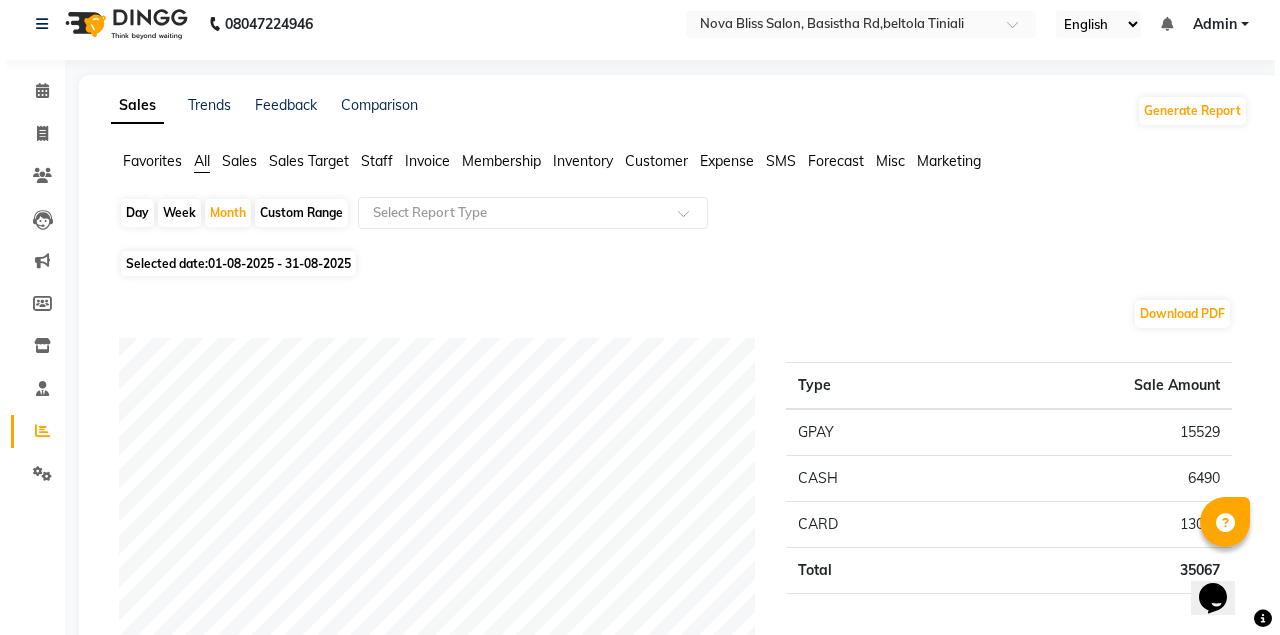 scroll, scrollTop: 0, scrollLeft: 0, axis: both 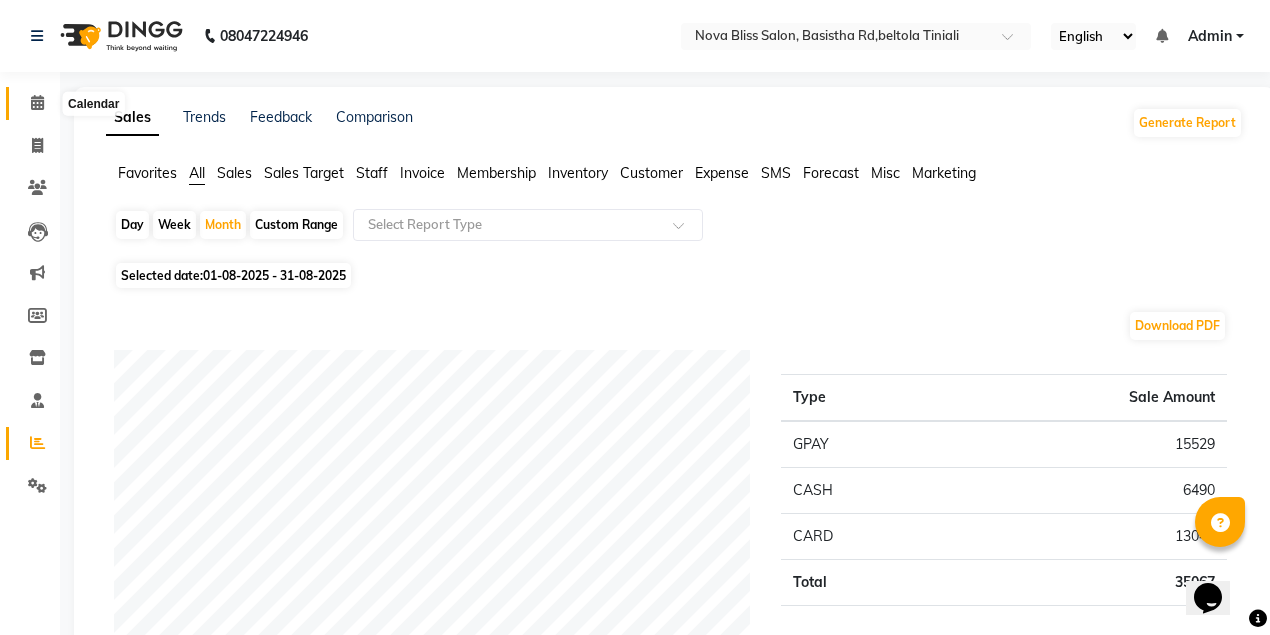 click 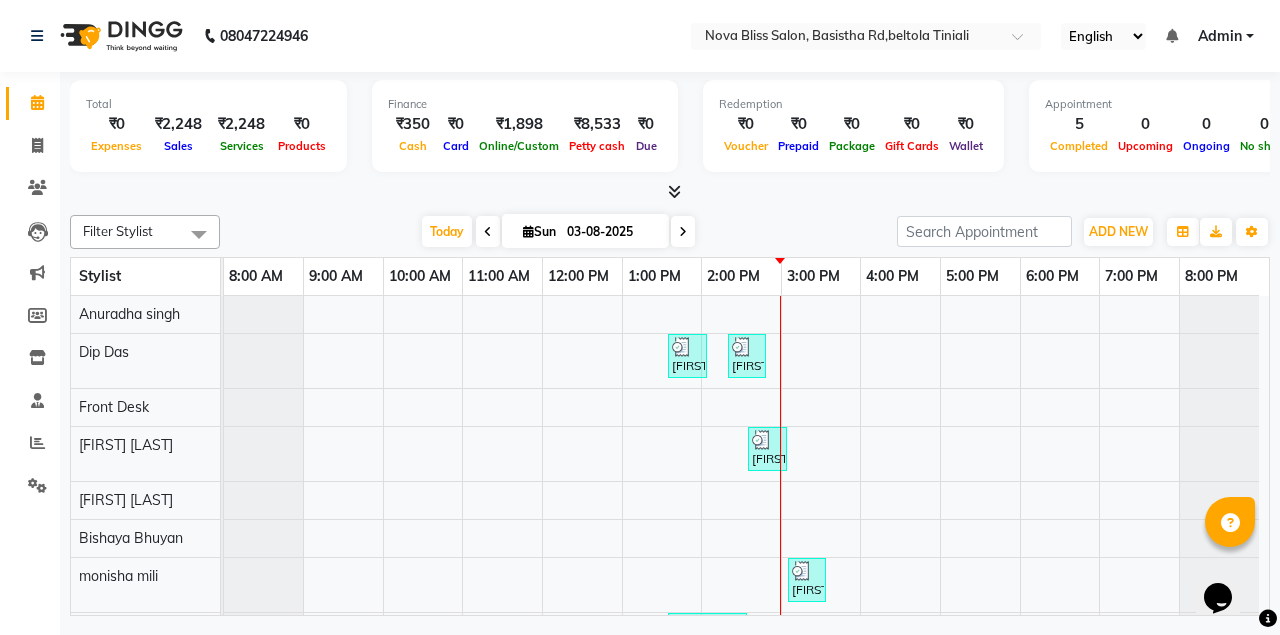 scroll, scrollTop: 34, scrollLeft: 0, axis: vertical 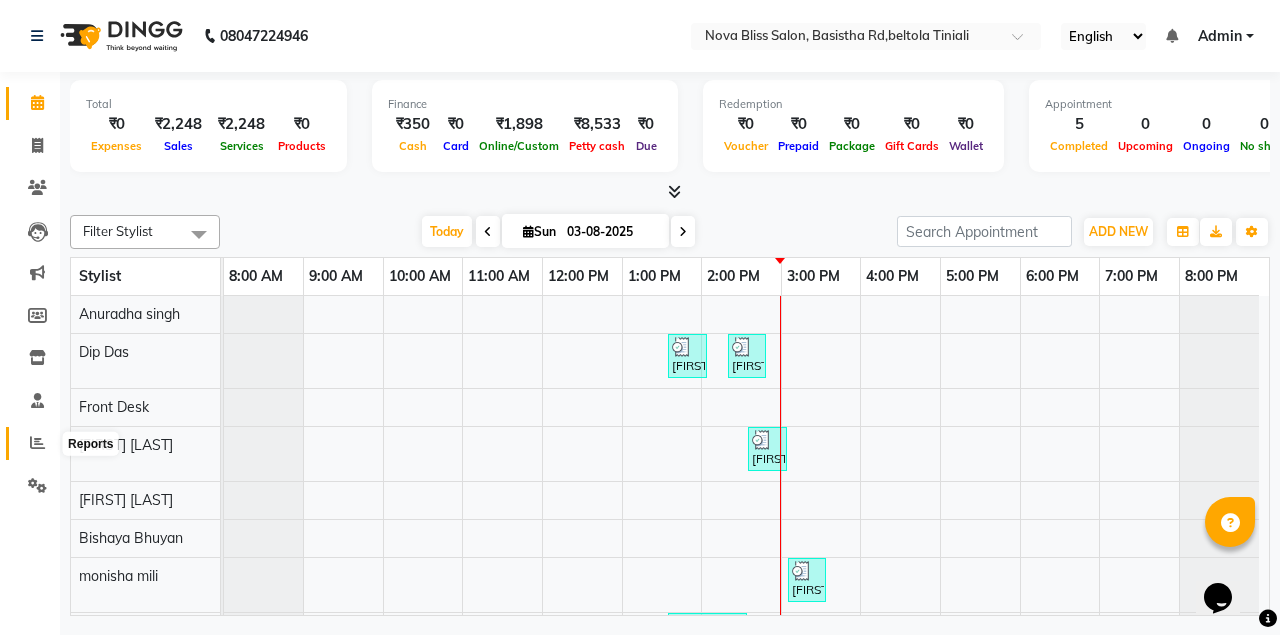 click 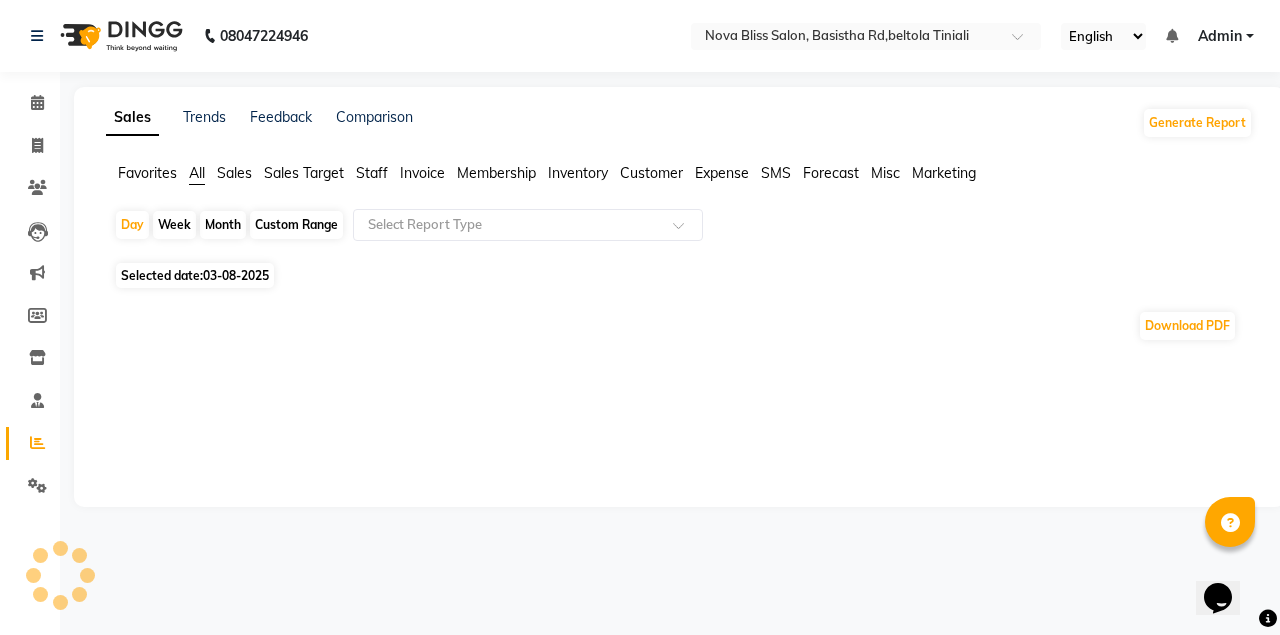 click on "Staff" 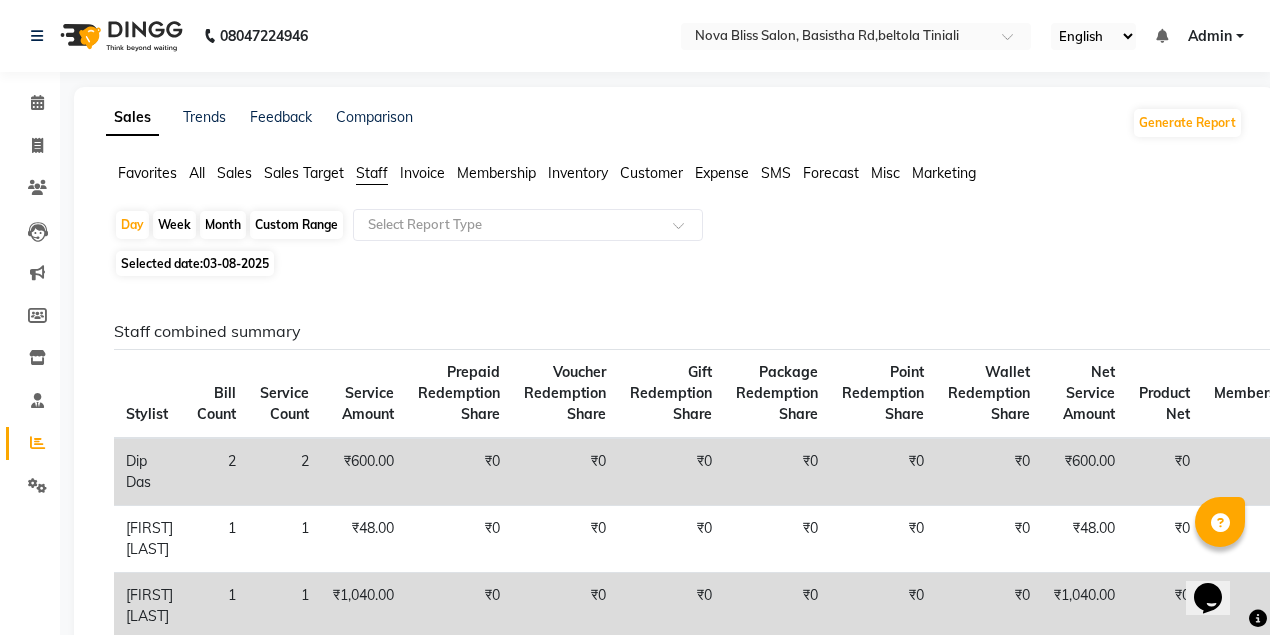 click on "Custom Range" 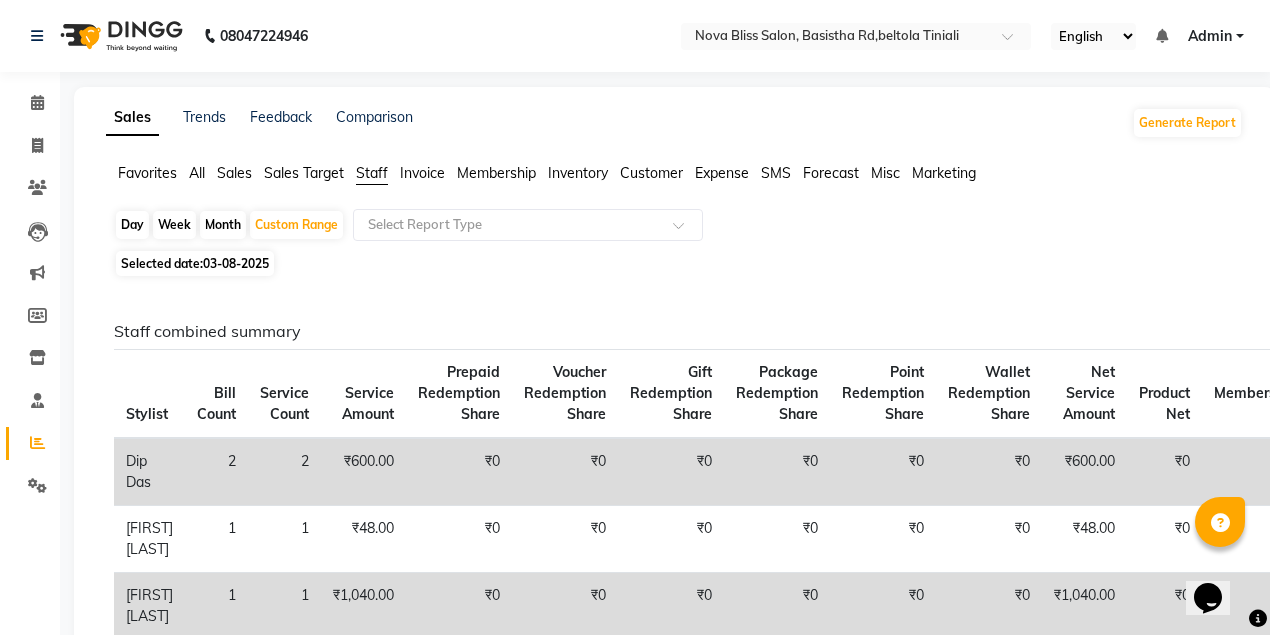 click on "Staff combined summary Stylist Bill Count Service Count Service Amount Prepaid Redemption Share Voucher Redemption Share Gift Redemption Share Package Redemption Share Point Redemption Share Wallet Redemption Share Net Service Amount Product Net Membership Net Prepaid Net Voucher Net Gift Net Package Net [FIRST] [LAST] 2 2 ₹600.00 ₹0 ₹0 ₹0 ₹0 ₹0 ₹0 ₹600.00 ₹0 ₹0 ₹0 ₹0 ₹0 ₹0 [FIRST] [LAST] 1 1 ₹48.00 ₹0 ₹0 ₹0 ₹0 ₹0 ₹0 ₹48.00 ₹0 ₹0 ₹0 ₹0 ₹0 ₹0 [FIRST] [LAST] 1 1 ₹1,040.00 ₹0 ₹0 ₹0 ₹0 ₹0 ₹0 ₹1,040.00 ₹0 ₹0 ₹0 ₹0 ₹0 ₹0 [FIRST] [LAST] 1 1 ₹560.00 ₹0 ₹0 ₹0 ₹0 ₹0 ₹0 ₹560.00 ₹0 ₹0 ₹0 ₹0 ₹0 ₹0 Staff service summary Location Stylist Service Price Discount Service Amount Prepaid Redemption Share Voucher Redemption Share Package Redemption Share Point Redemption Share Gift Redemption Share Wallet Redemption Share Net Service Amount Tax Total NOVA BLISS SALON, Basistha Rd,Beltola Tiniali [FIRST] [LAST] ₹800.00 ₹200.00" 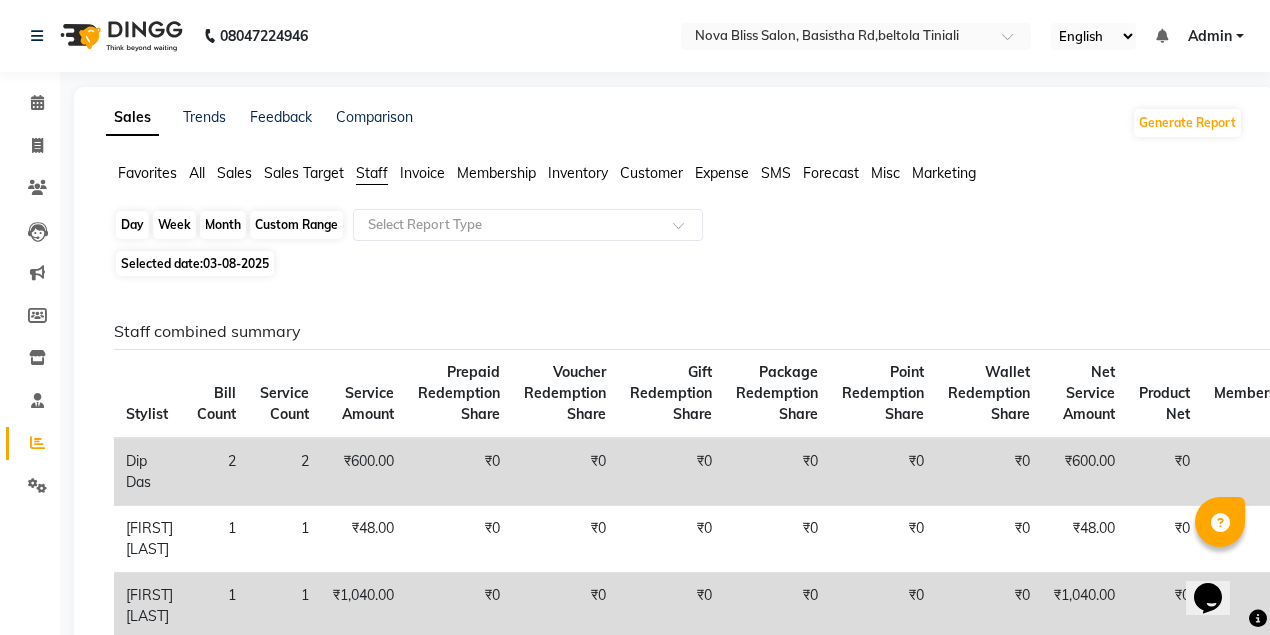 click on "Custom Range" 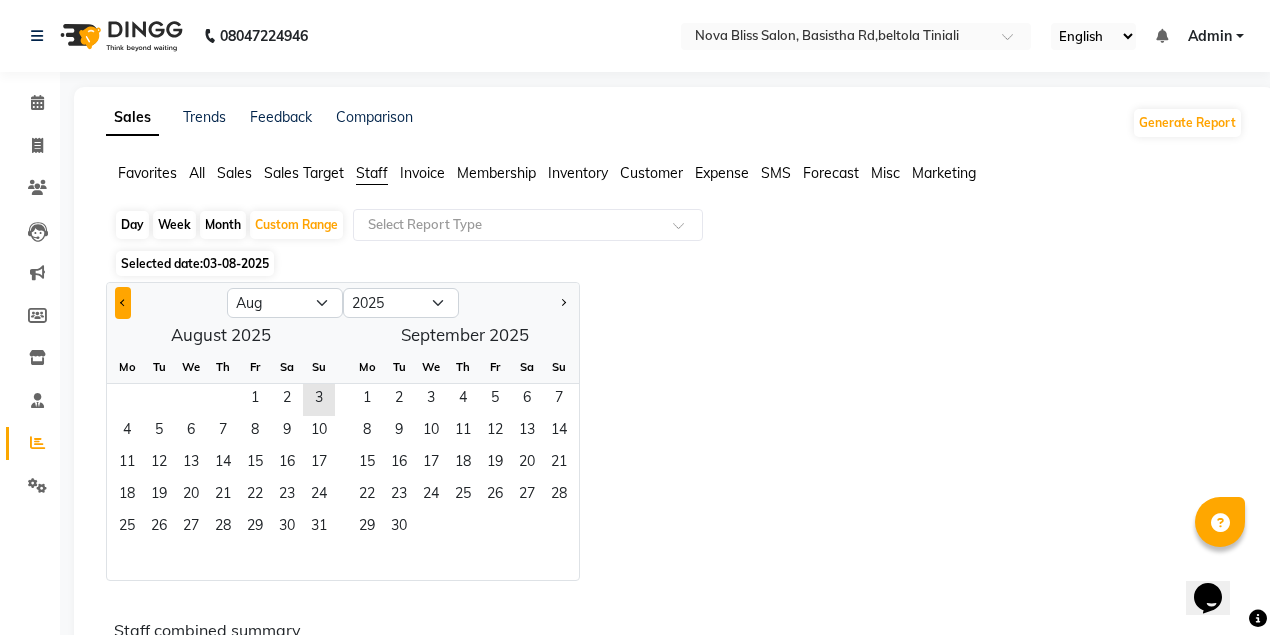 click 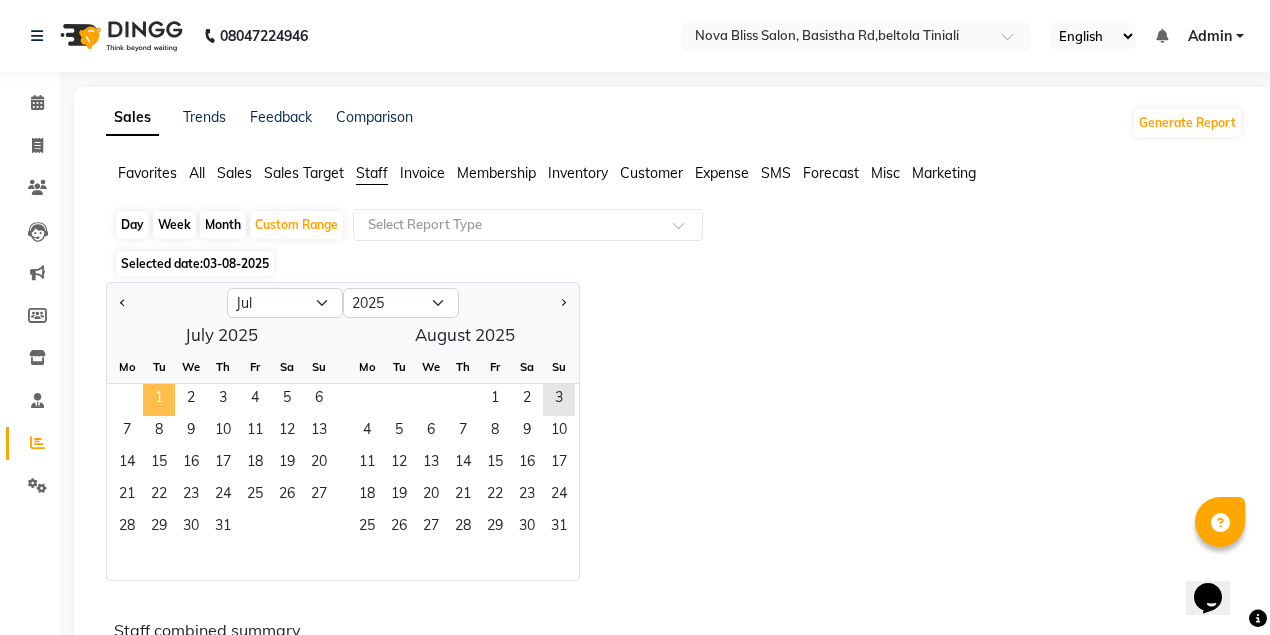 click on "1" 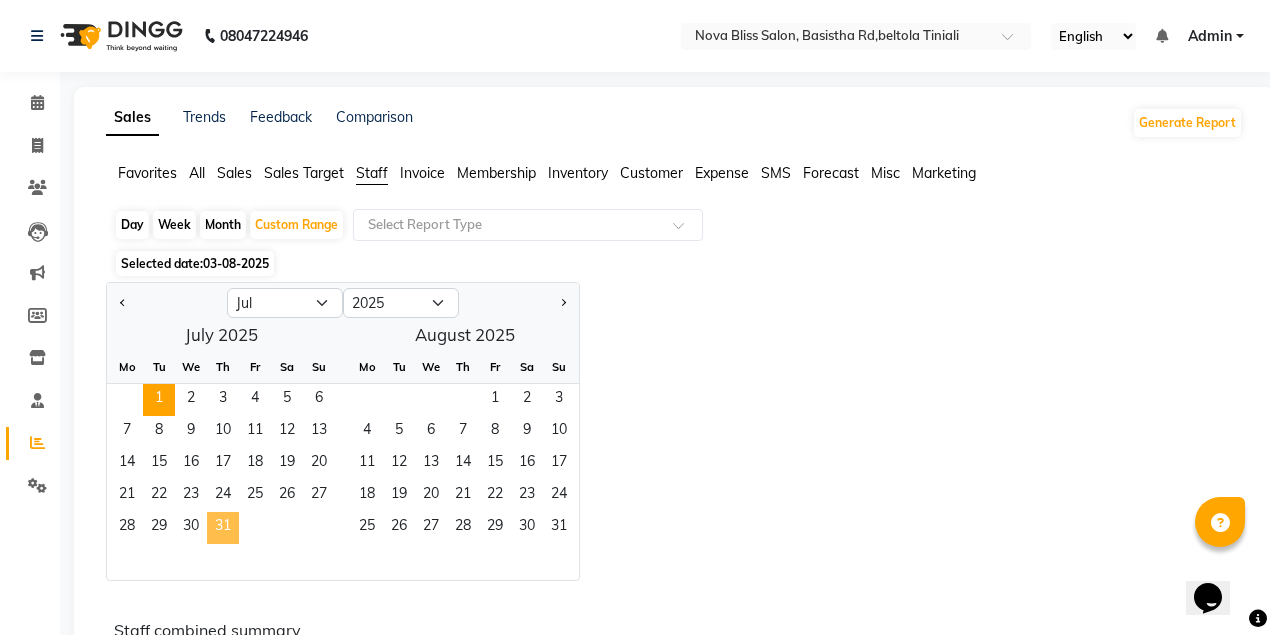 click on "31" 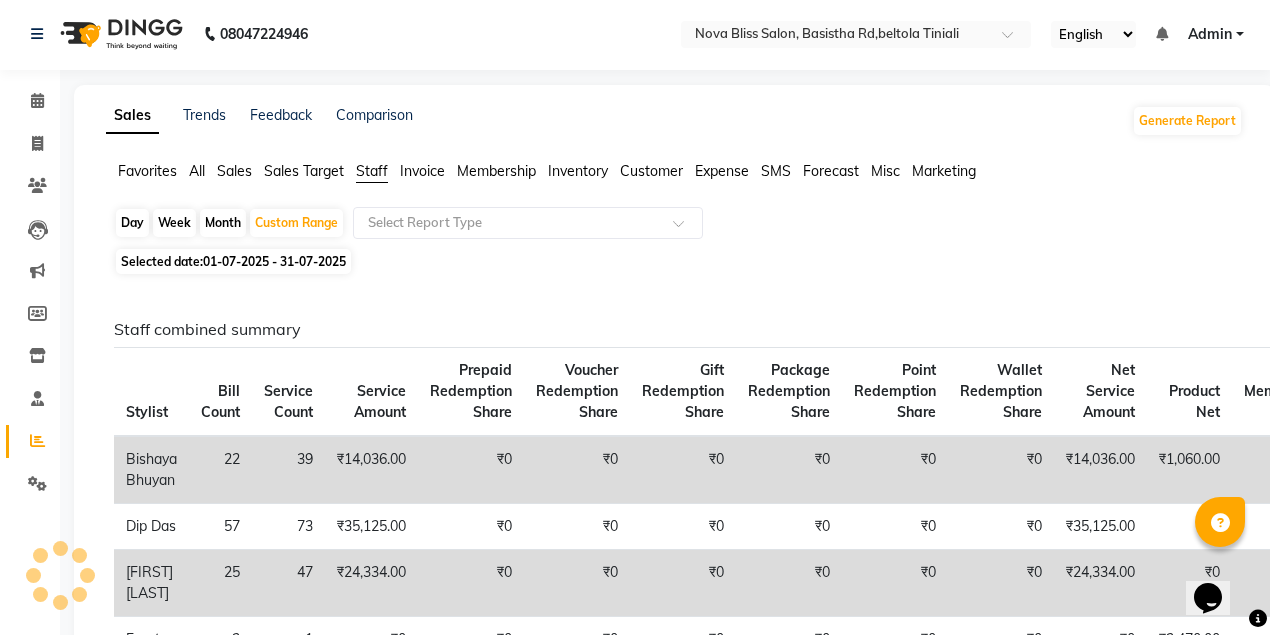 scroll, scrollTop: 0, scrollLeft: 0, axis: both 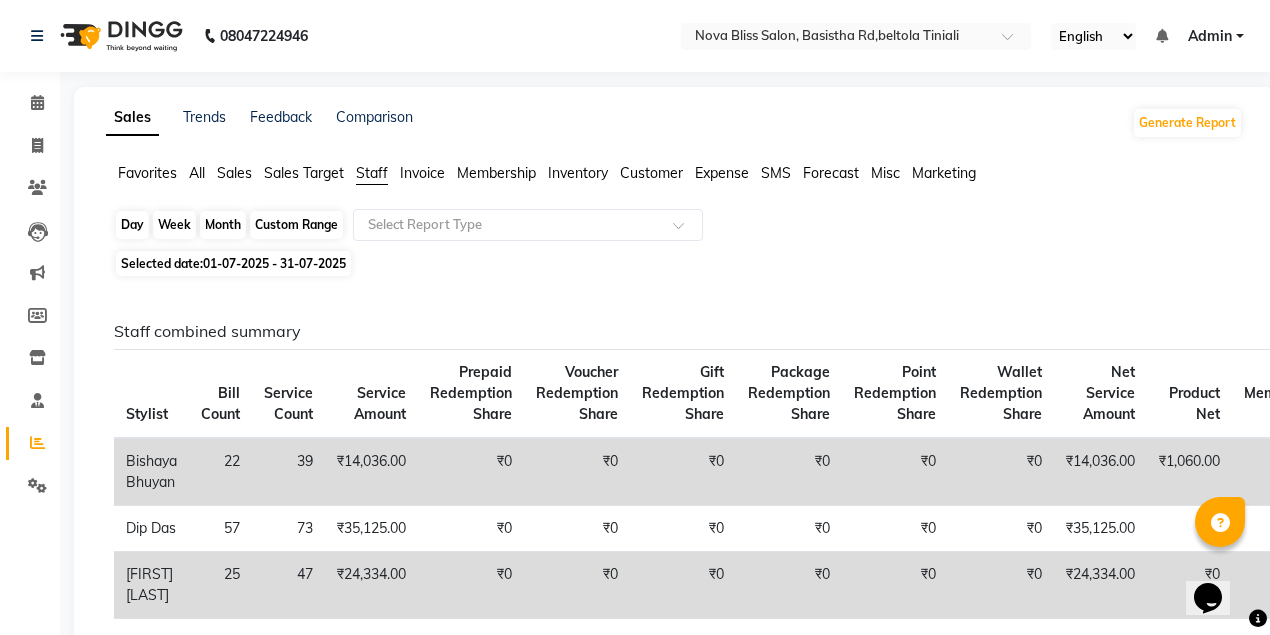 click on "Custom Range" 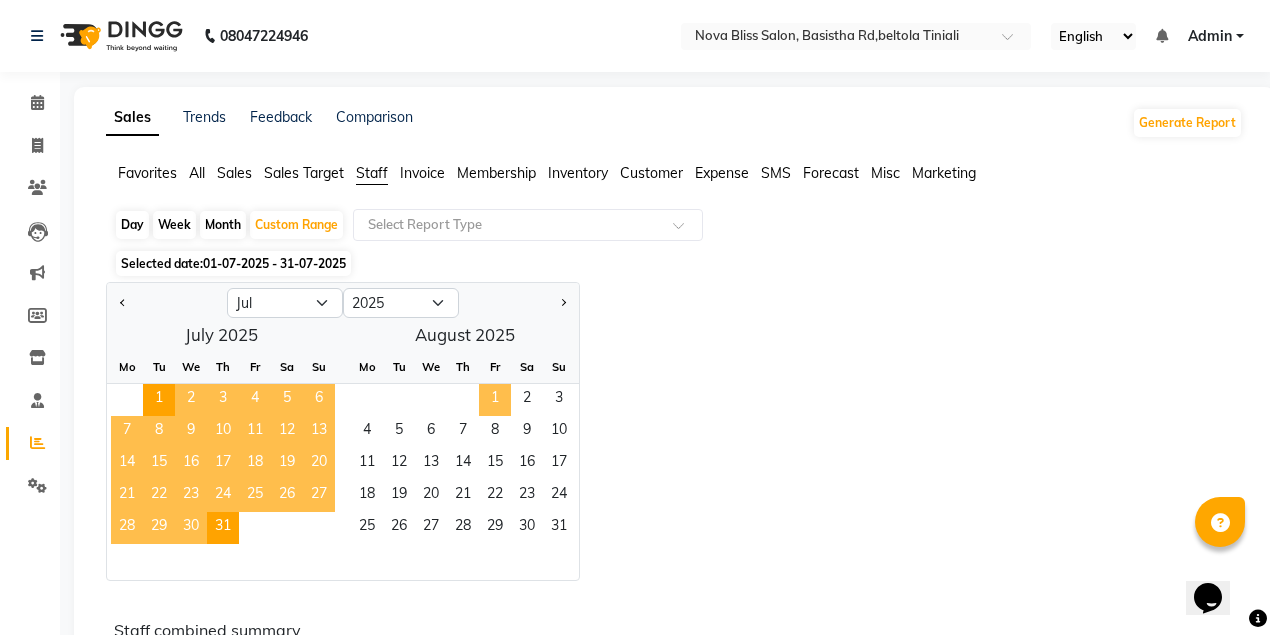 click on "1" 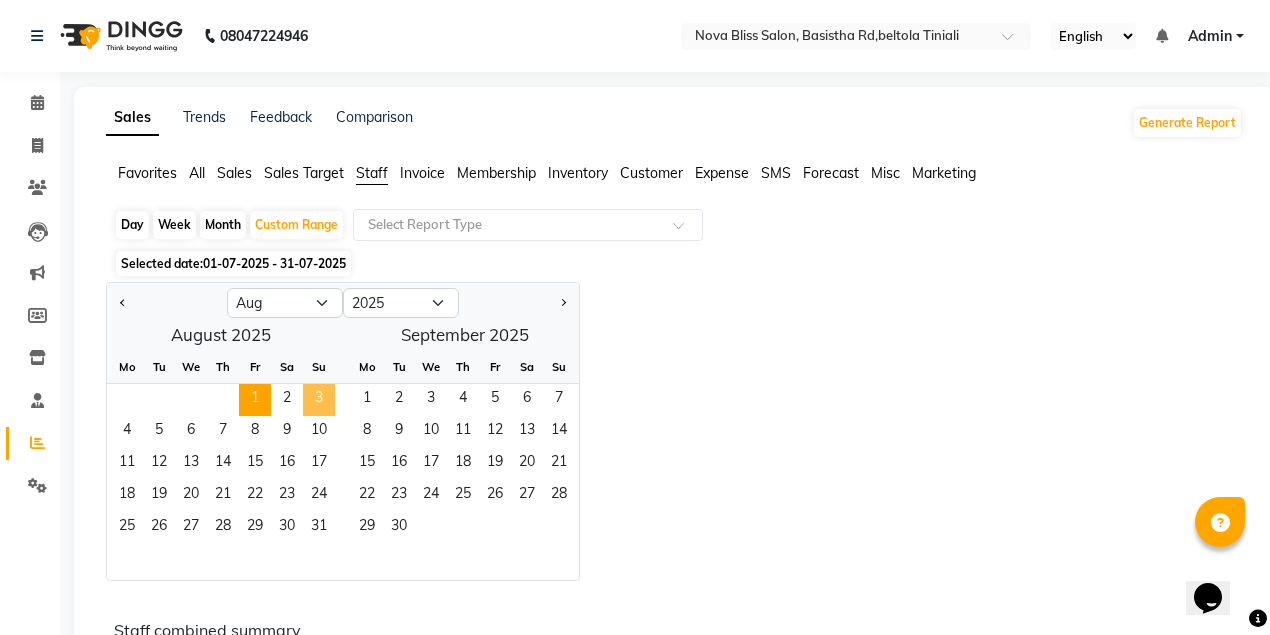click on "3" 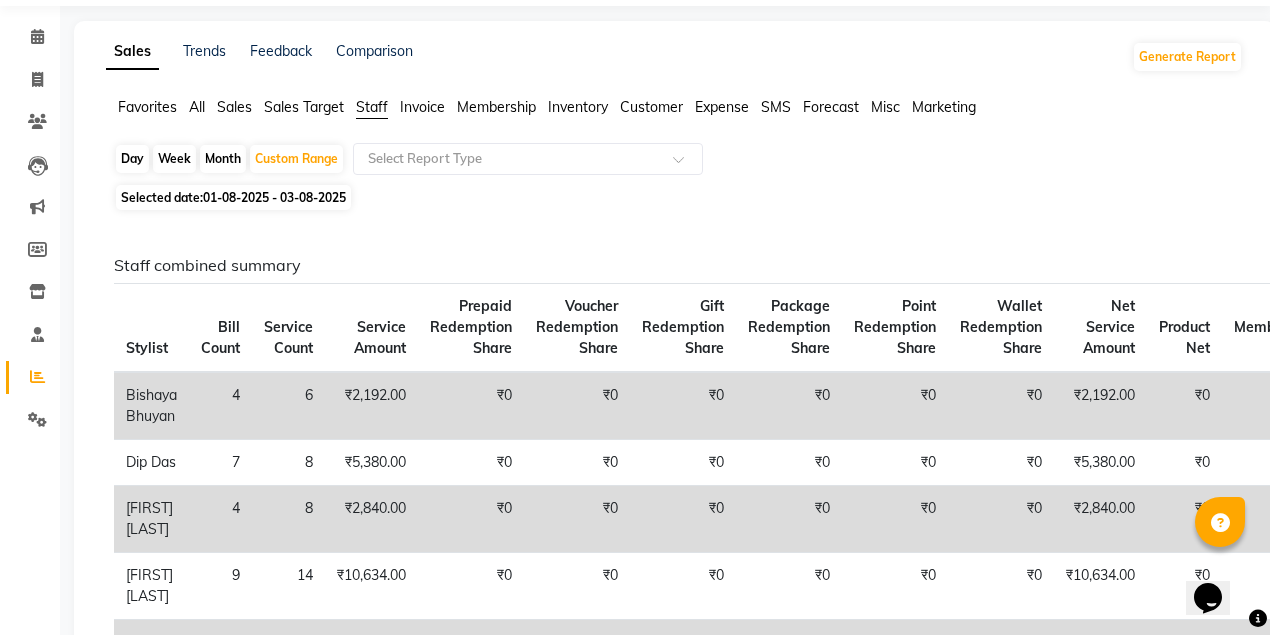 scroll, scrollTop: 0, scrollLeft: 0, axis: both 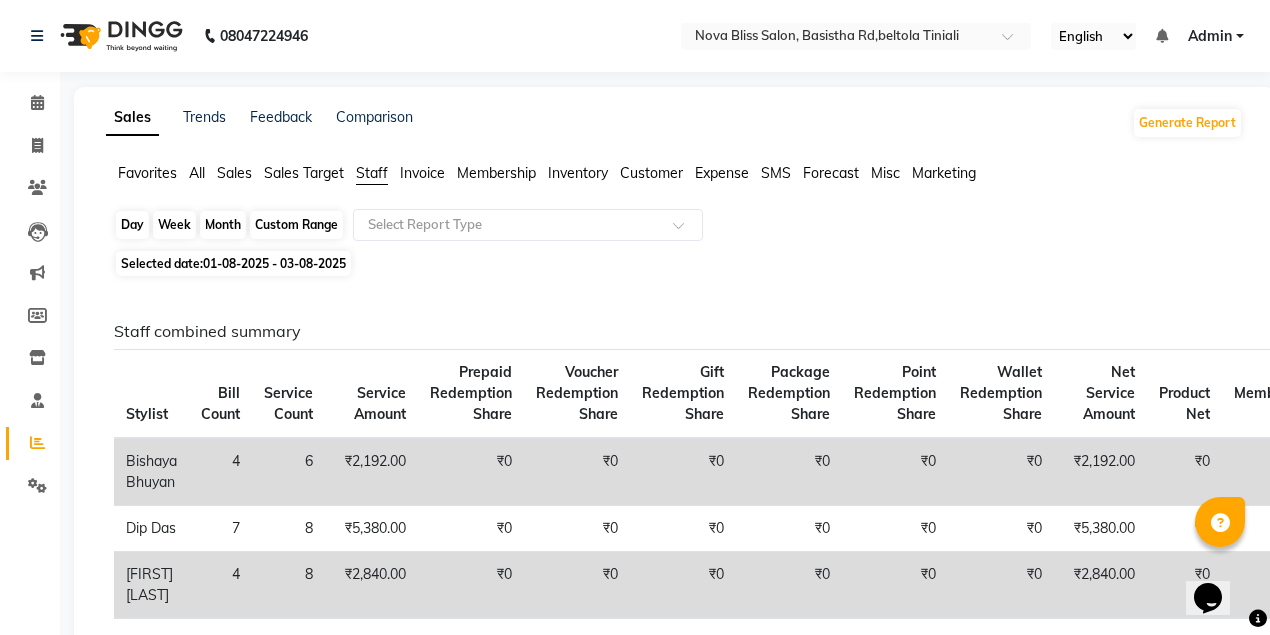 click on "Custom Range" 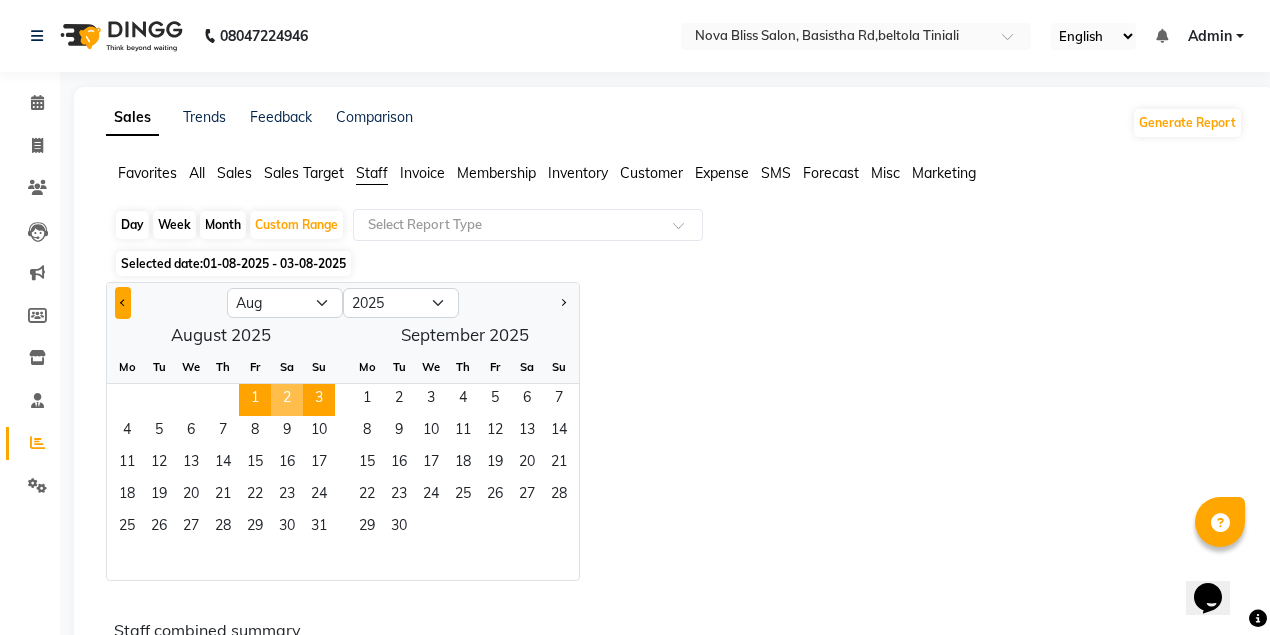 click 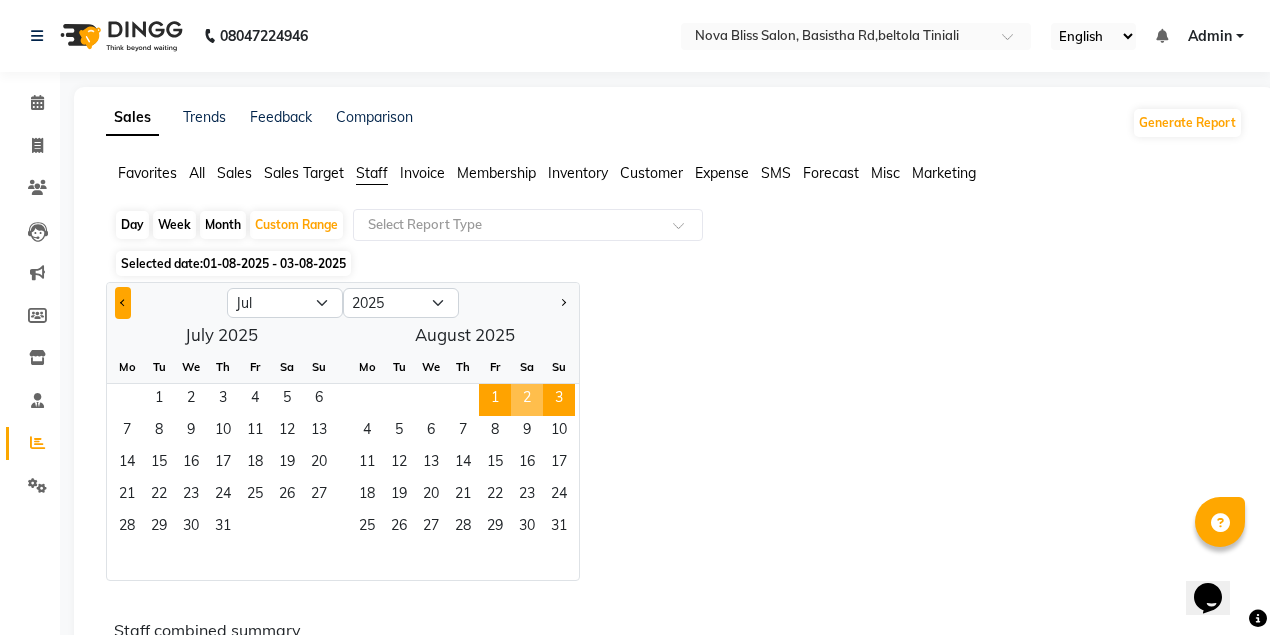 click 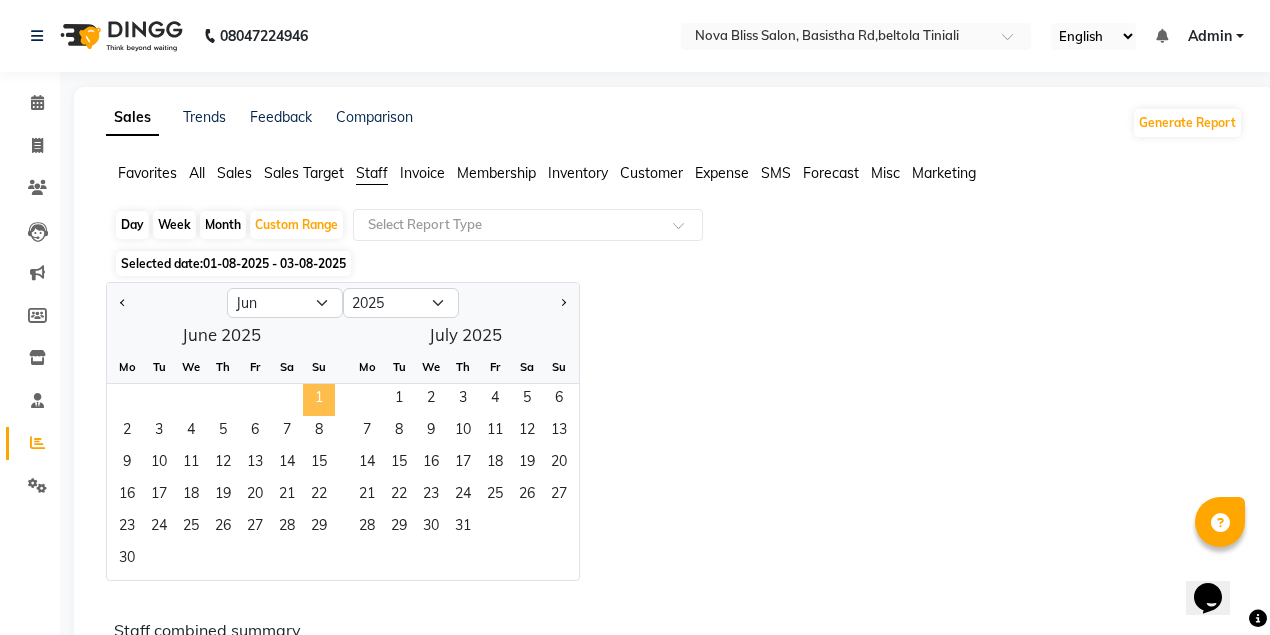 click on "1" 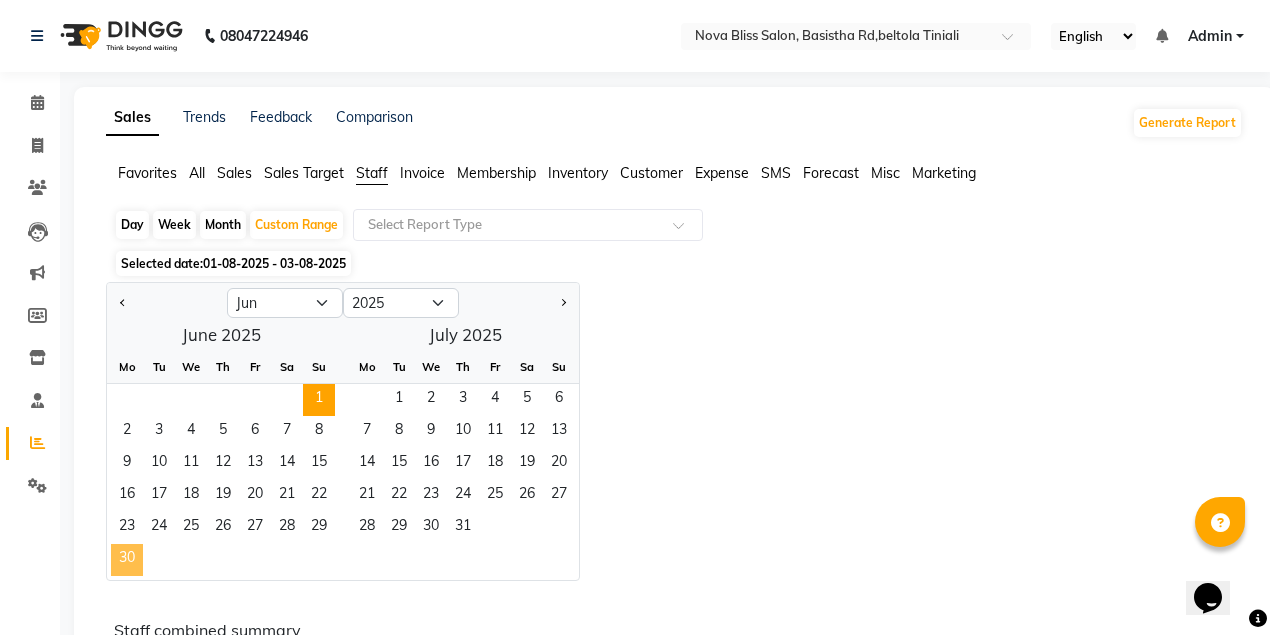 click on "30" 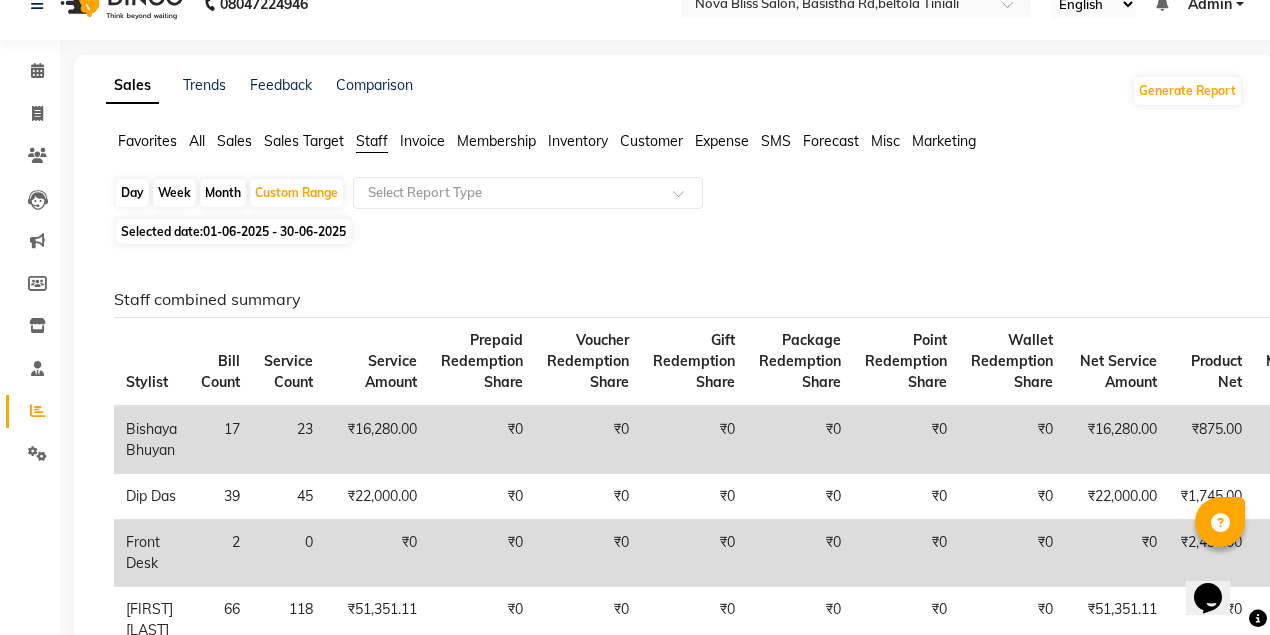 scroll, scrollTop: 0, scrollLeft: 0, axis: both 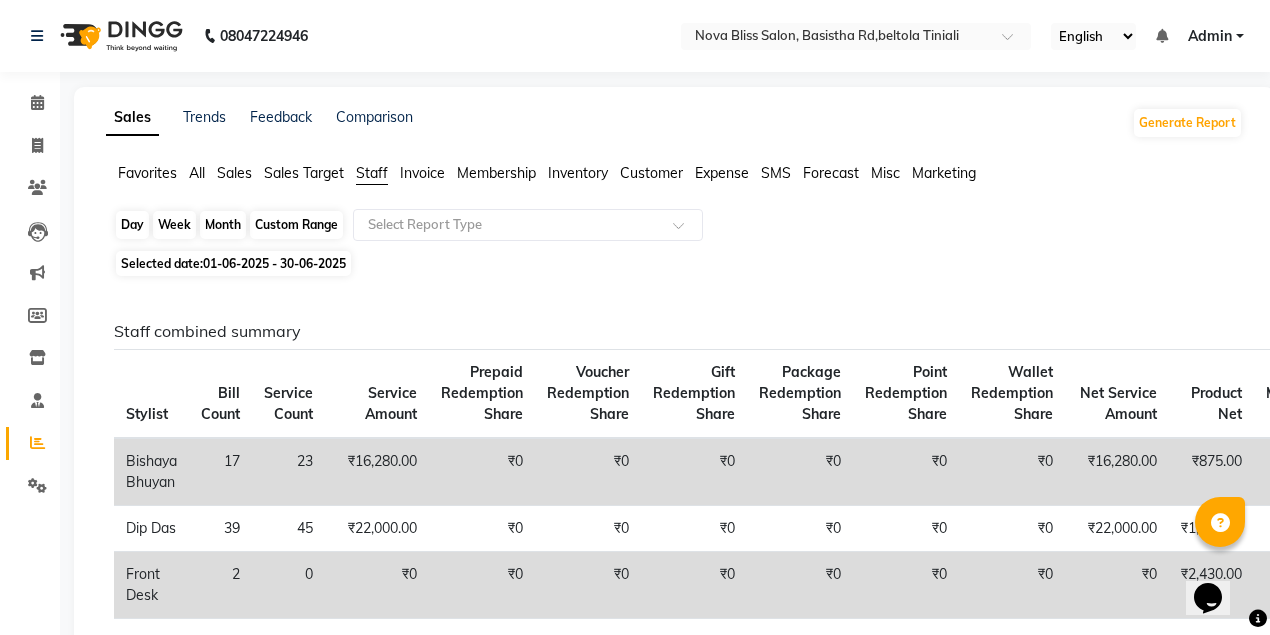 click on "Custom Range" 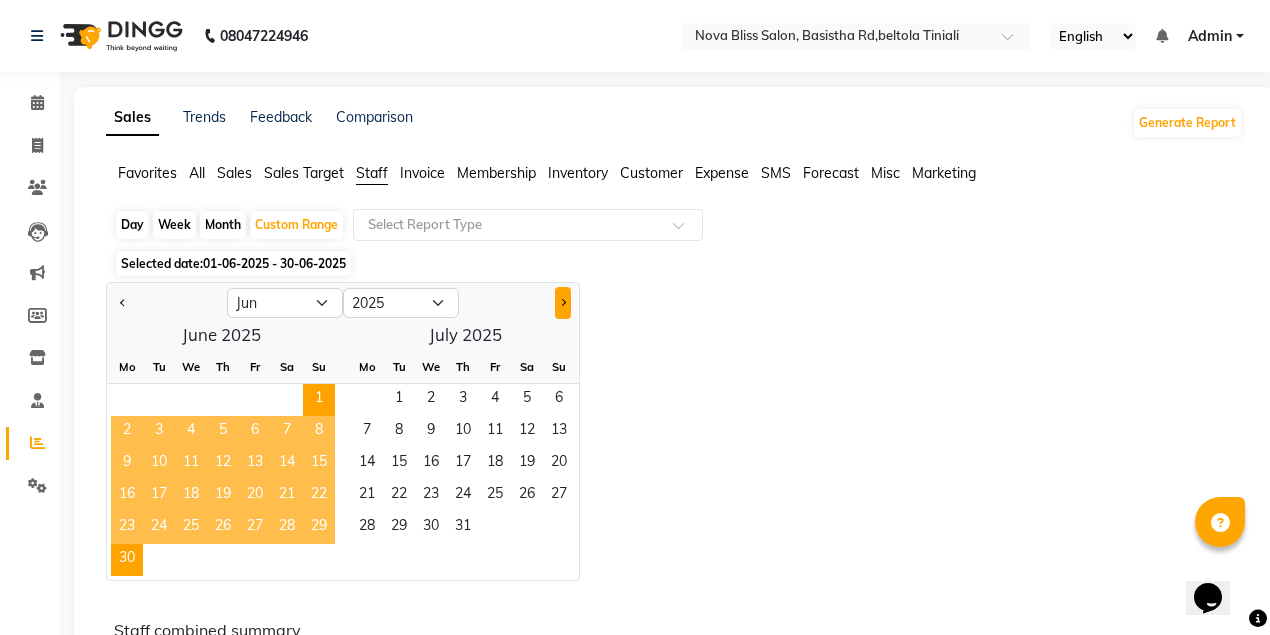 click 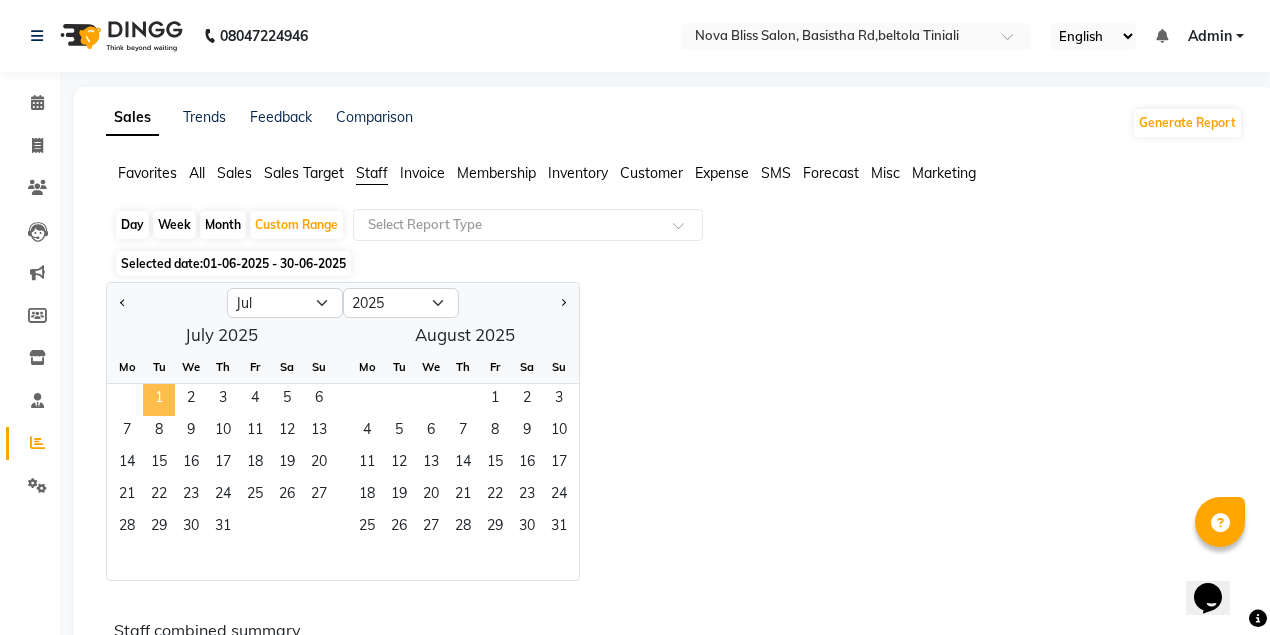 click on "1" 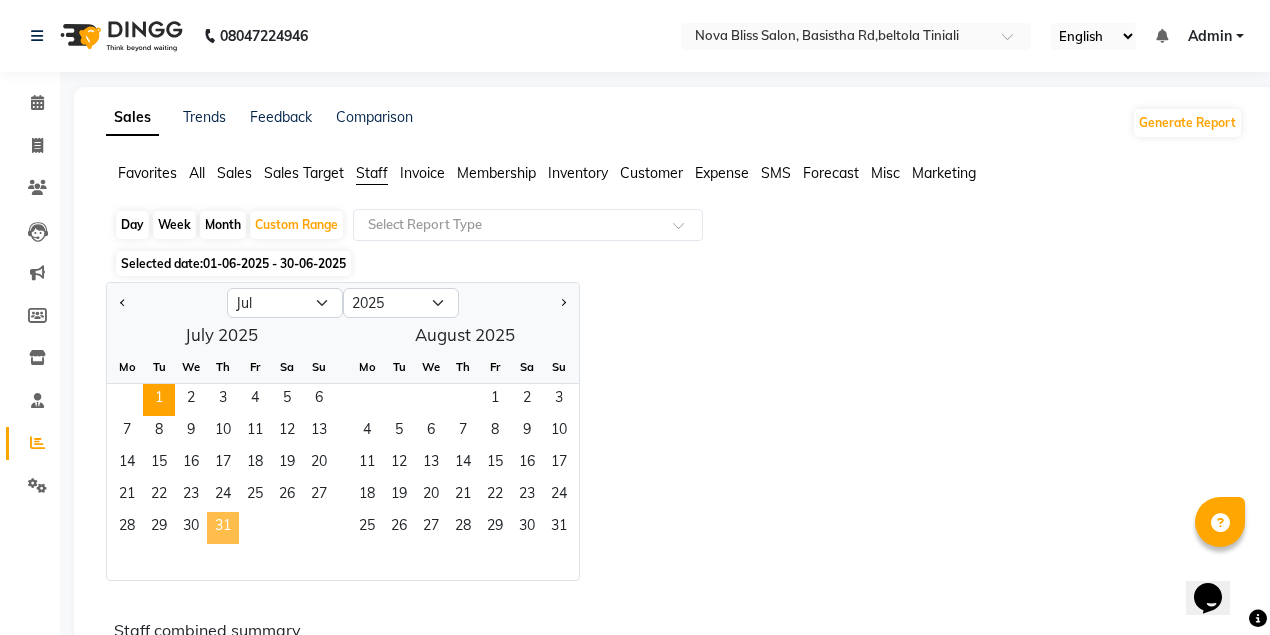 click on "31" 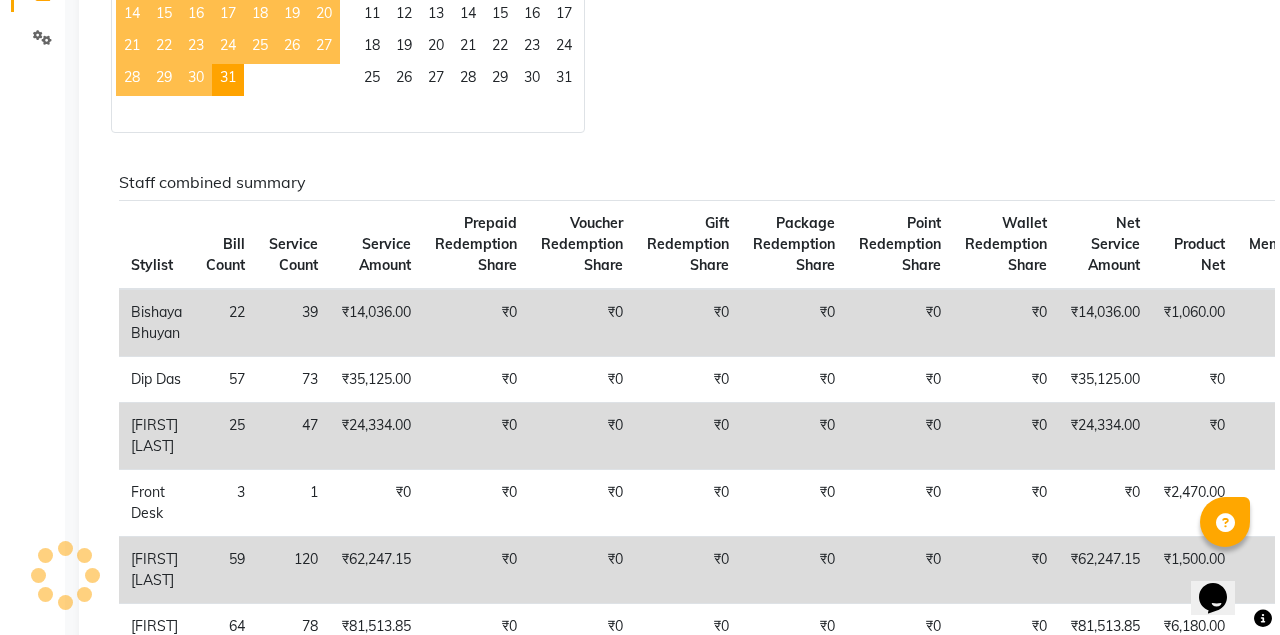 scroll, scrollTop: 0, scrollLeft: 0, axis: both 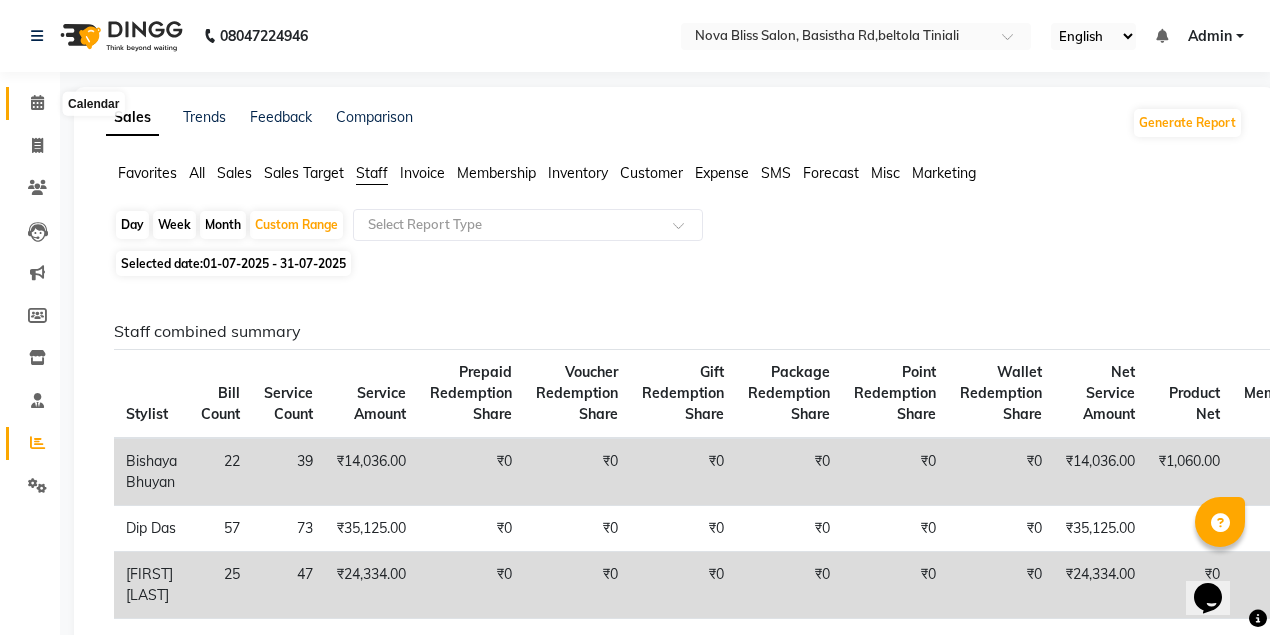 click 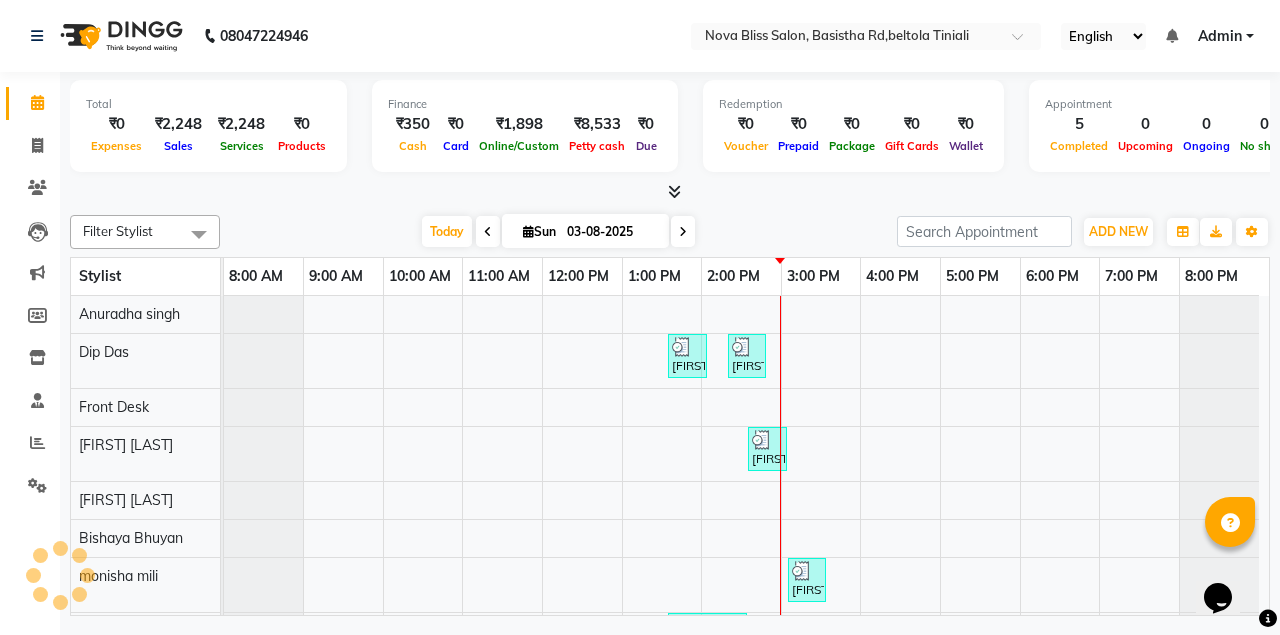 click at bounding box center (488, 232) 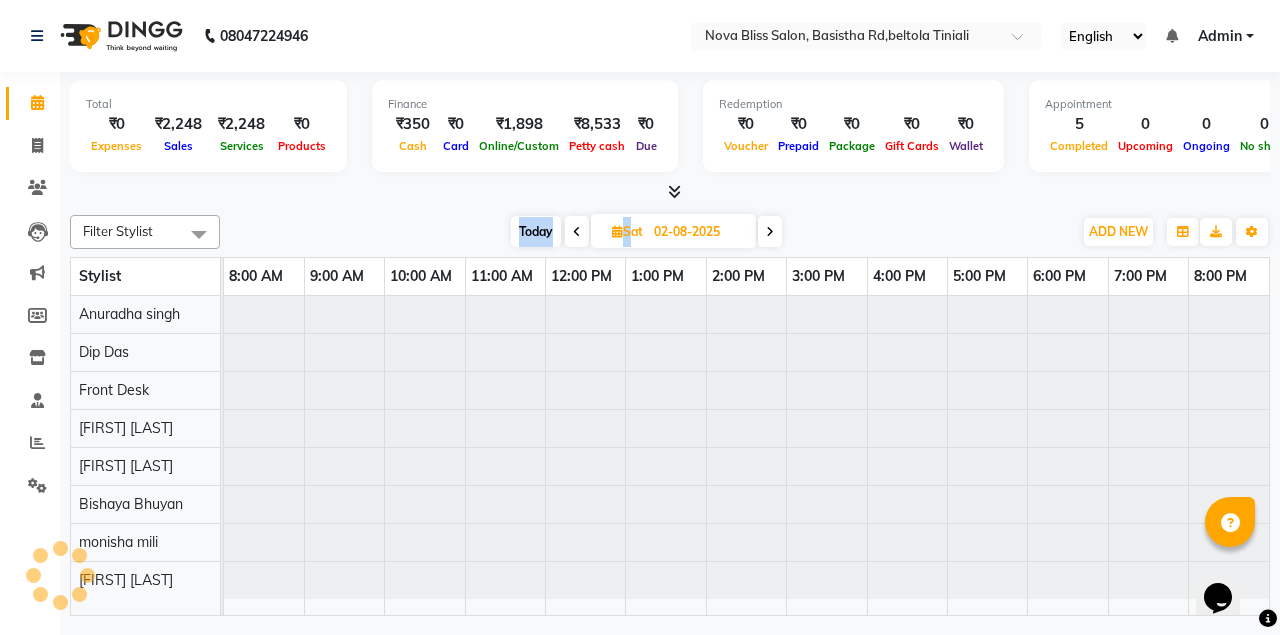click on "Today  Sat 02-08-2025" at bounding box center (646, 232) 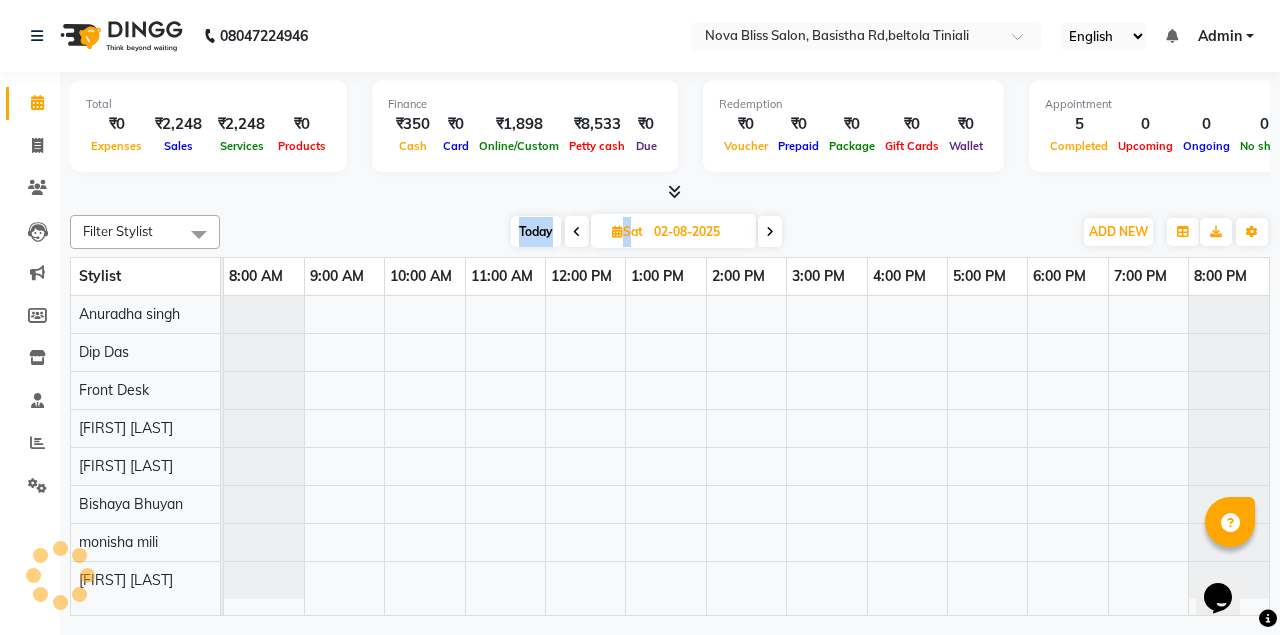 click on "Today  Sat 02-08-2025" at bounding box center (646, 232) 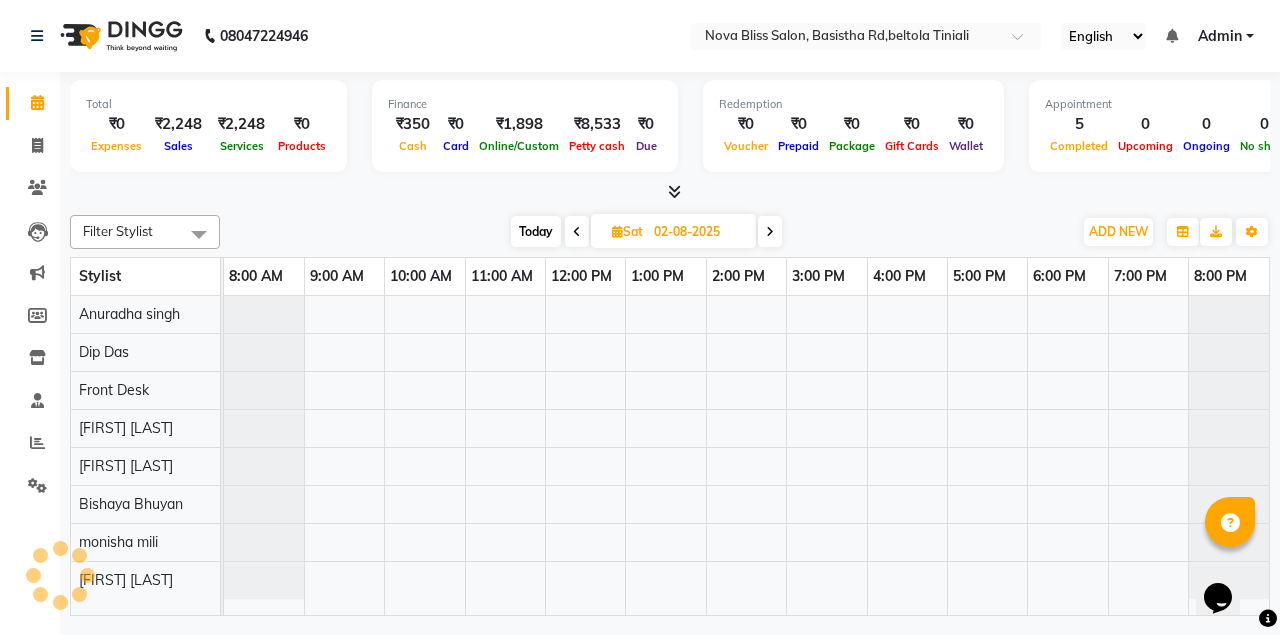click at bounding box center (617, 231) 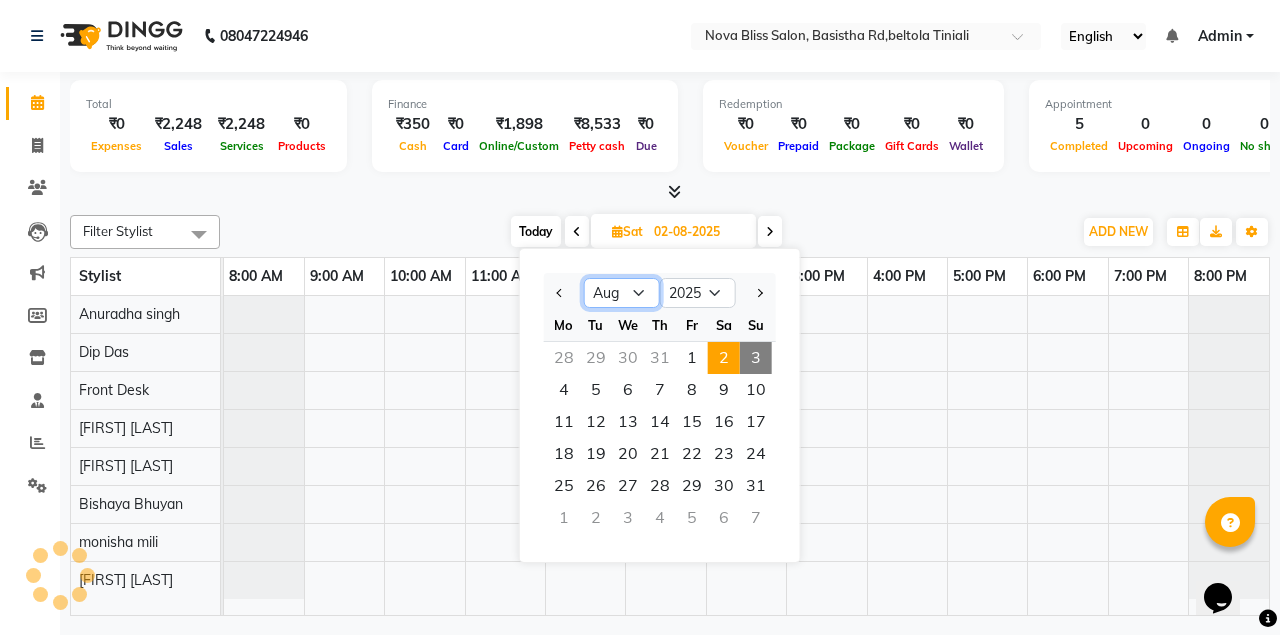 click on "Jan Feb Mar Apr May Jun Jul Aug Sep Oct Nov Dec" at bounding box center [622, 293] 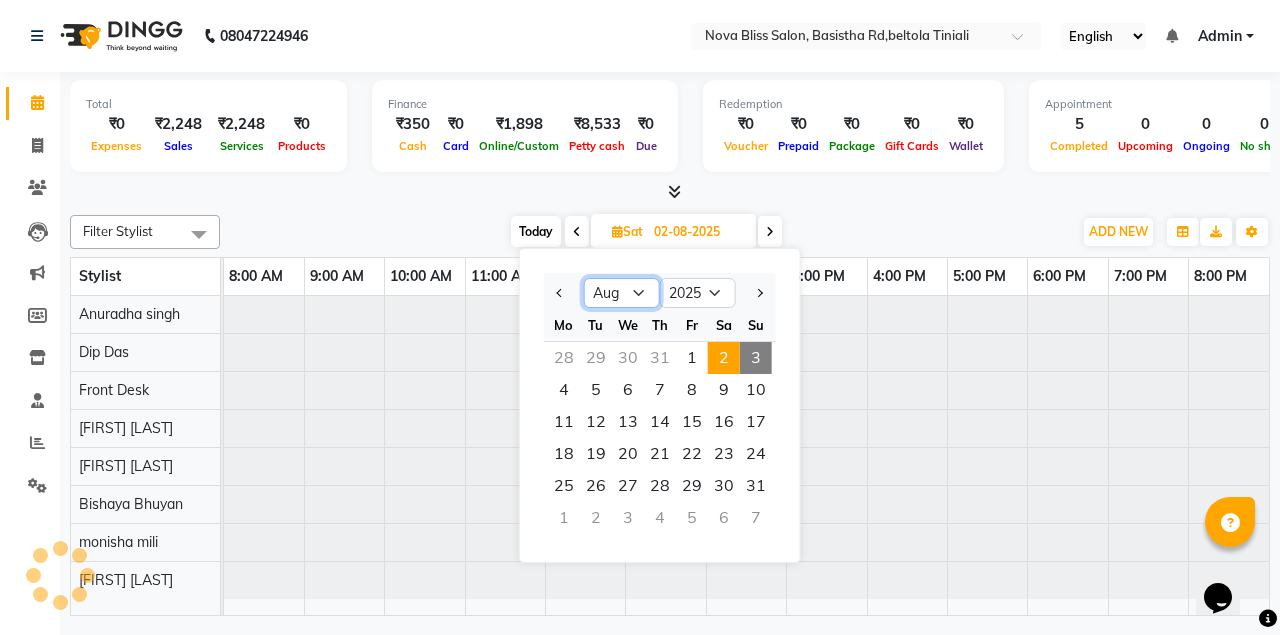 click on "Jan Feb Mar Apr May Jun Jul Aug Sep Oct Nov Dec" at bounding box center (622, 293) 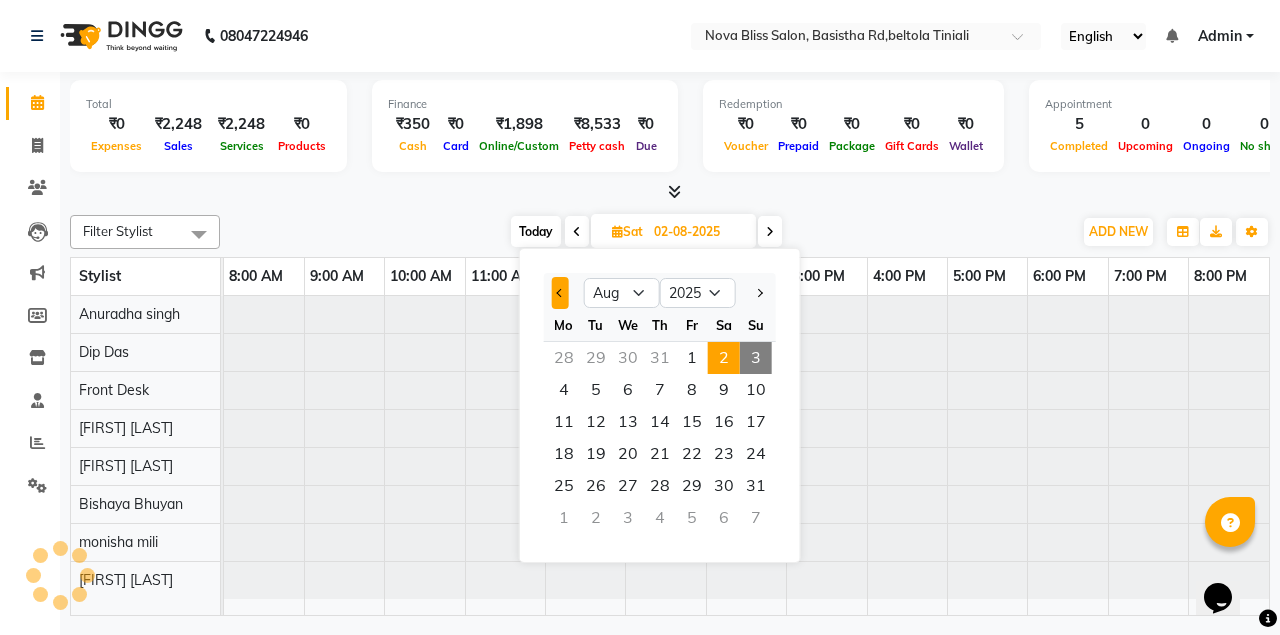 click at bounding box center (560, 293) 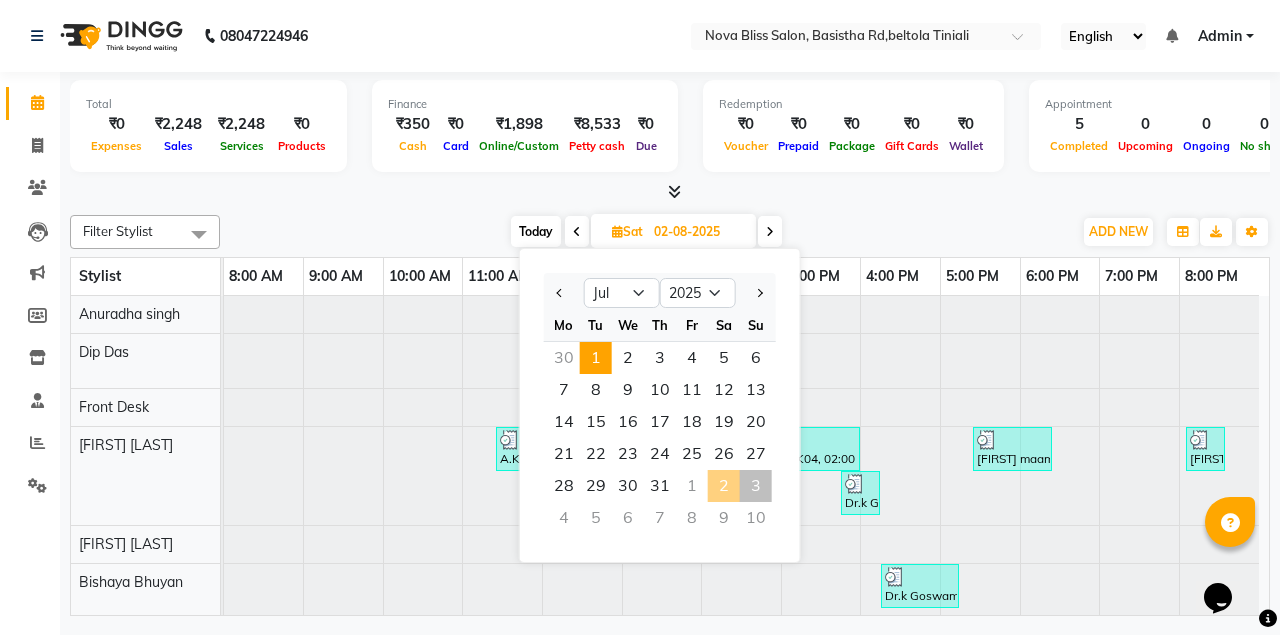 click on "1" at bounding box center (596, 358) 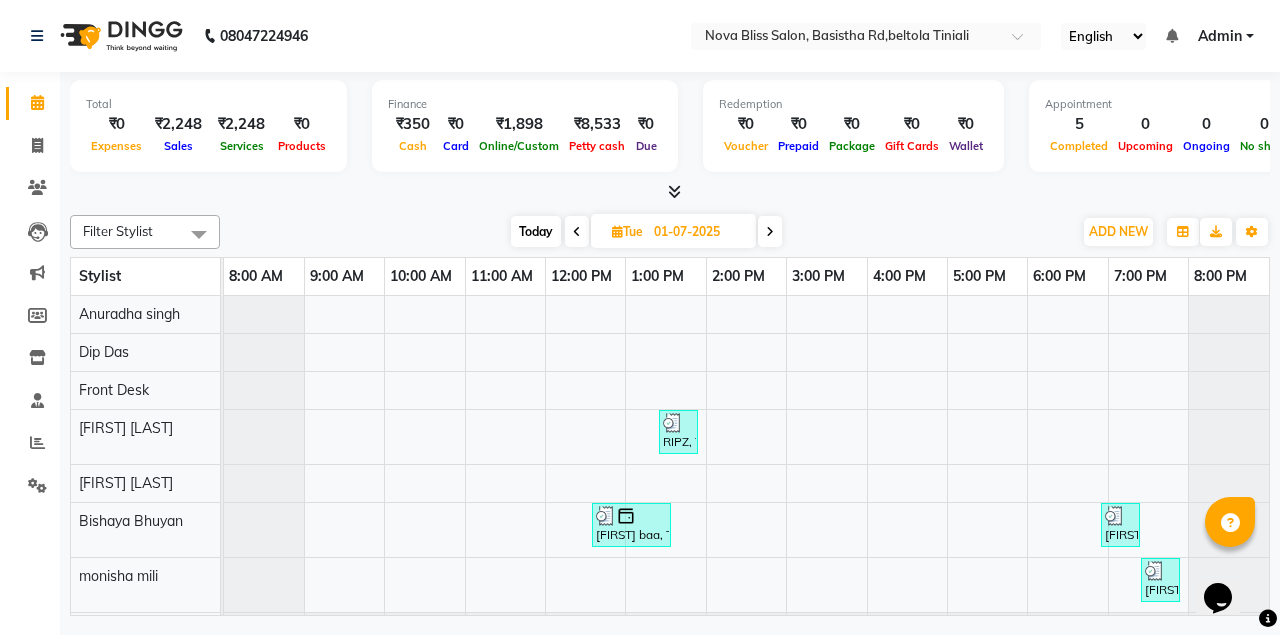 click at bounding box center [770, 232] 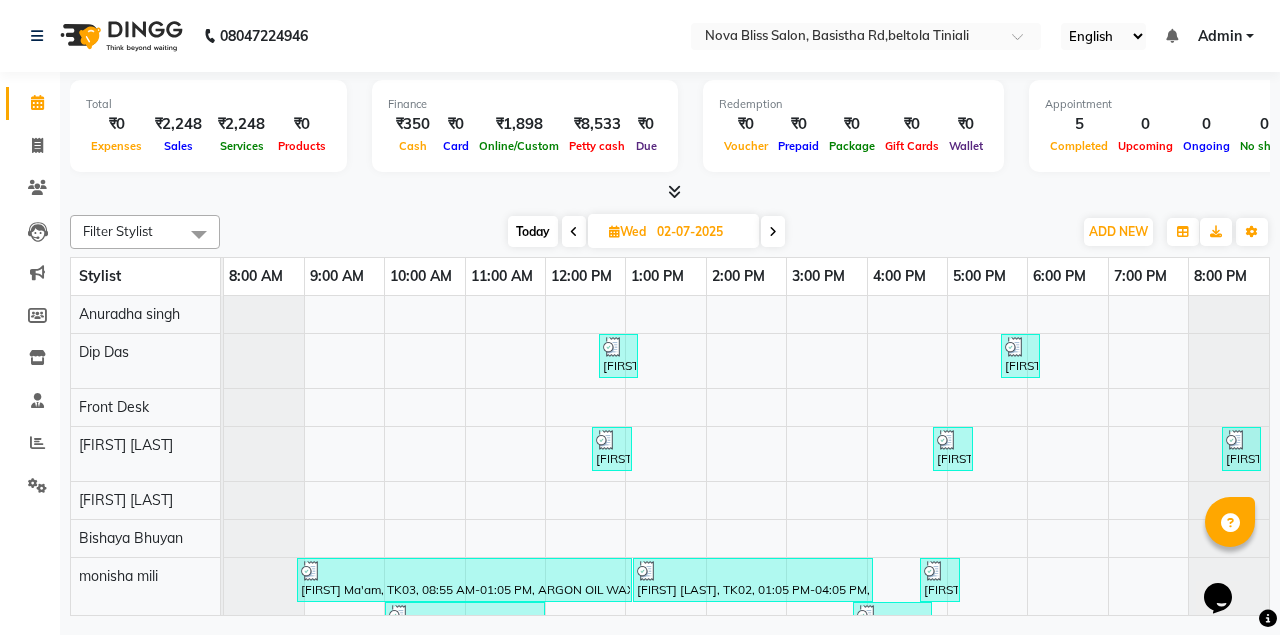 scroll, scrollTop: 53, scrollLeft: 0, axis: vertical 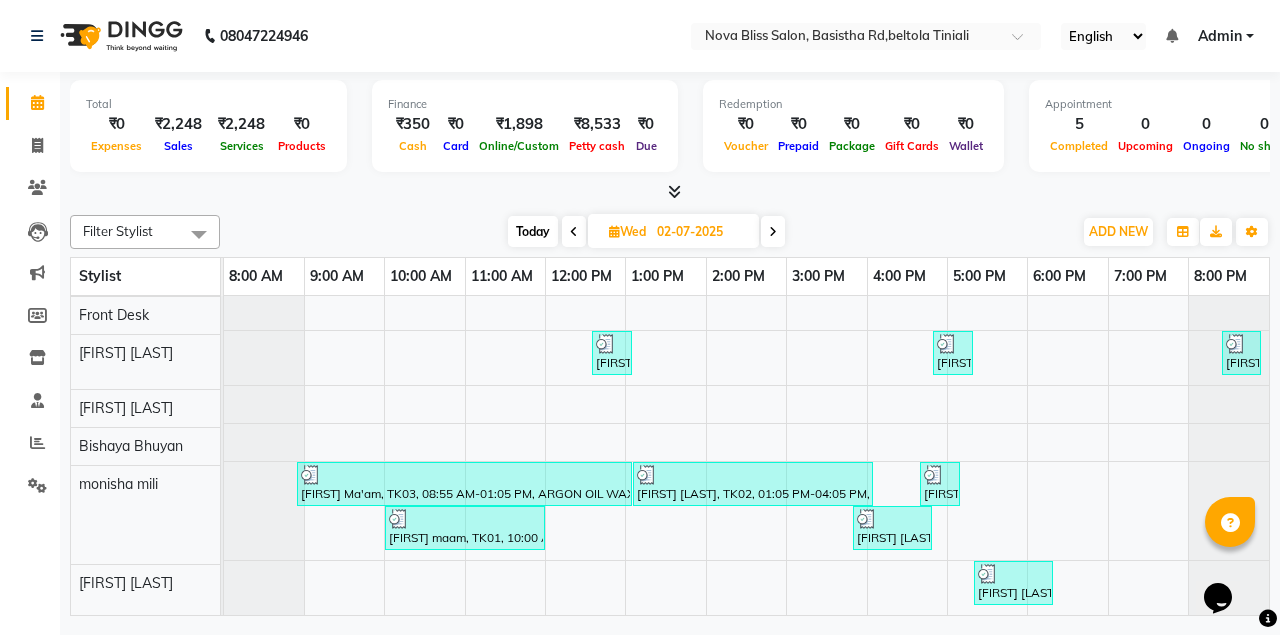click at bounding box center [773, 231] 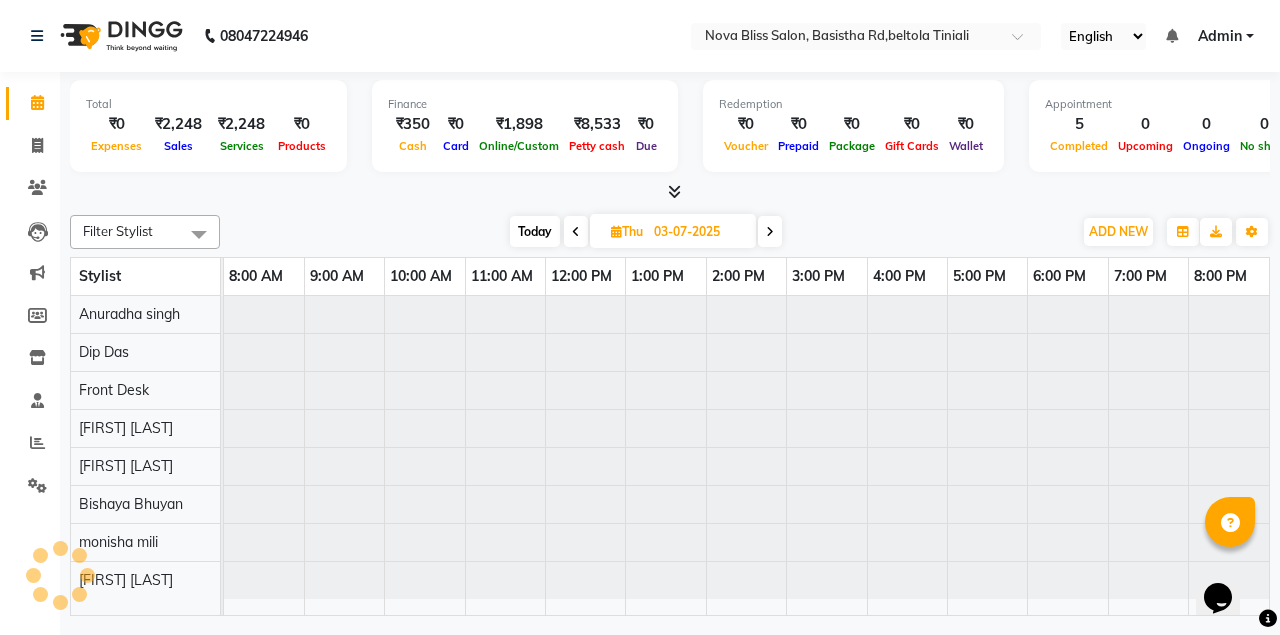 scroll, scrollTop: 0, scrollLeft: 0, axis: both 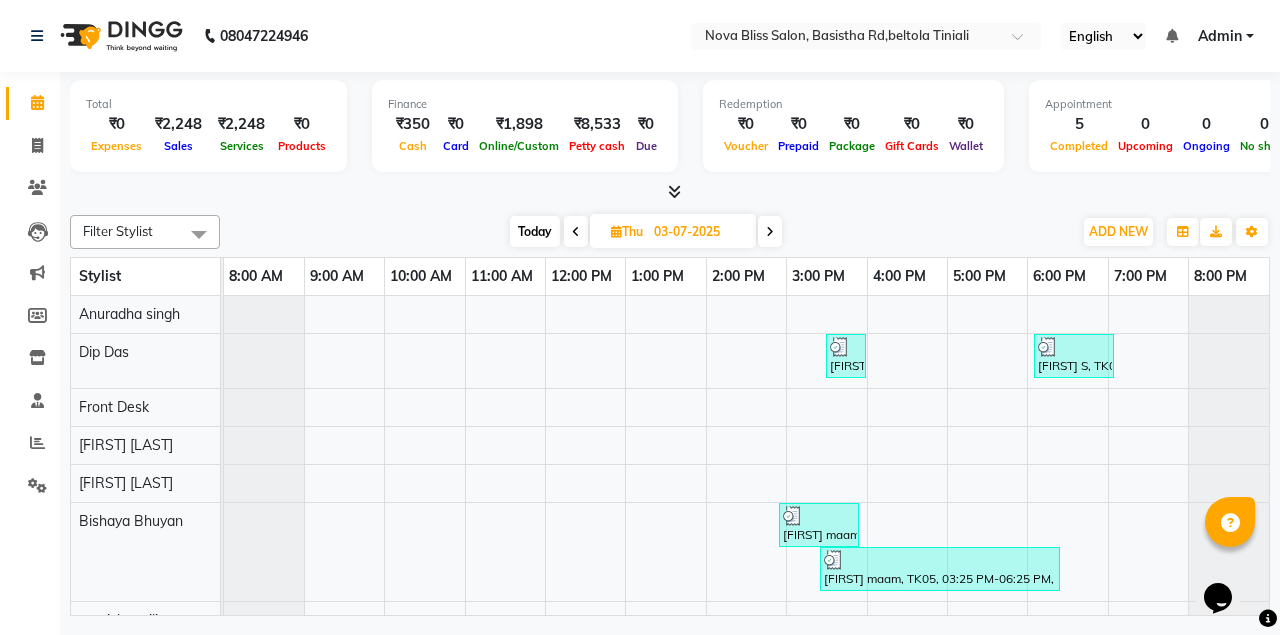 click at bounding box center (770, 231) 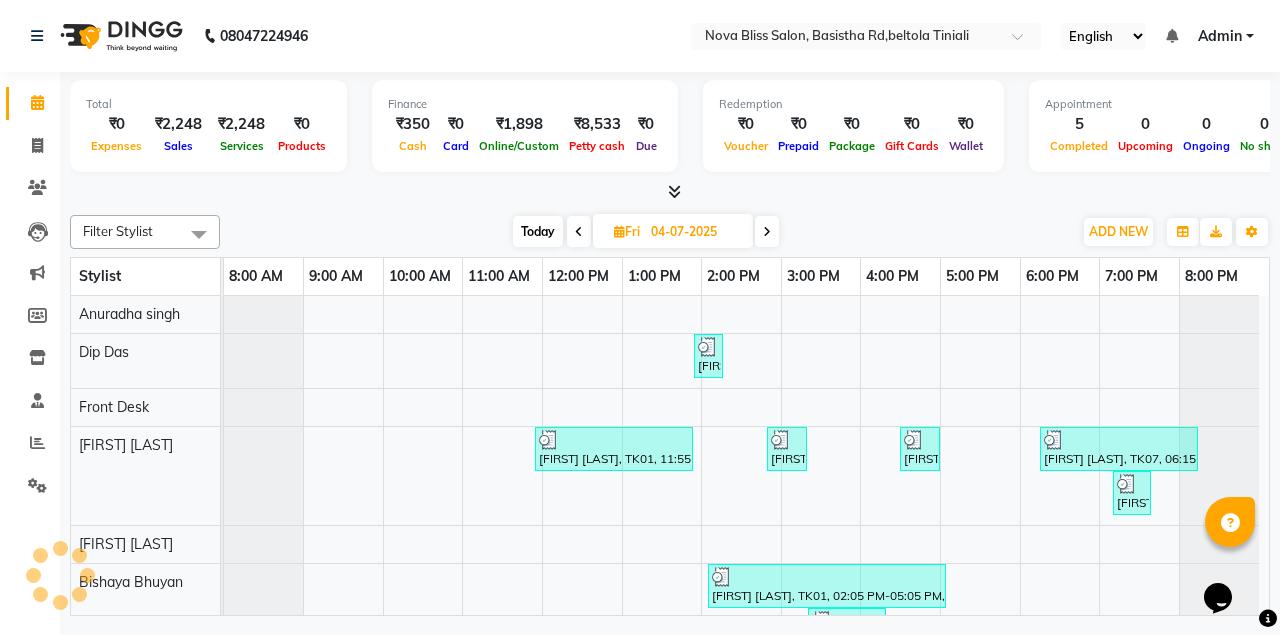 click at bounding box center [767, 232] 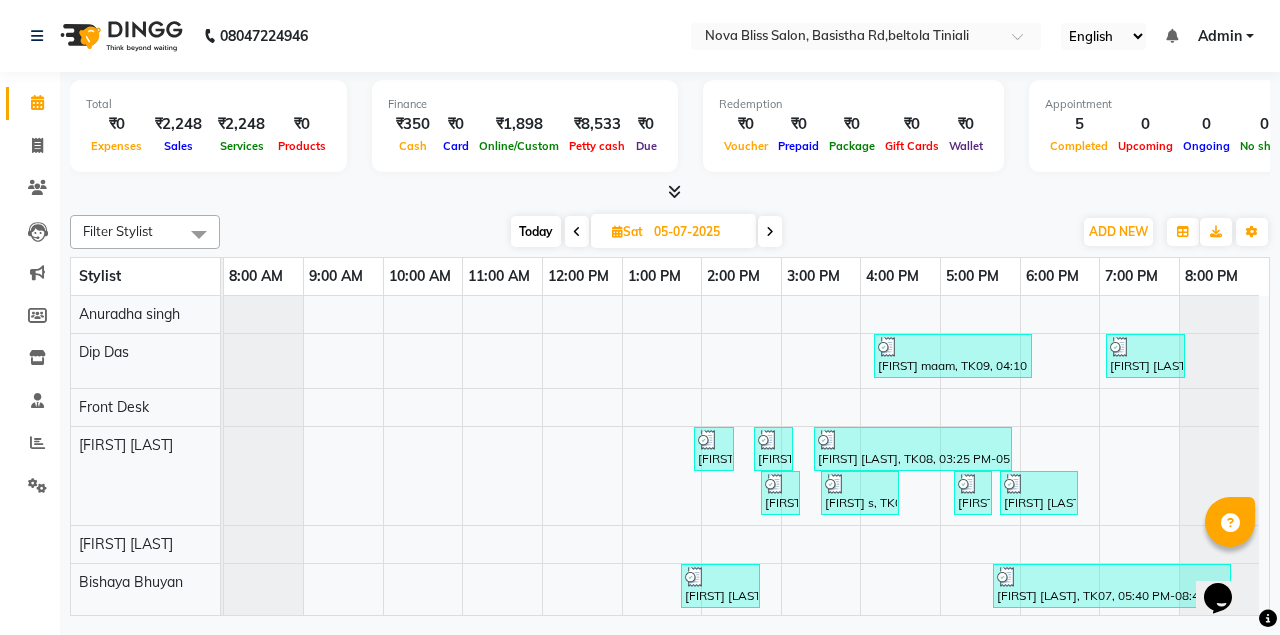 click at bounding box center [577, 231] 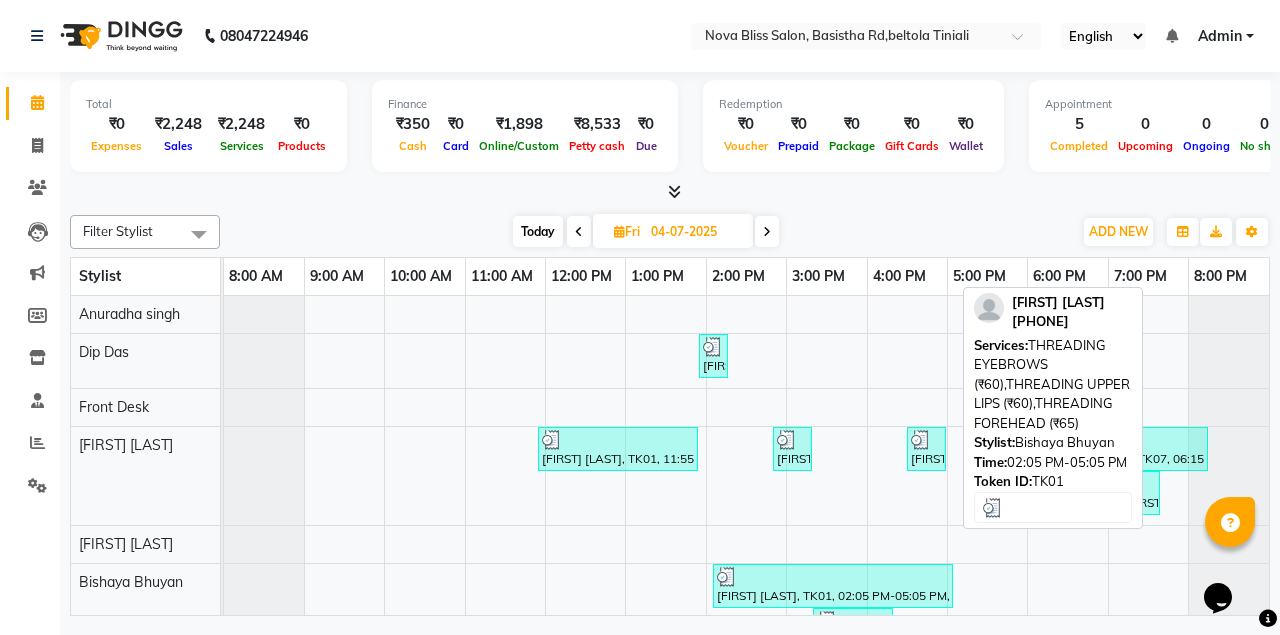 scroll, scrollTop: 141, scrollLeft: 0, axis: vertical 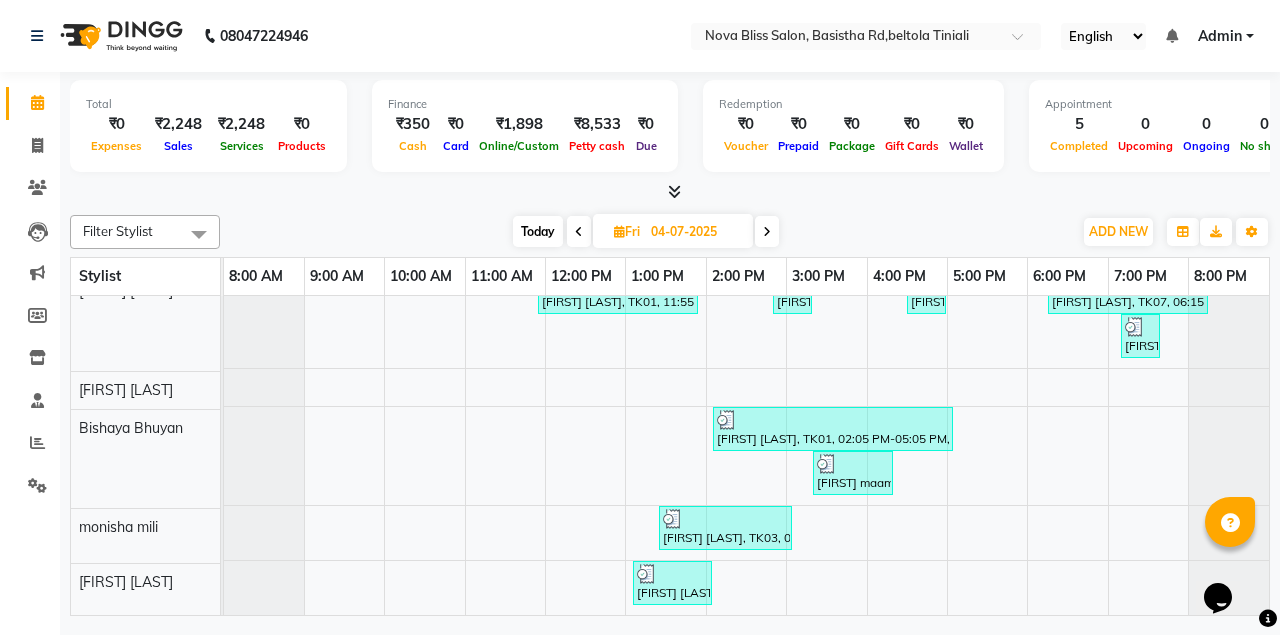 click at bounding box center [767, 232] 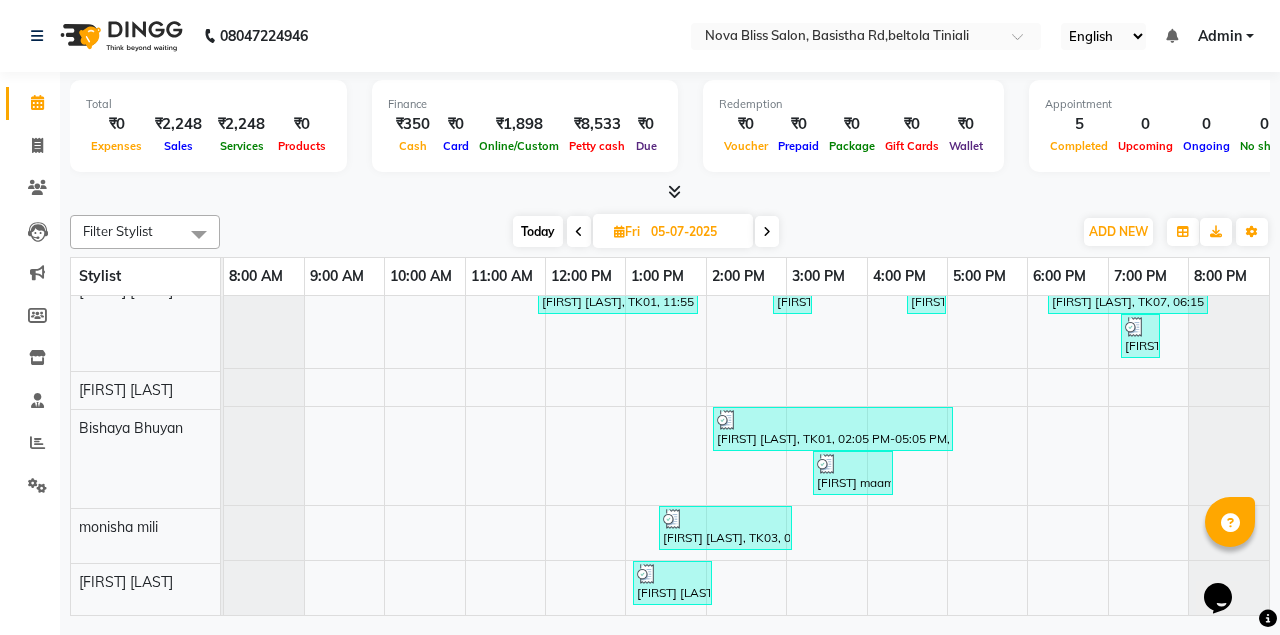 scroll, scrollTop: 0, scrollLeft: 0, axis: both 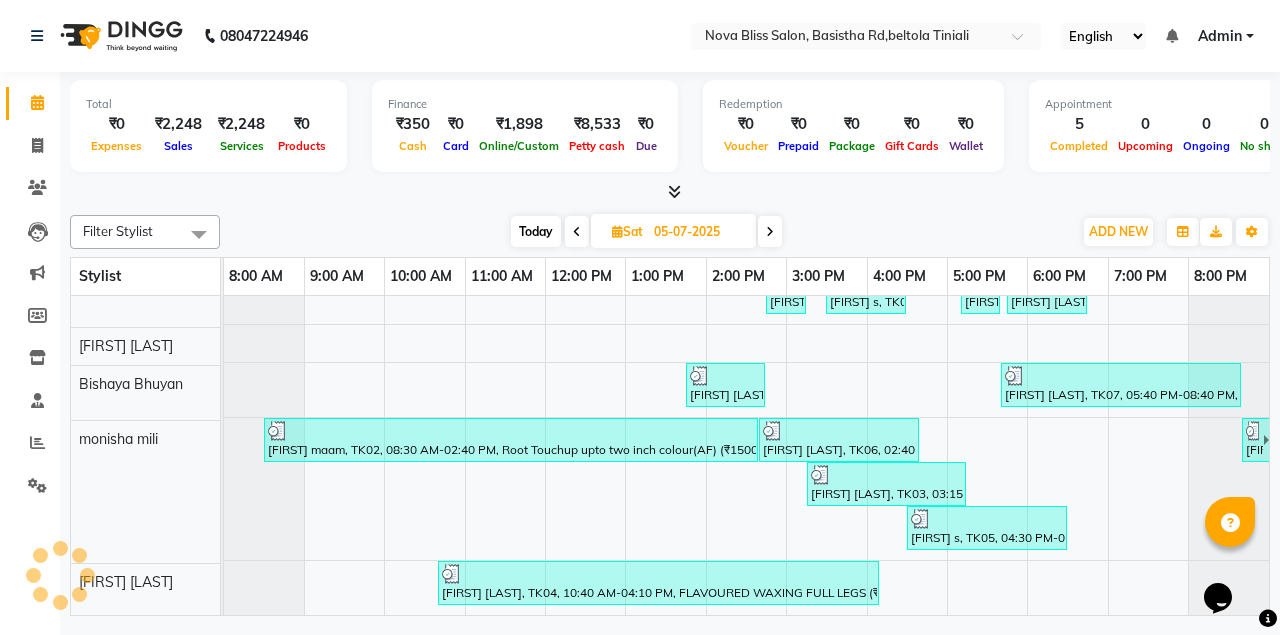 click at bounding box center [770, 231] 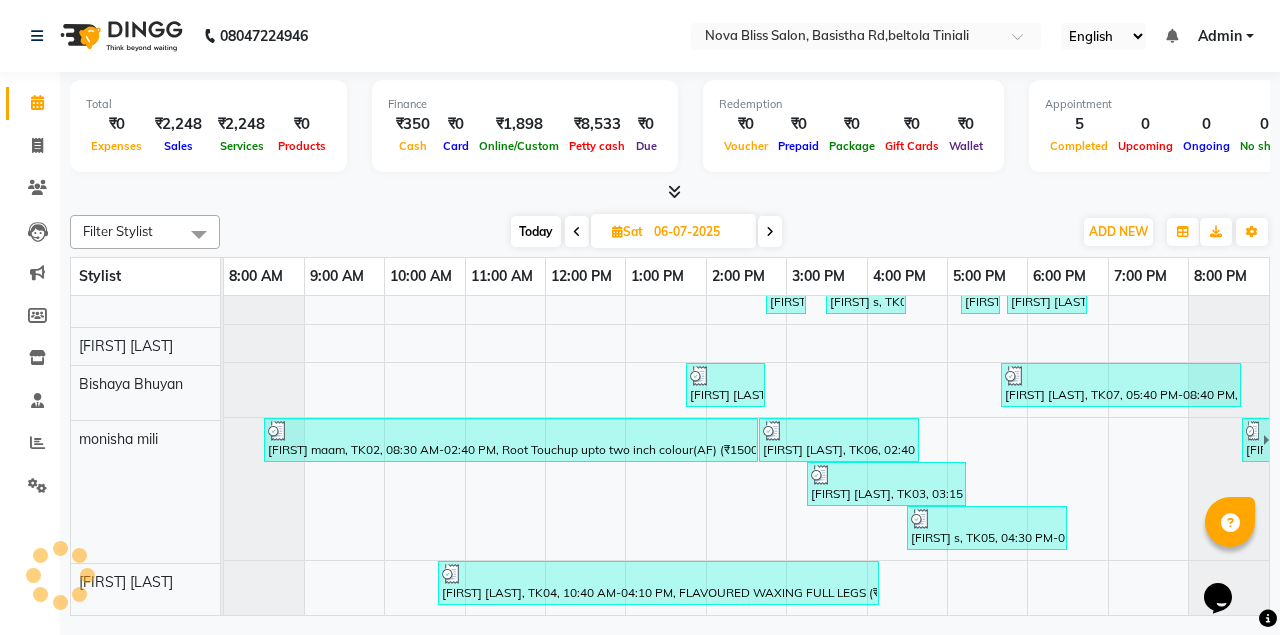 scroll, scrollTop: 0, scrollLeft: 0, axis: both 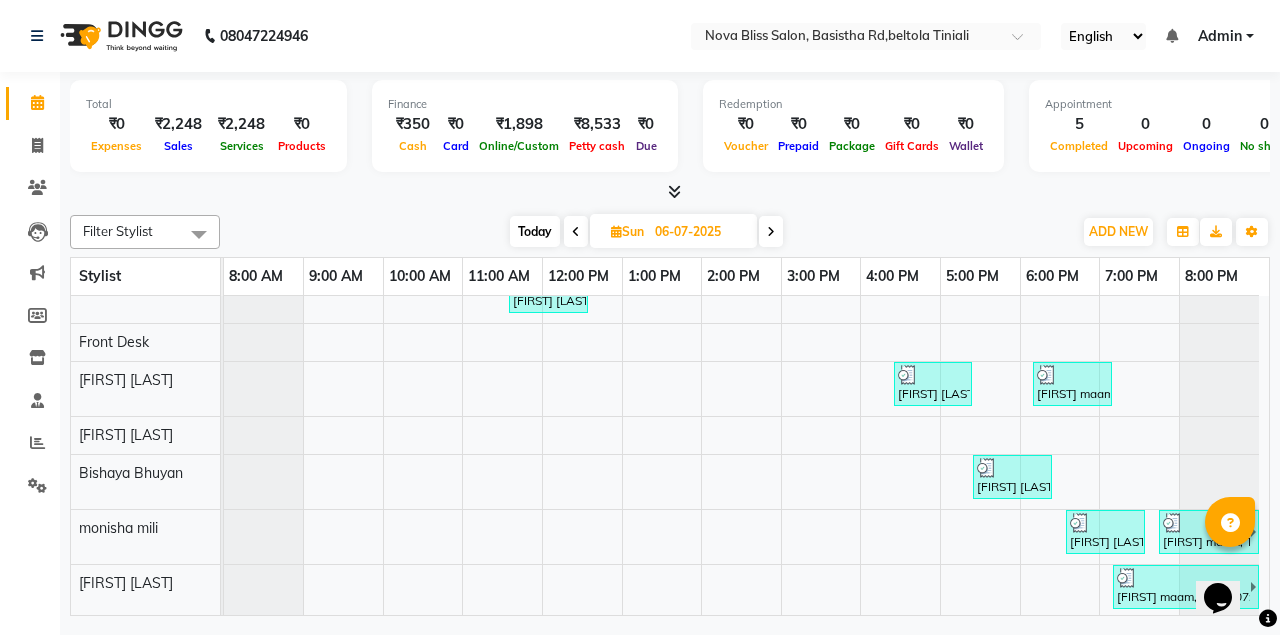 click at bounding box center [771, 232] 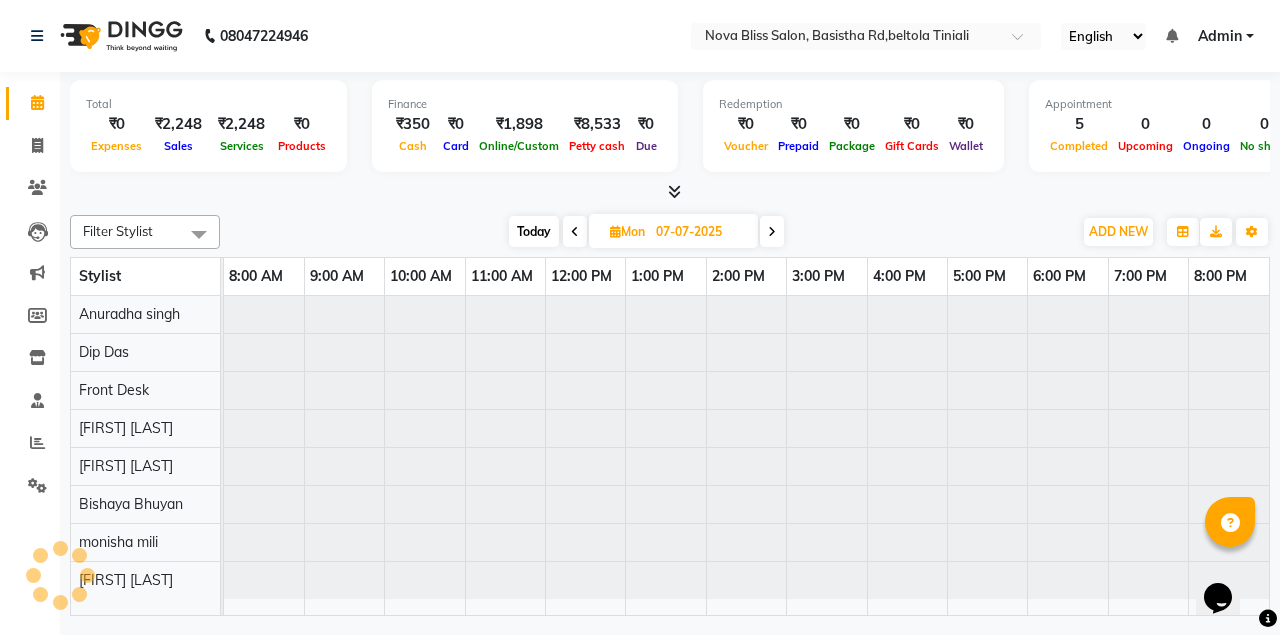 scroll, scrollTop: 0, scrollLeft: 0, axis: both 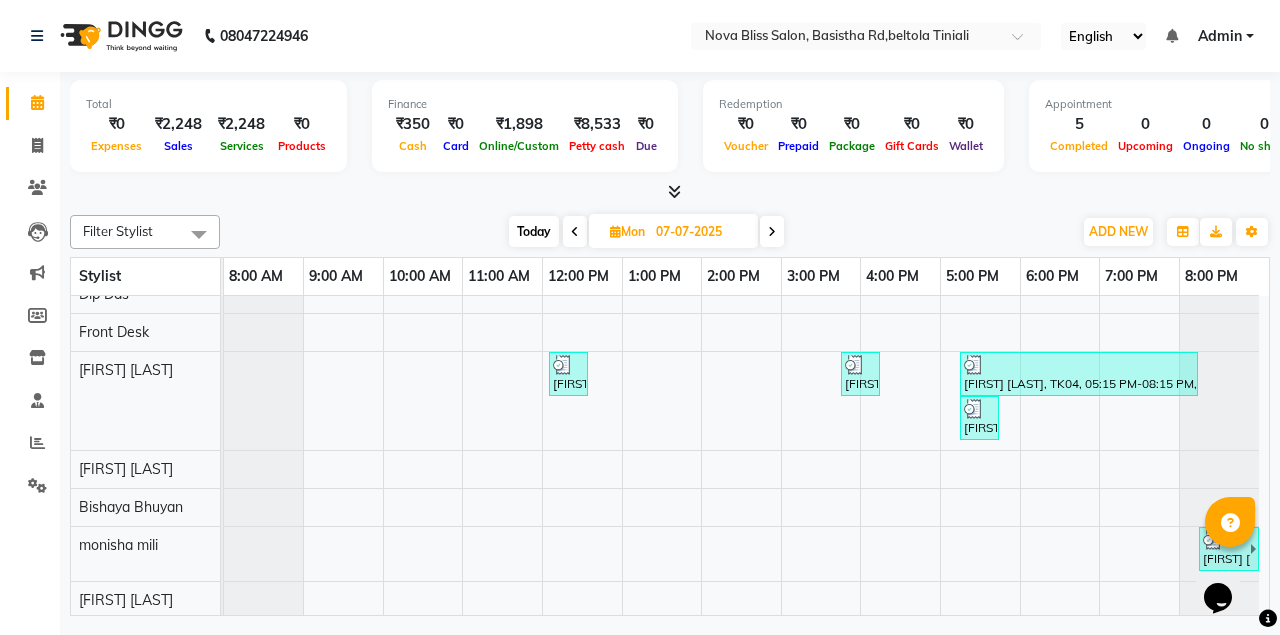 click at bounding box center [772, 232] 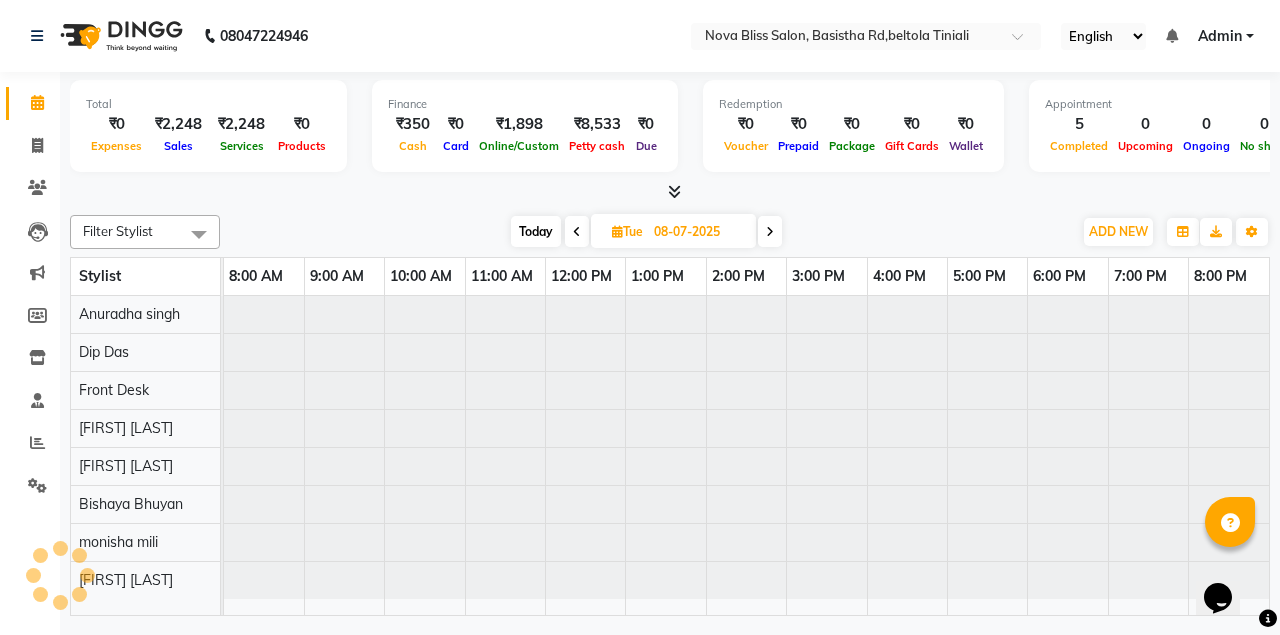 scroll, scrollTop: 0, scrollLeft: 0, axis: both 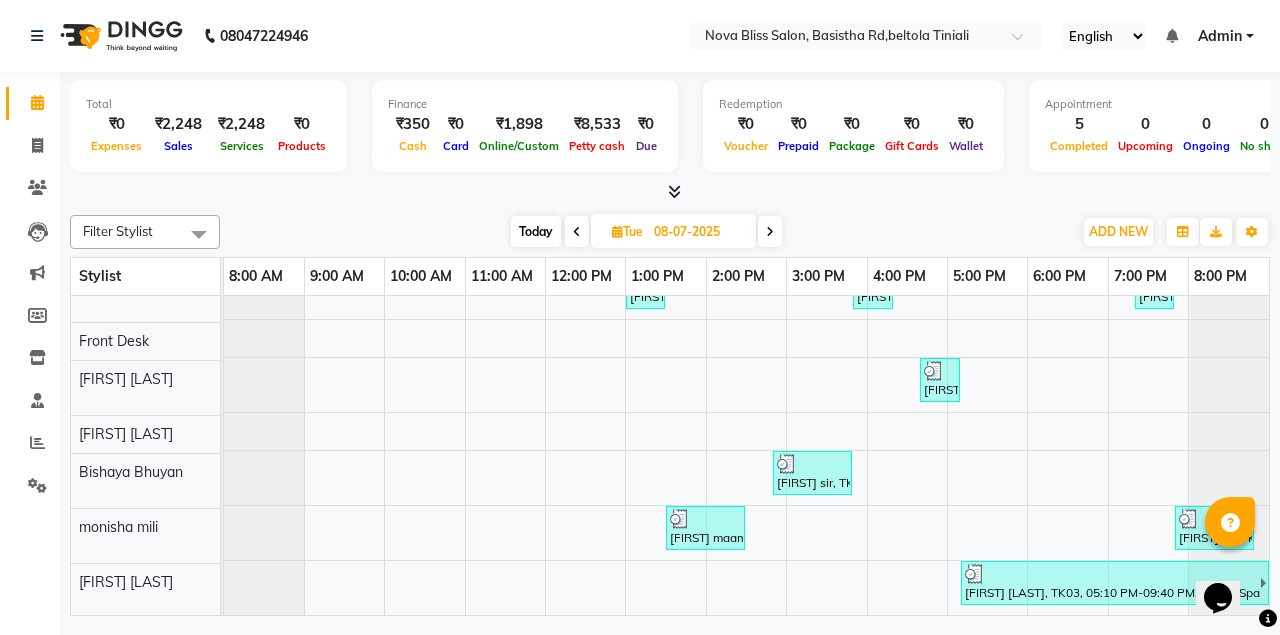 click at bounding box center (770, 232) 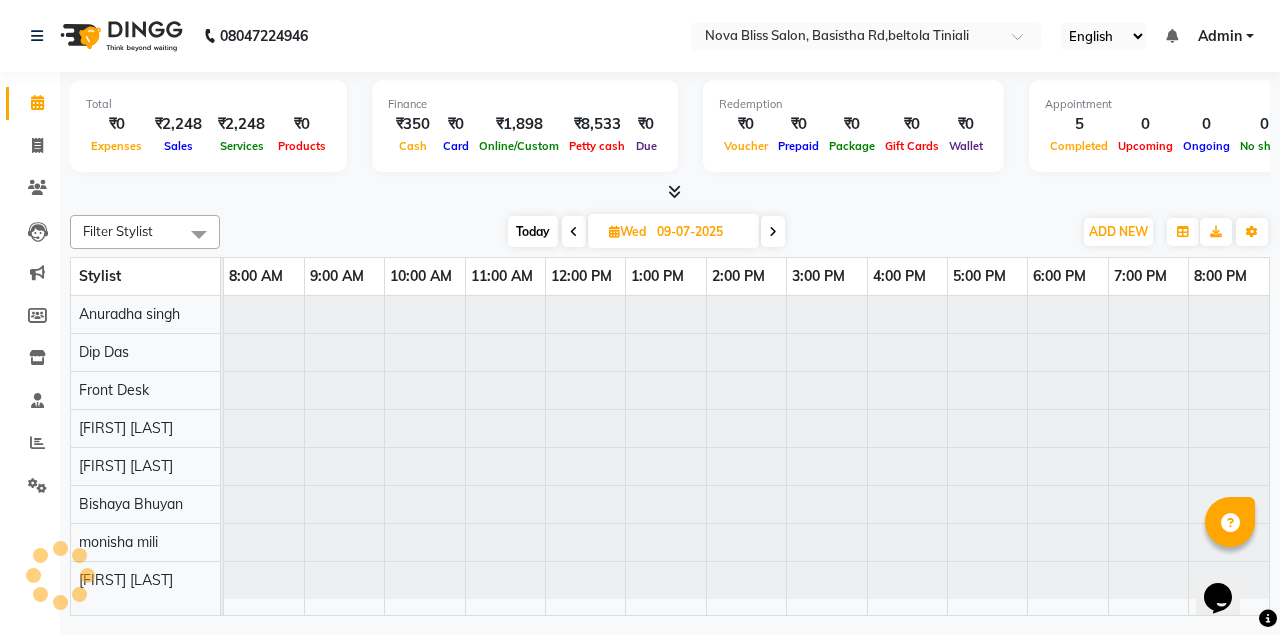 scroll, scrollTop: 0, scrollLeft: 0, axis: both 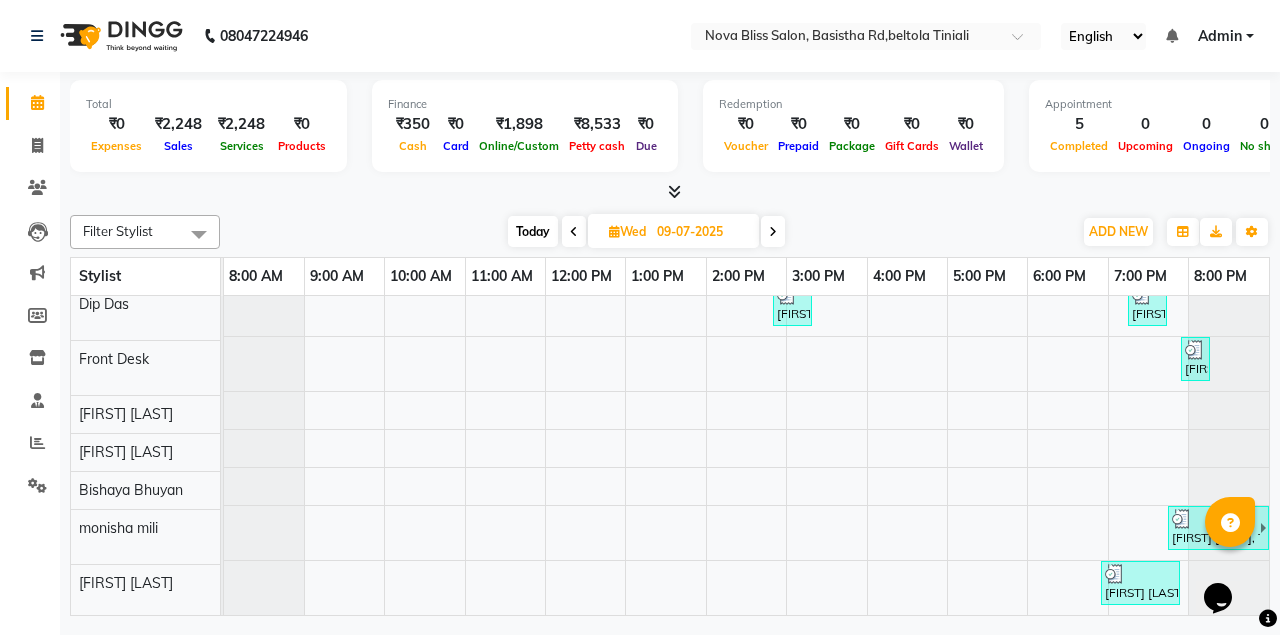 click at bounding box center [773, 232] 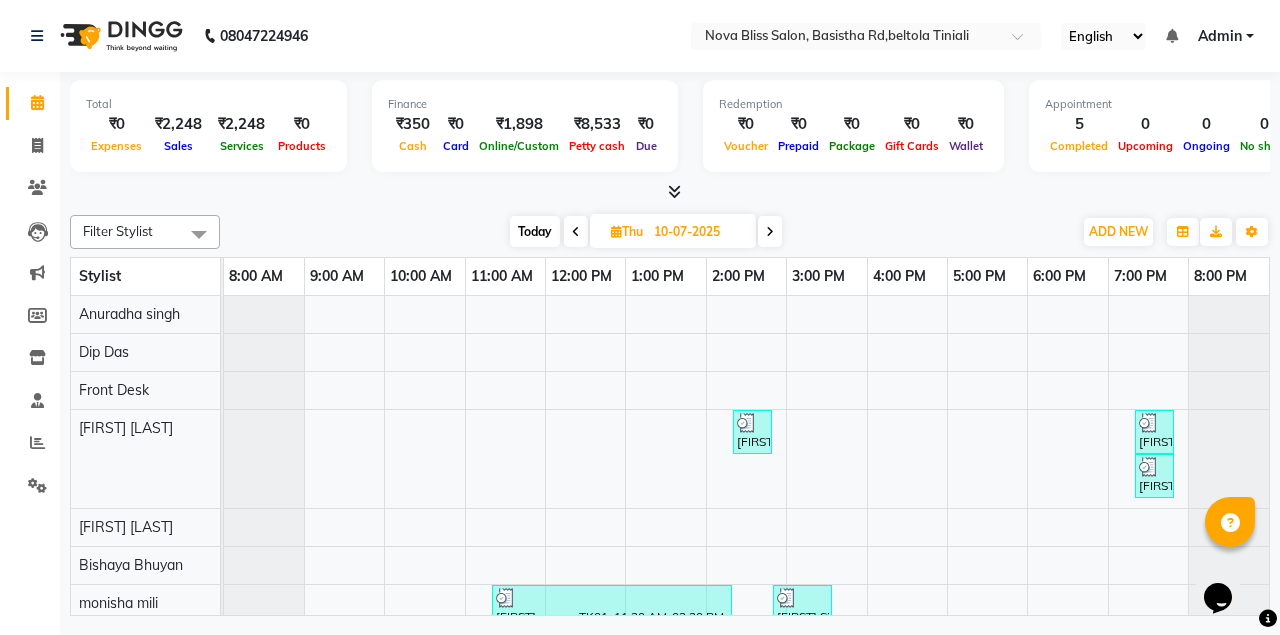 scroll, scrollTop: 85, scrollLeft: 0, axis: vertical 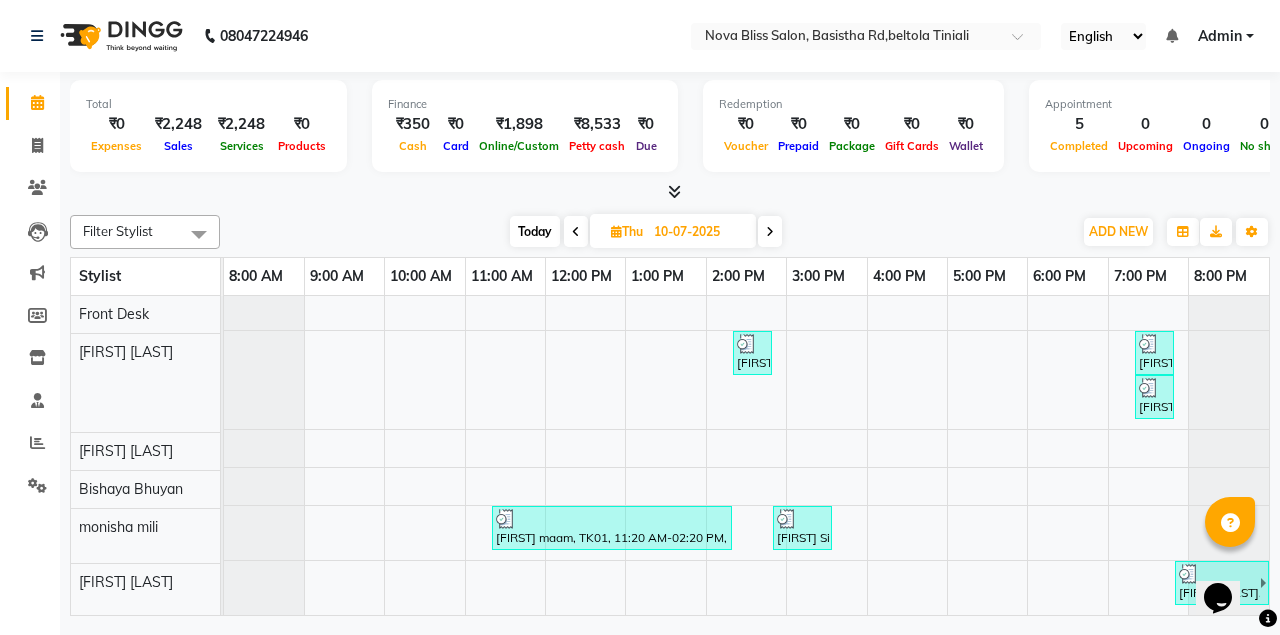 click at bounding box center [770, 232] 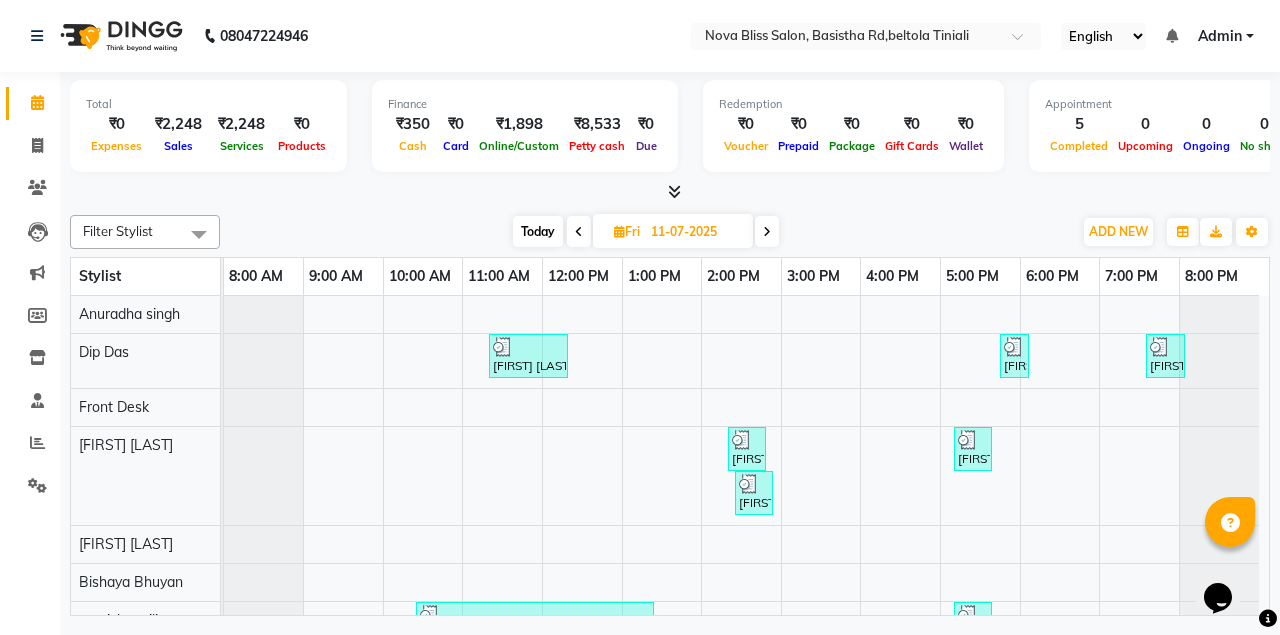 scroll, scrollTop: 224, scrollLeft: 0, axis: vertical 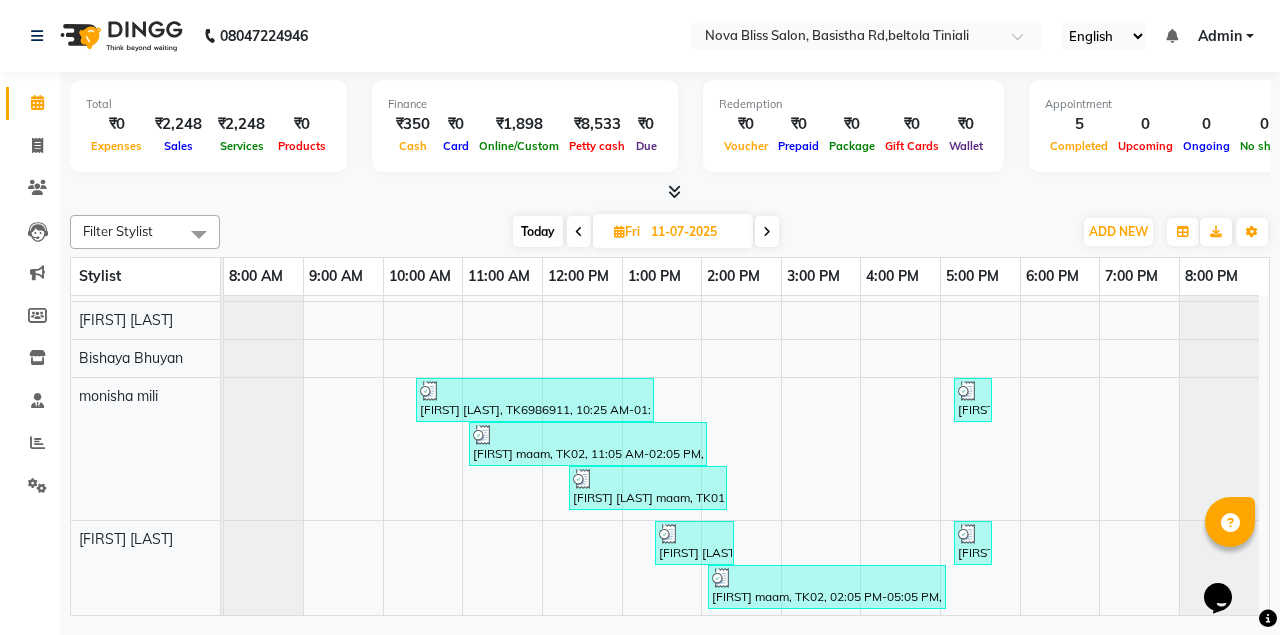 click at bounding box center (767, 231) 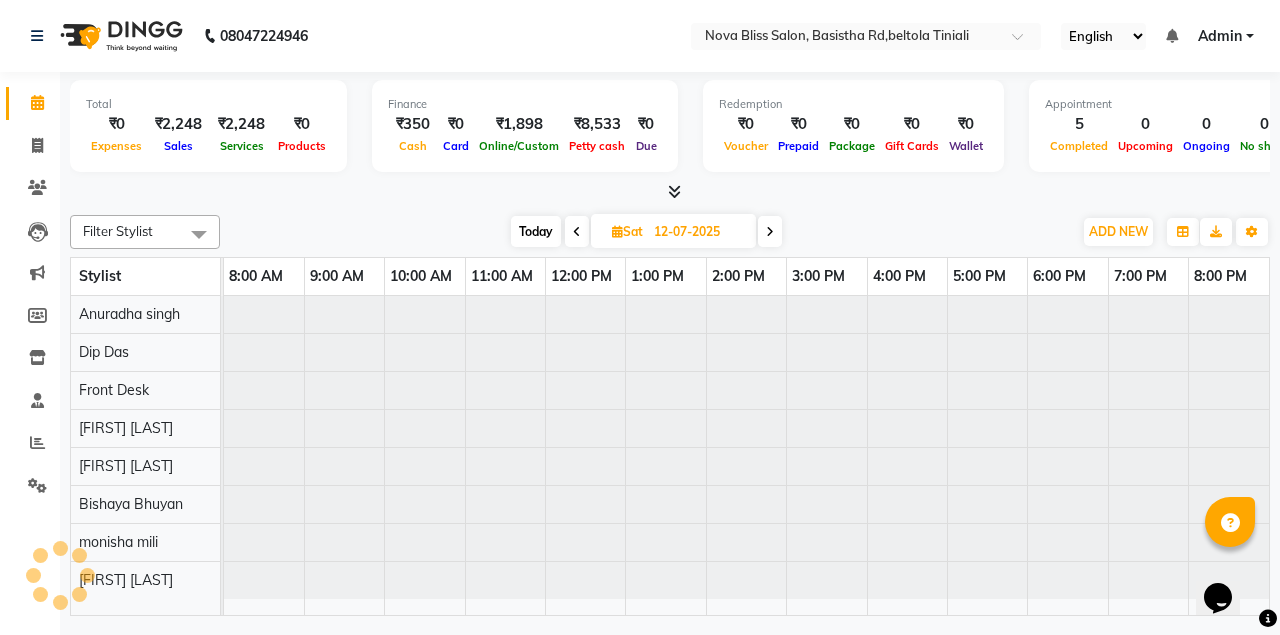 scroll, scrollTop: 0, scrollLeft: 0, axis: both 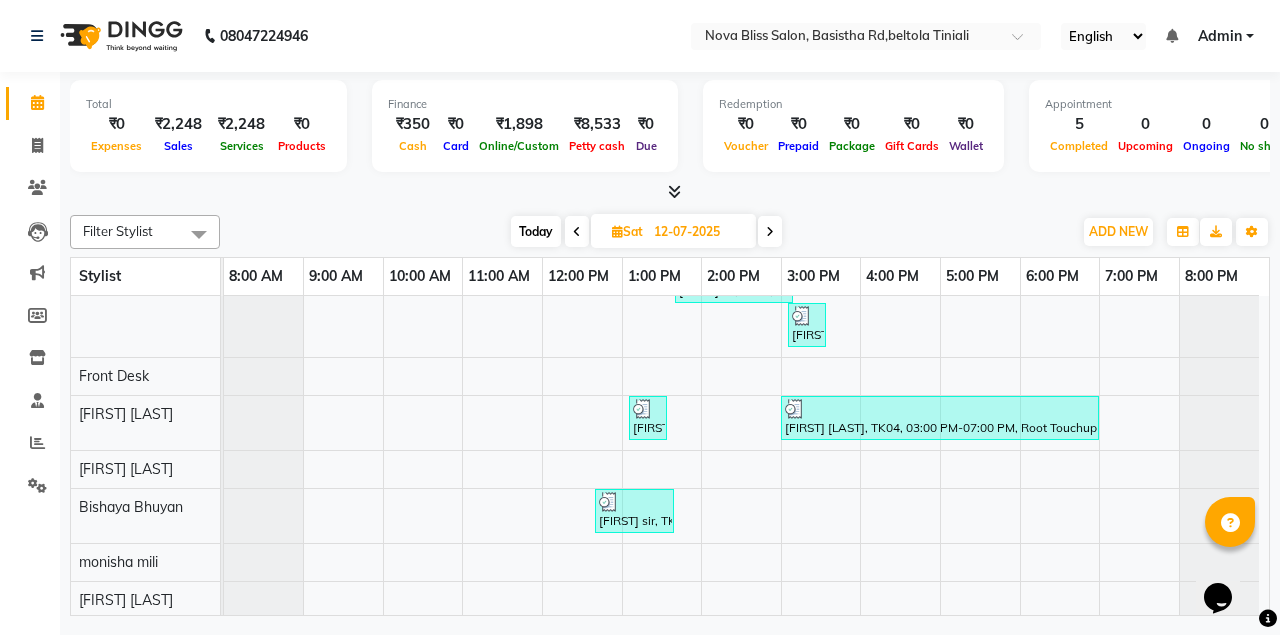 click at bounding box center (770, 231) 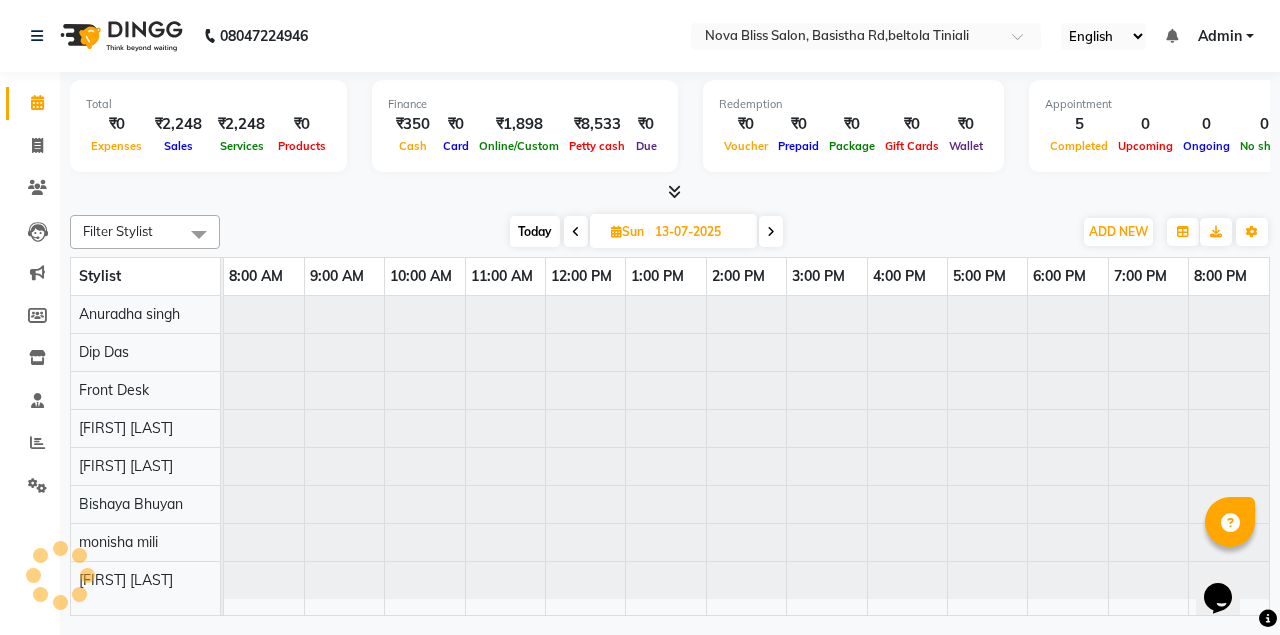 scroll, scrollTop: 0, scrollLeft: 0, axis: both 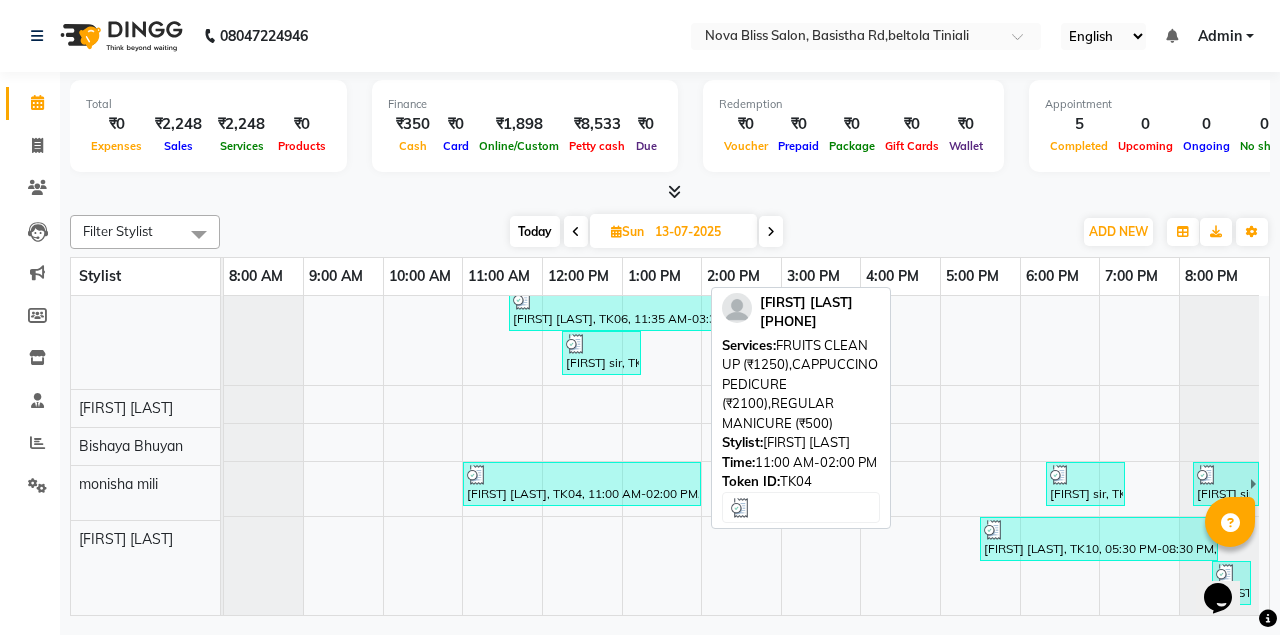 click at bounding box center (582, 475) 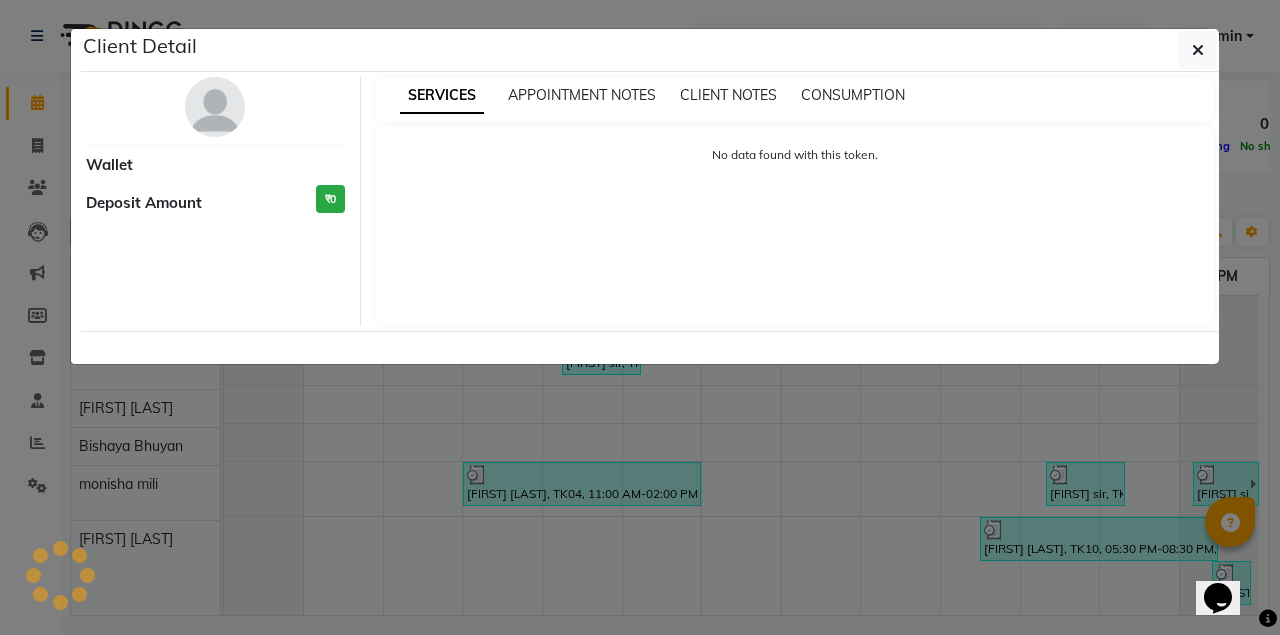 select on "3" 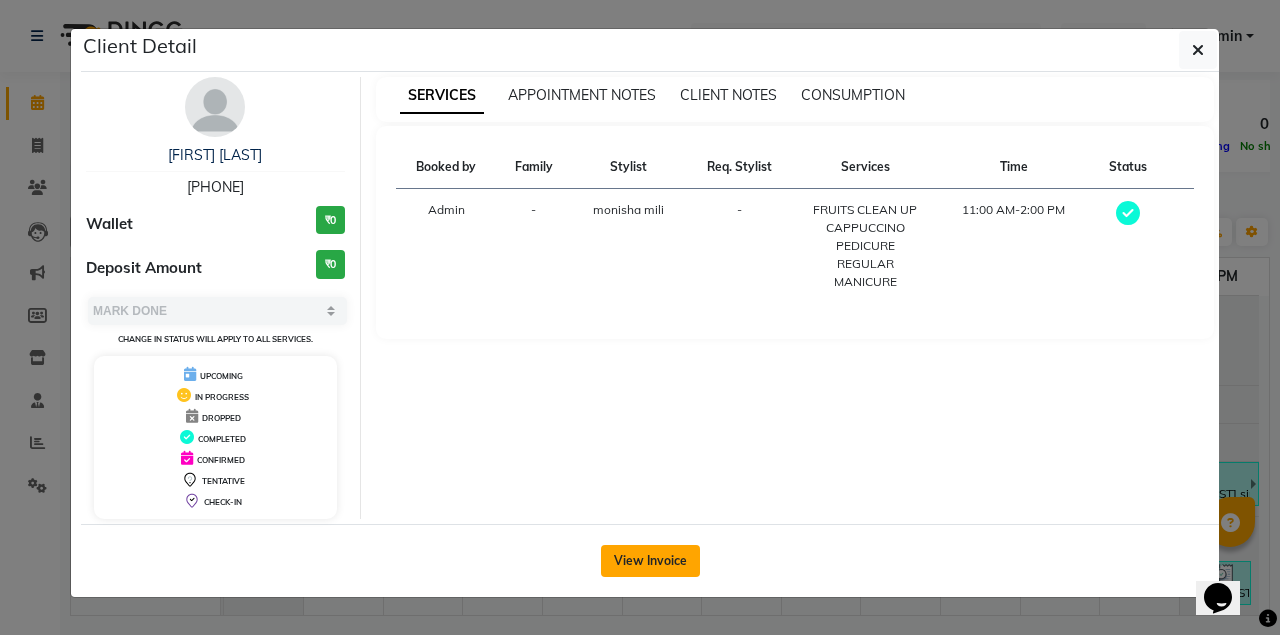 click on "View Invoice" 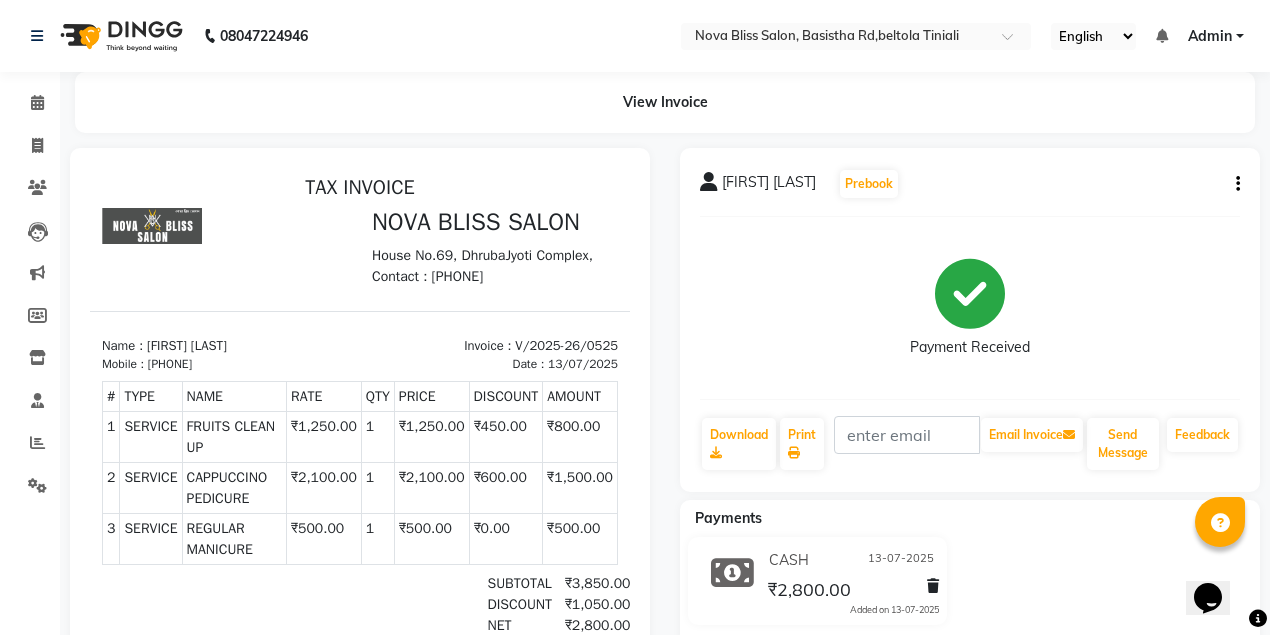 click 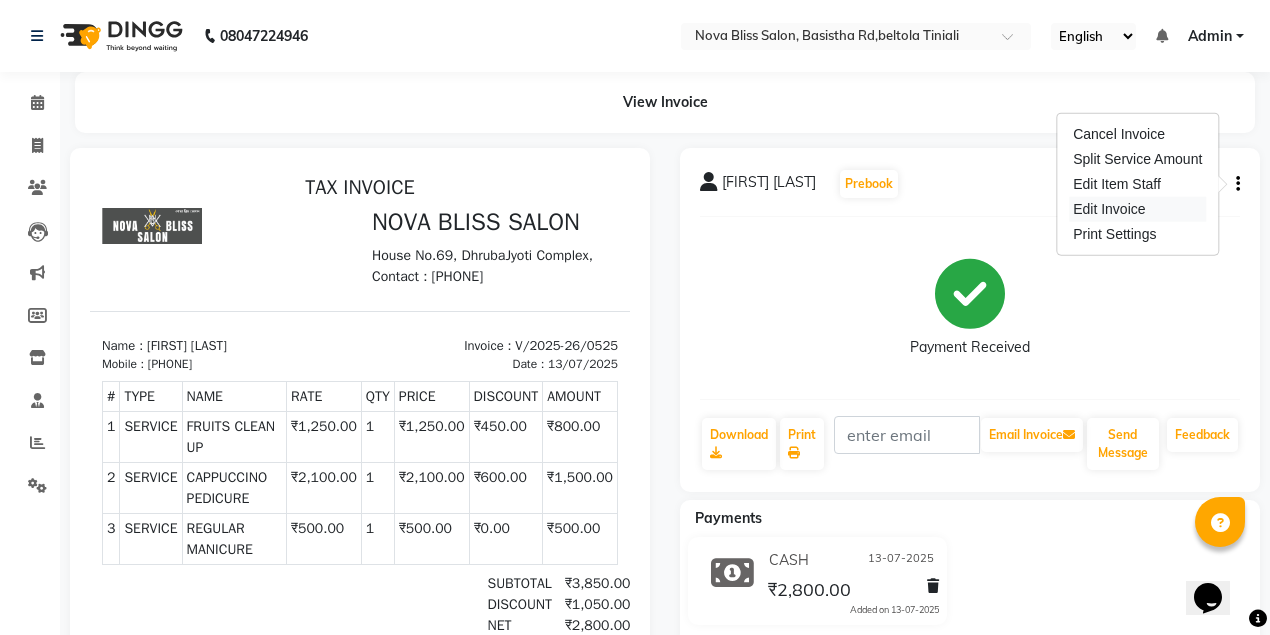 click on "Edit Invoice" at bounding box center [1137, 209] 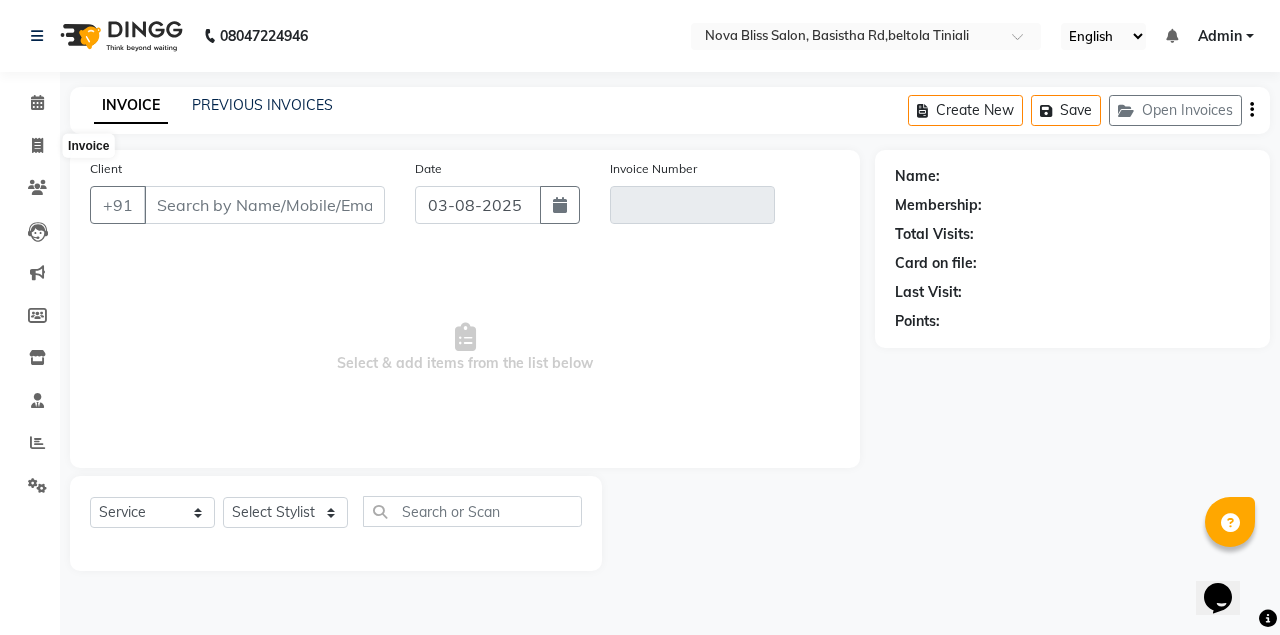 type on "[PHONE]" 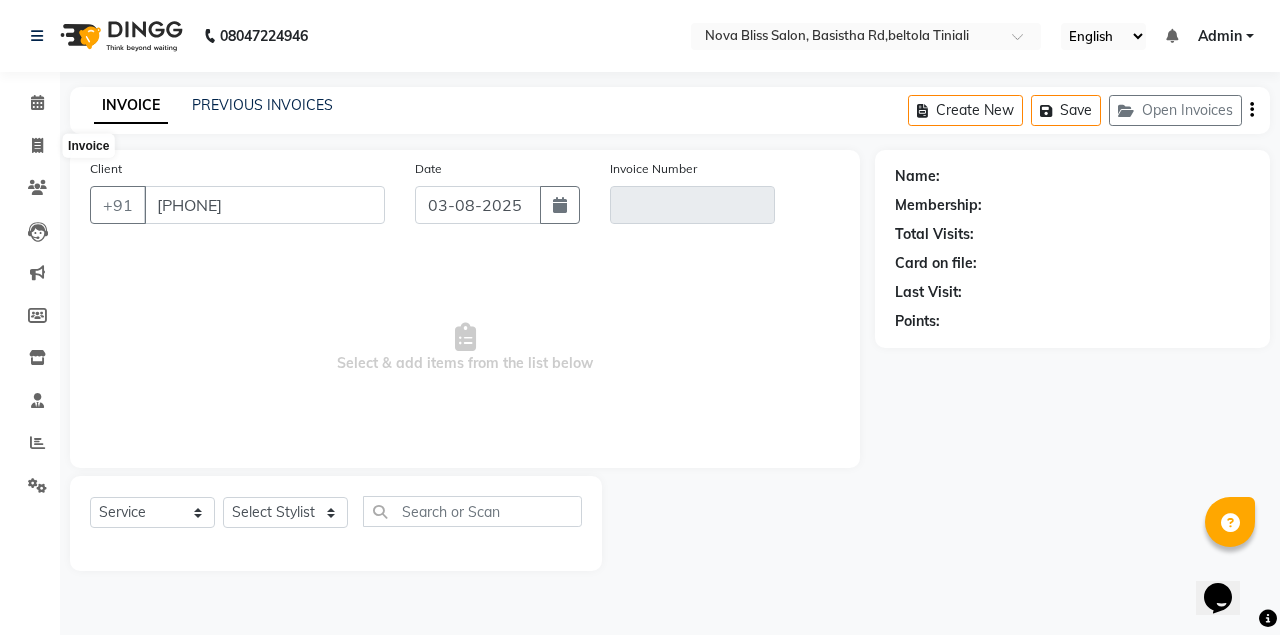 type on "V/2025-26/0525" 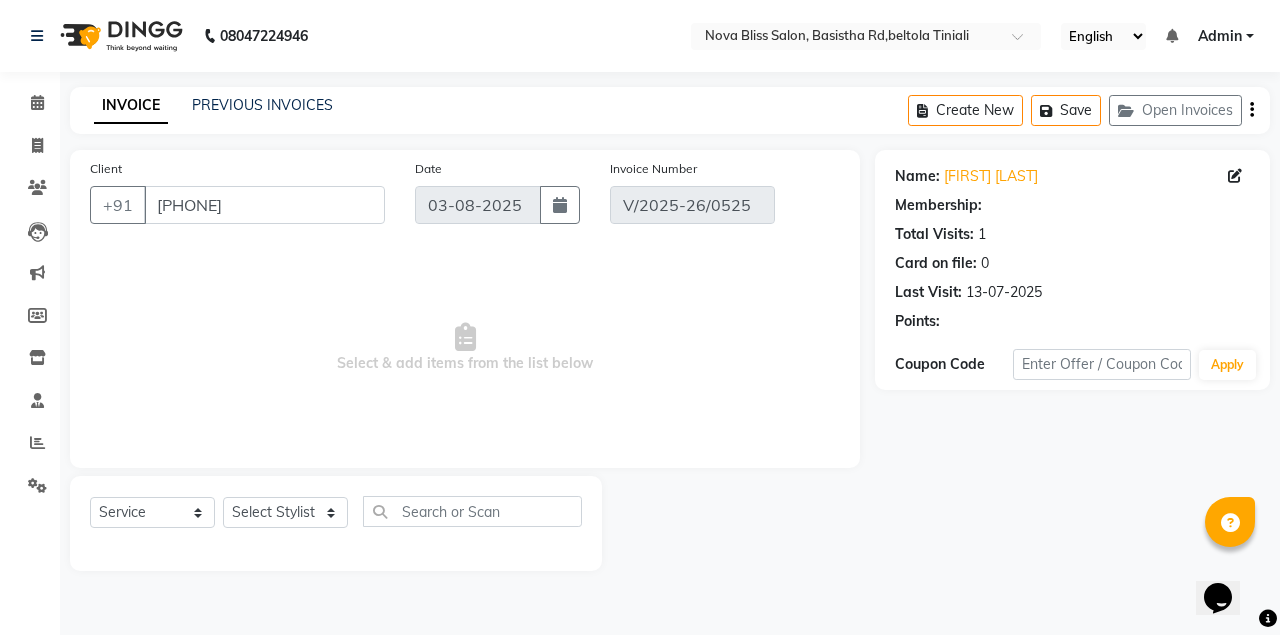 type on "13-07-2025" 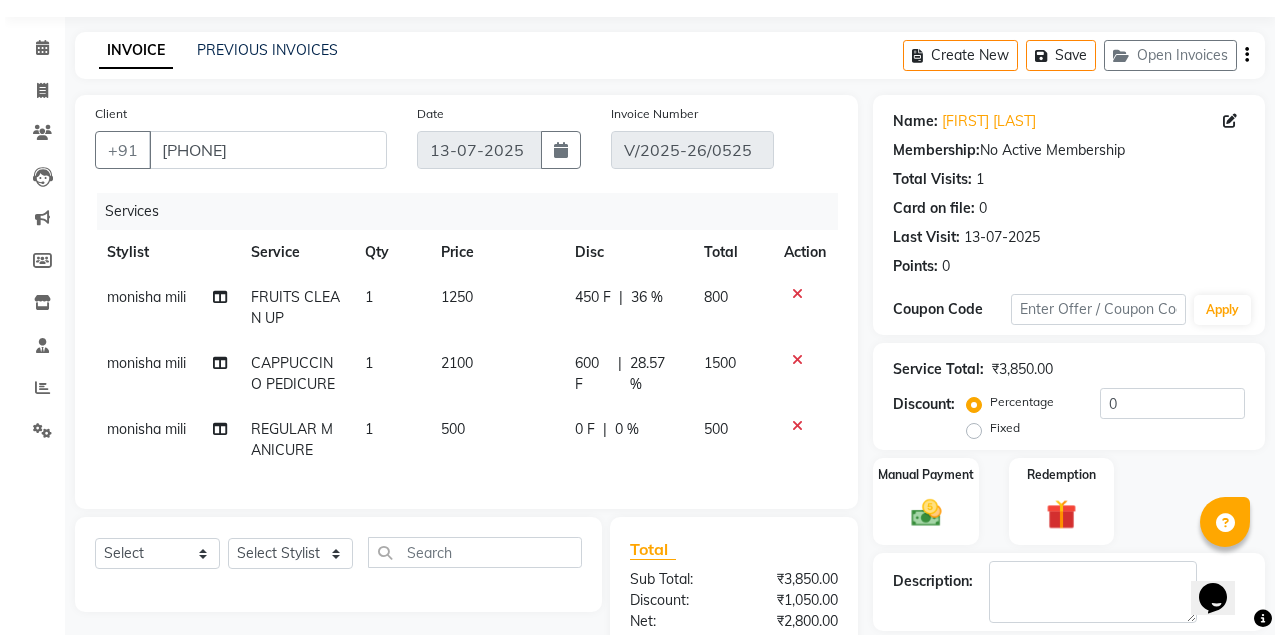 scroll, scrollTop: 0, scrollLeft: 0, axis: both 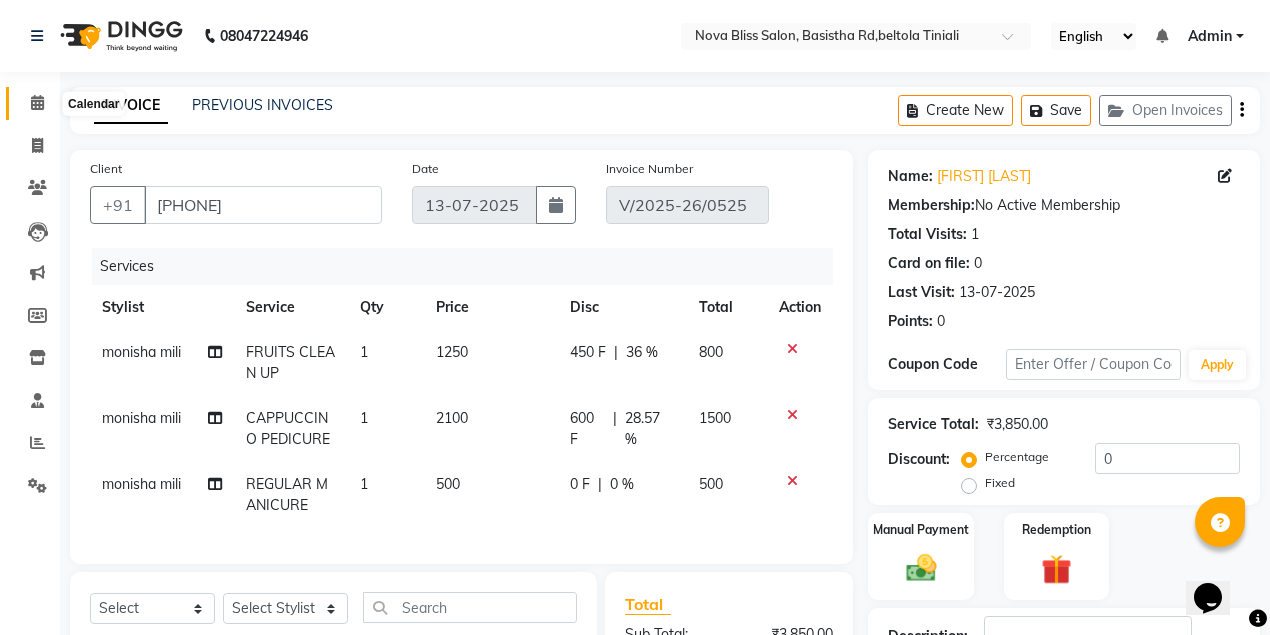 click 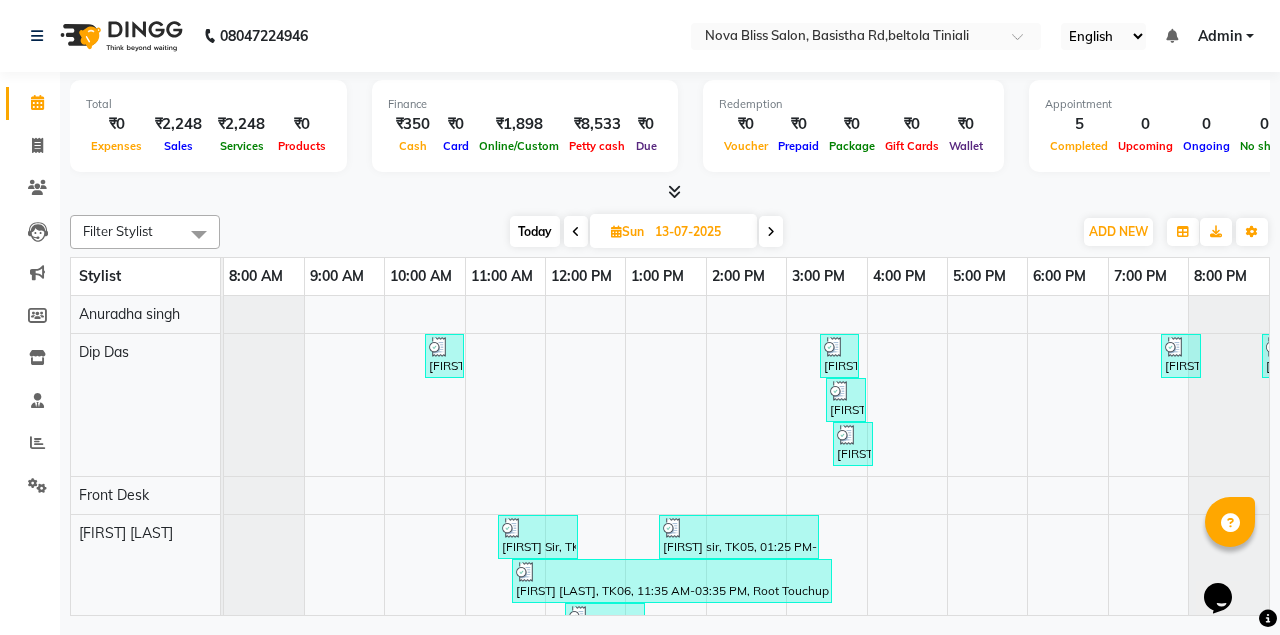 scroll, scrollTop: 232, scrollLeft: 0, axis: vertical 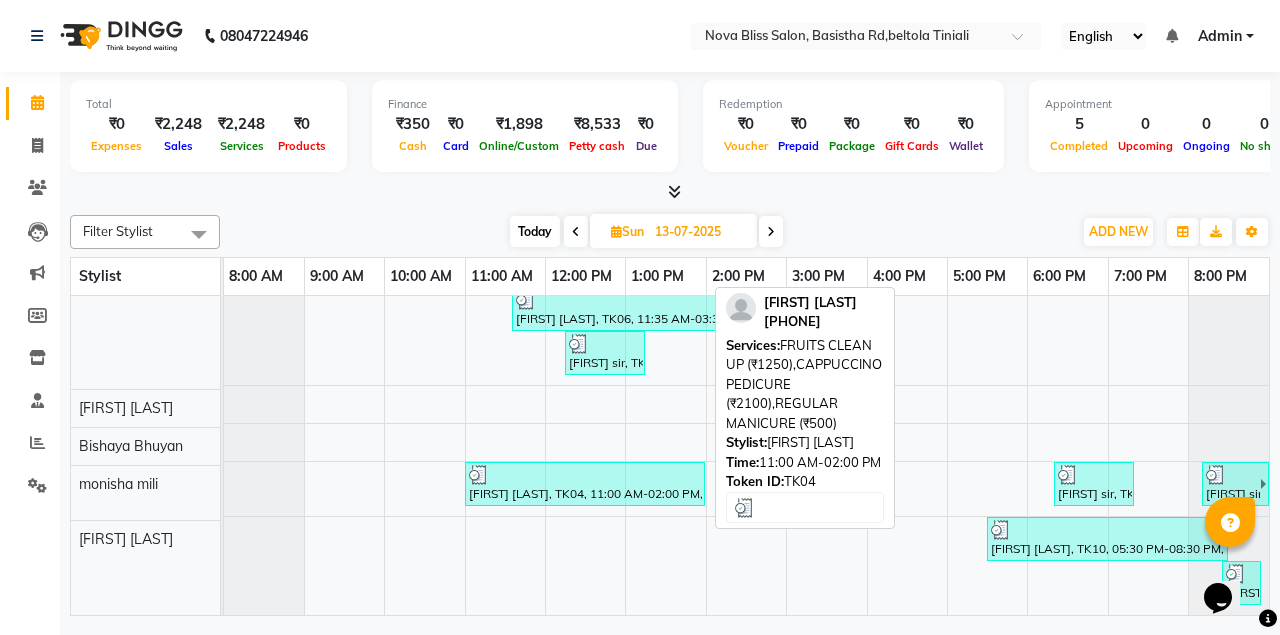 click on "[FIRST] [LAST], TK04, 11:00 AM-02:00 PM, FRUITS CLEAN UP (₹1250),CAPPUCCINO PEDICURE (₹2100),REGULAR MANICURE (₹500)" at bounding box center [585, 484] 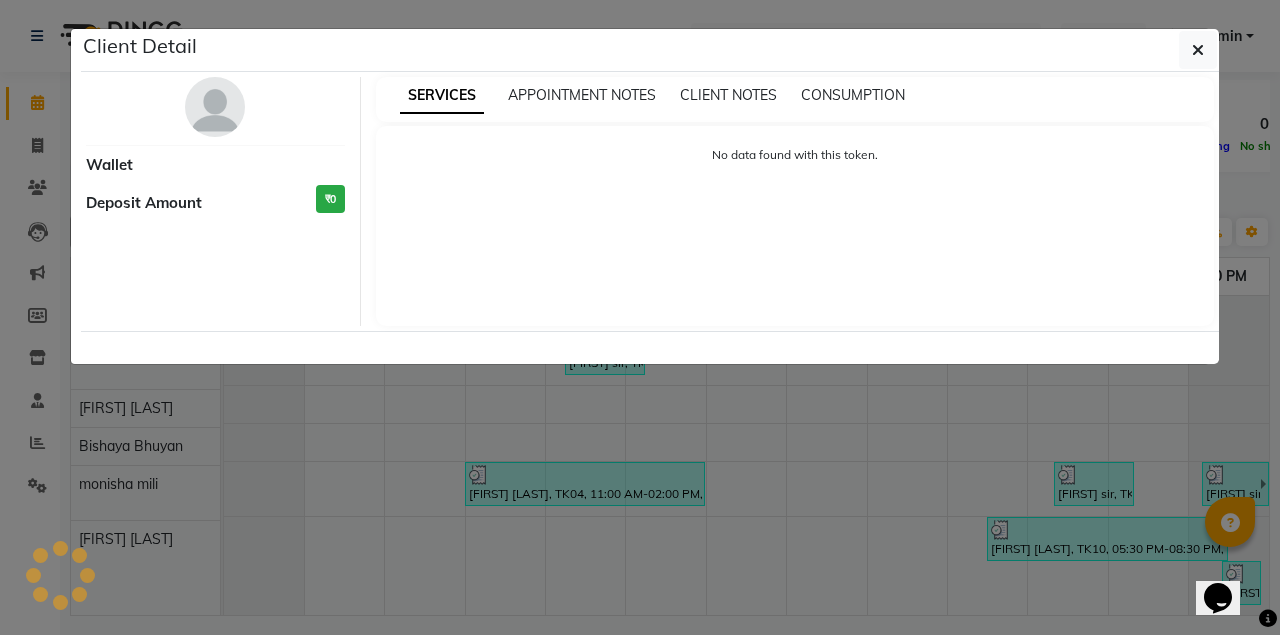 select on "3" 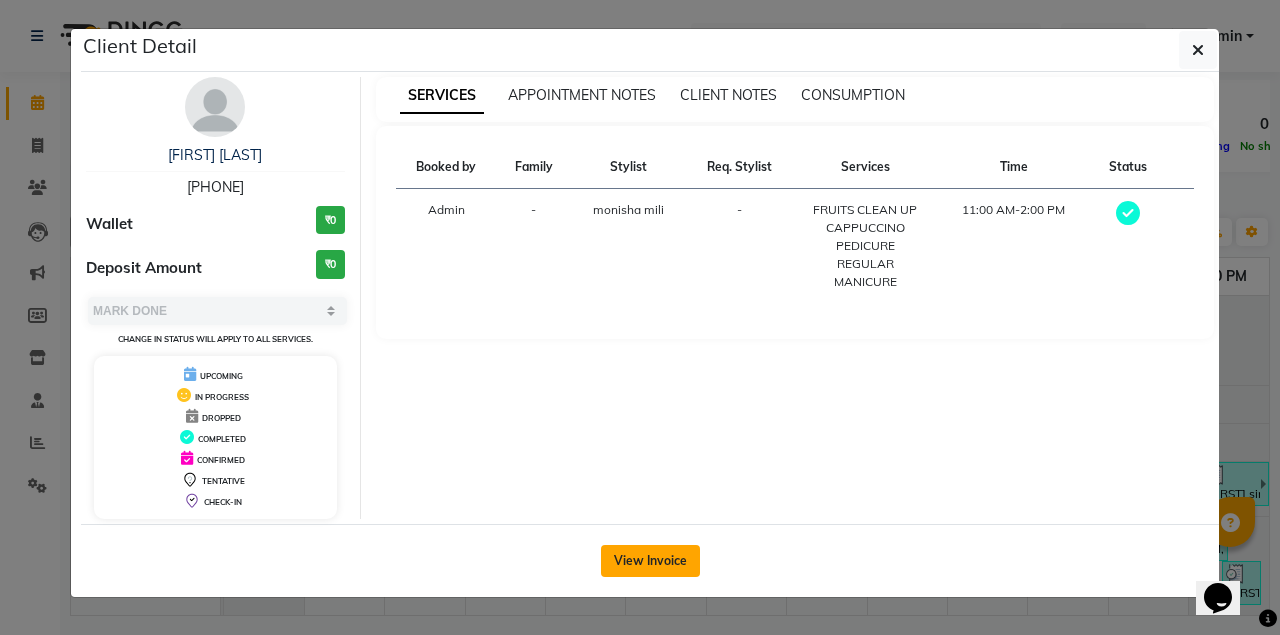 click on "View Invoice" 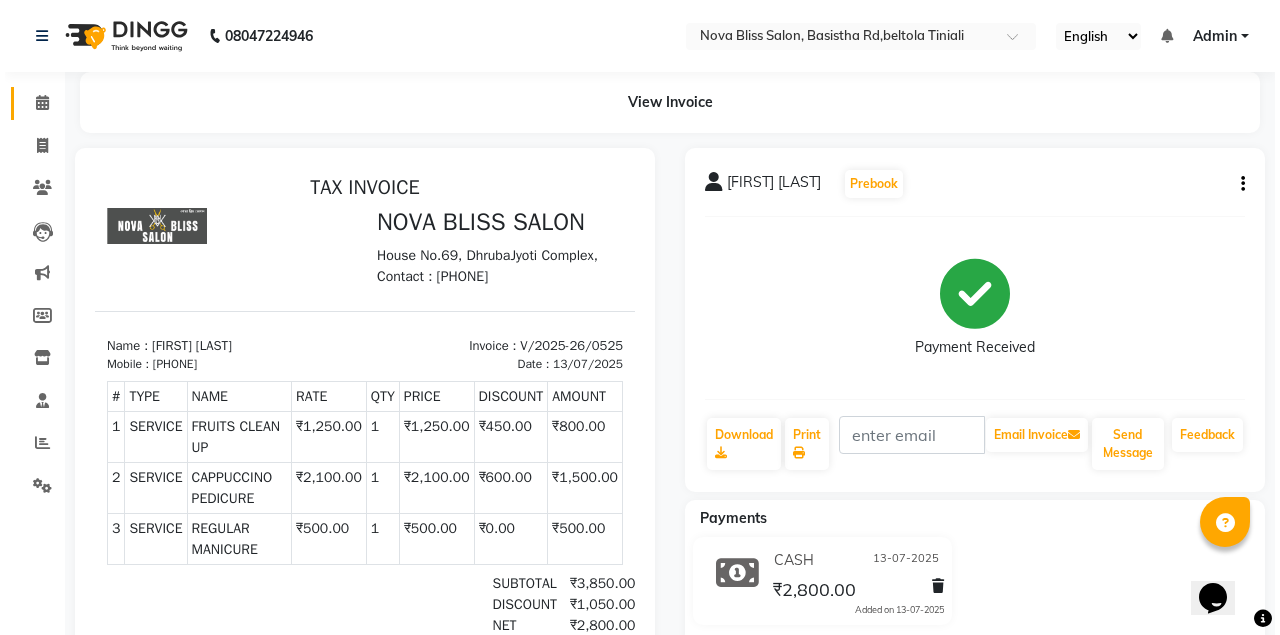 scroll, scrollTop: 0, scrollLeft: 0, axis: both 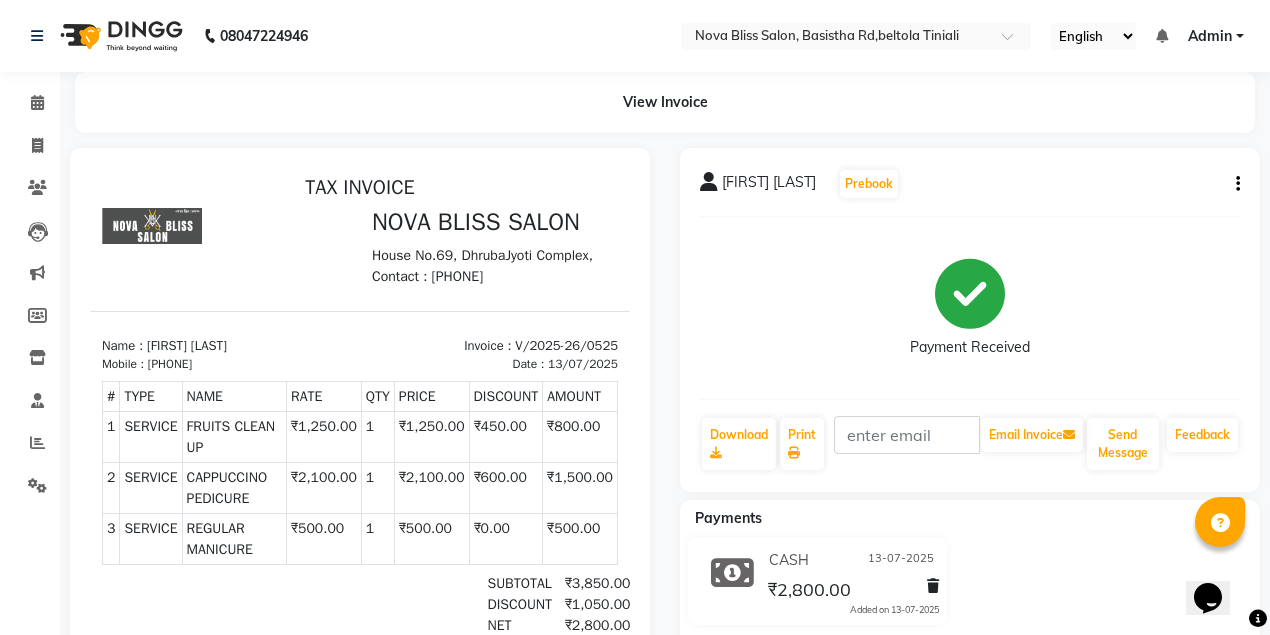 click 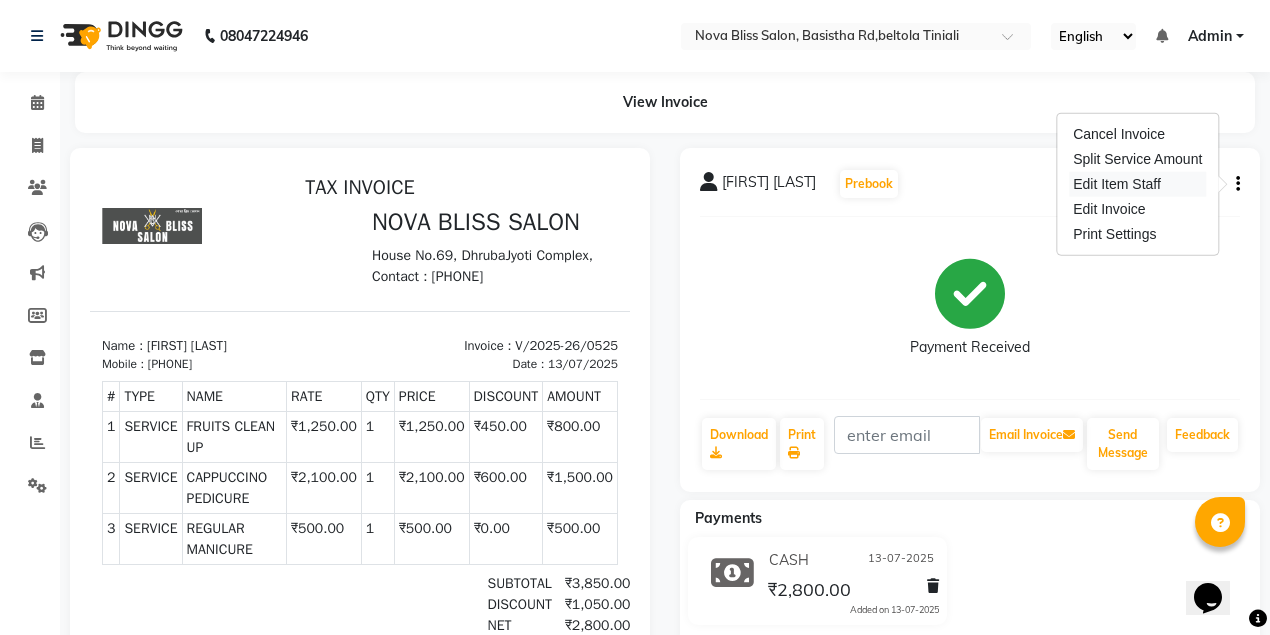 click on "Edit Item Staff" at bounding box center [1137, 184] 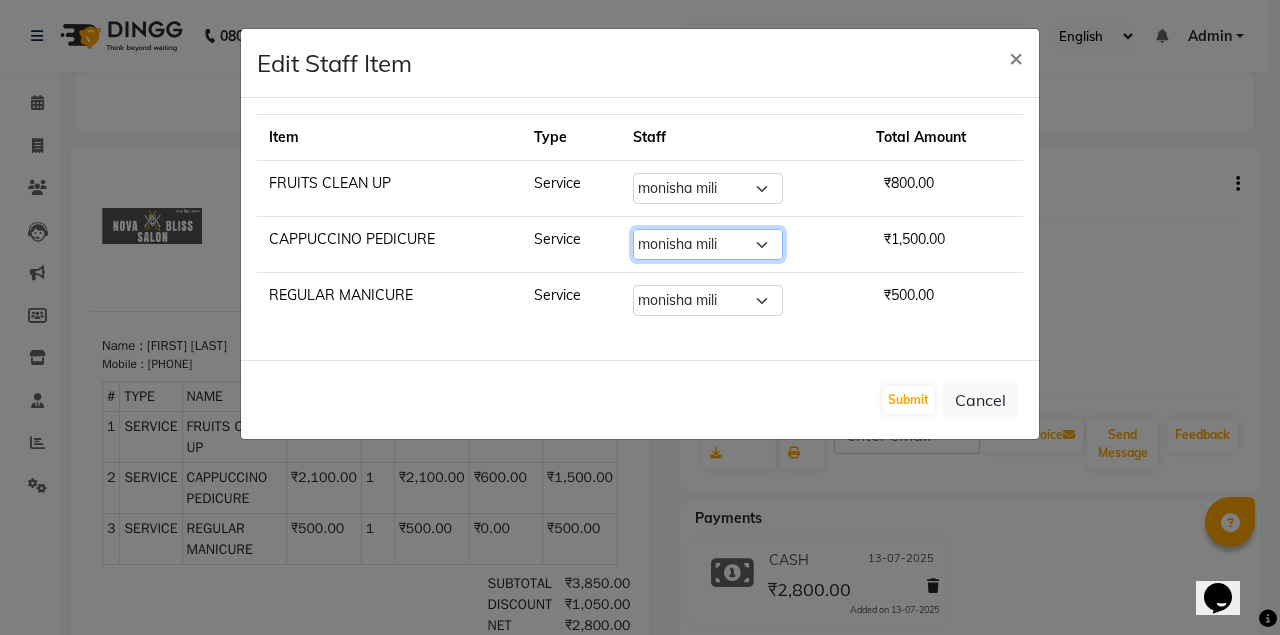 click on "Select  [FIRST] [LAST]   [FIRST] [LAST]   [FIRST] [LAST]   [FIRST] [LAST]    Front Desk   [FIRST] [LAST]   [FIRST] [LAST]   [FIRST] [LAST]" 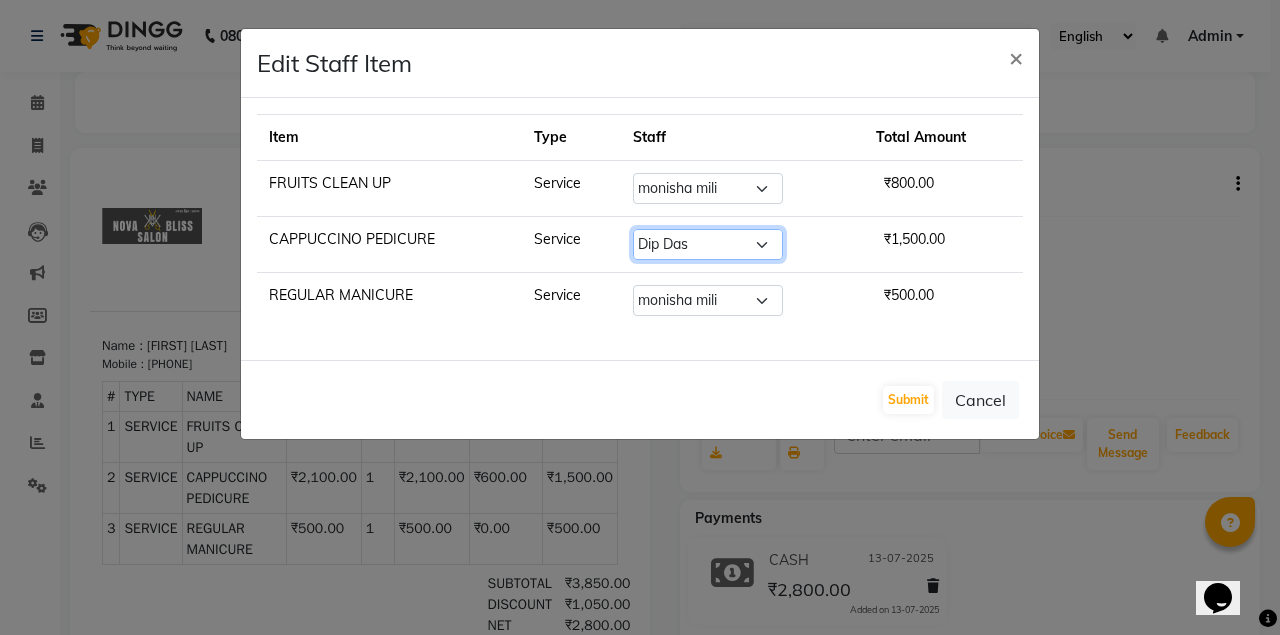 click on "Select  [FIRST] [LAST]   [FIRST] [LAST]   [FIRST] [LAST]   [FIRST] [LAST]    Front Desk   [FIRST] [LAST]   [FIRST] [LAST]   [FIRST] [LAST]" 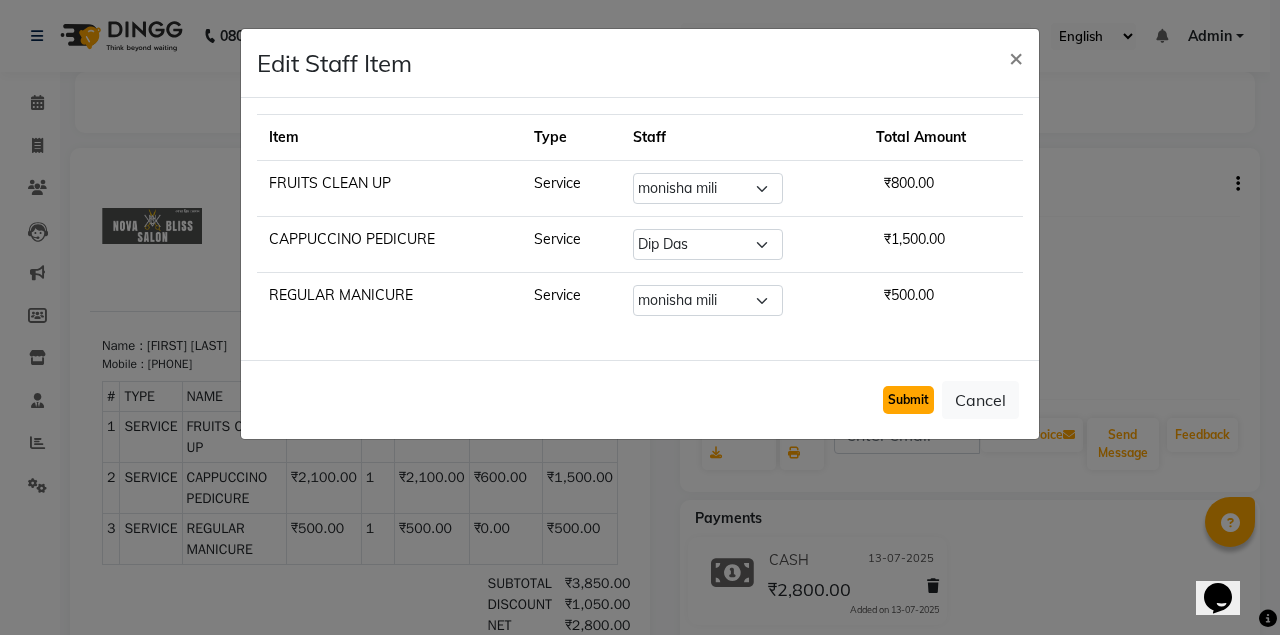 click on "Submit" 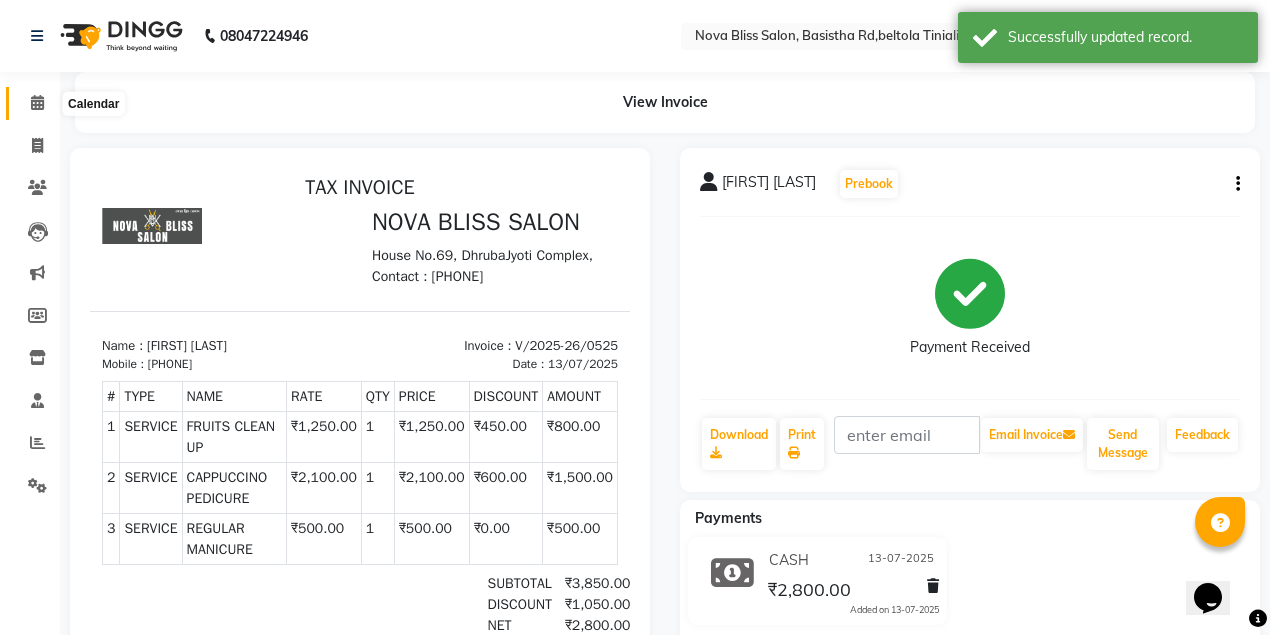 click 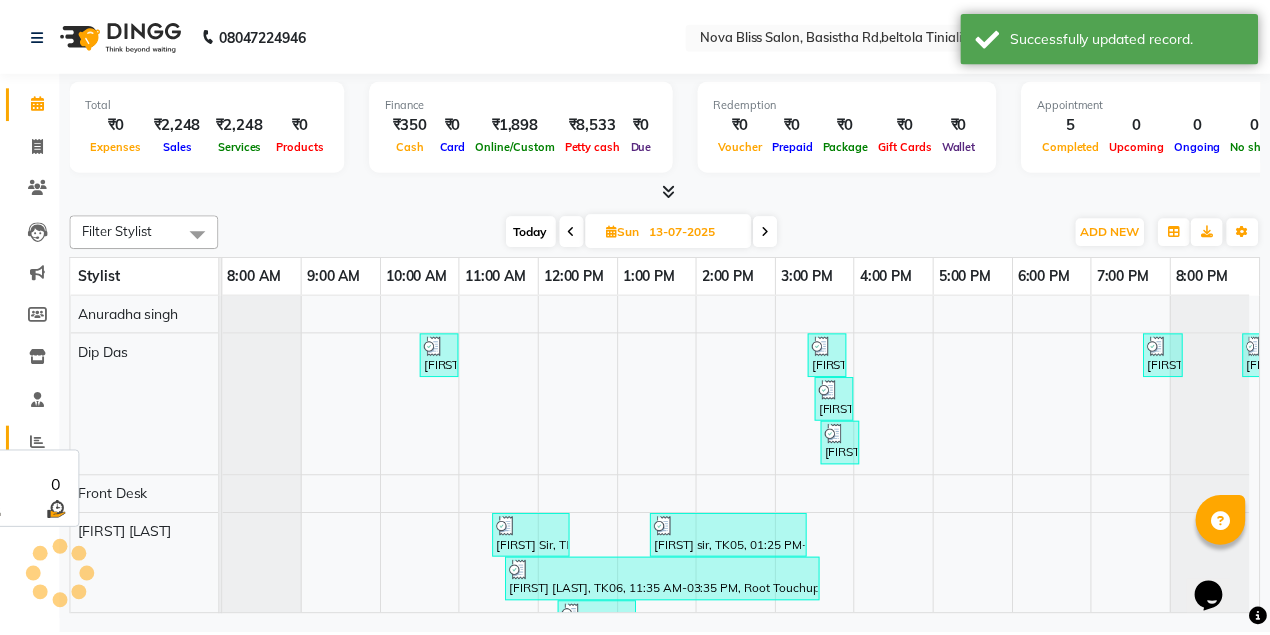 scroll, scrollTop: 0, scrollLeft: 22, axis: horizontal 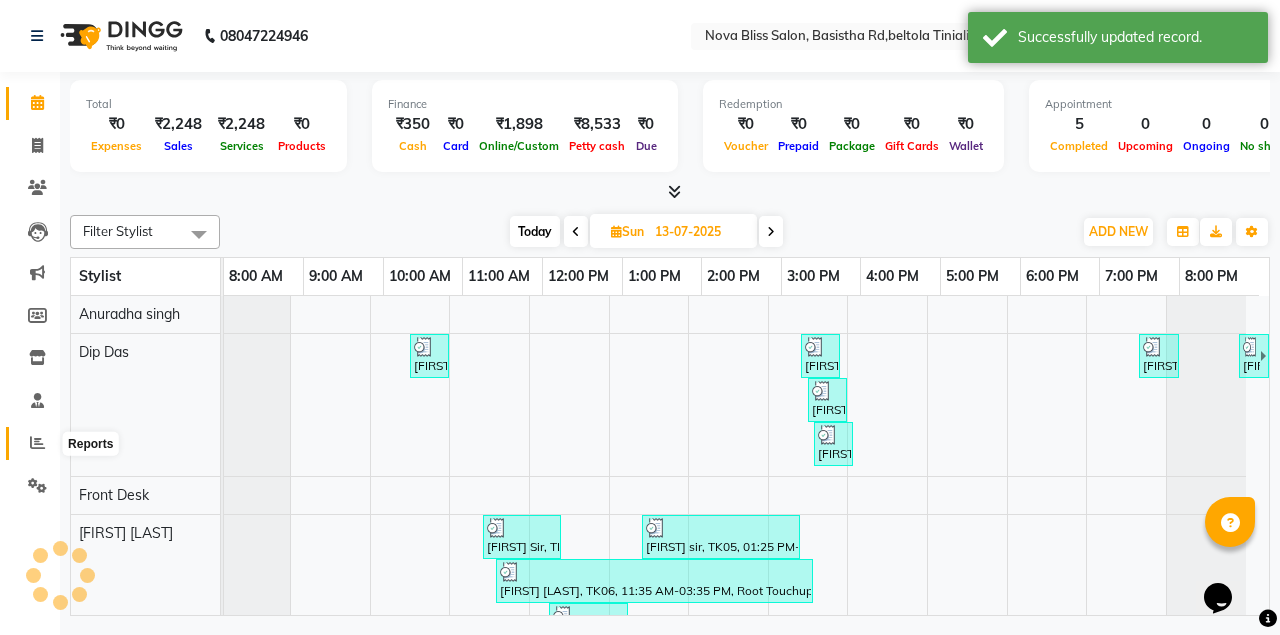 click 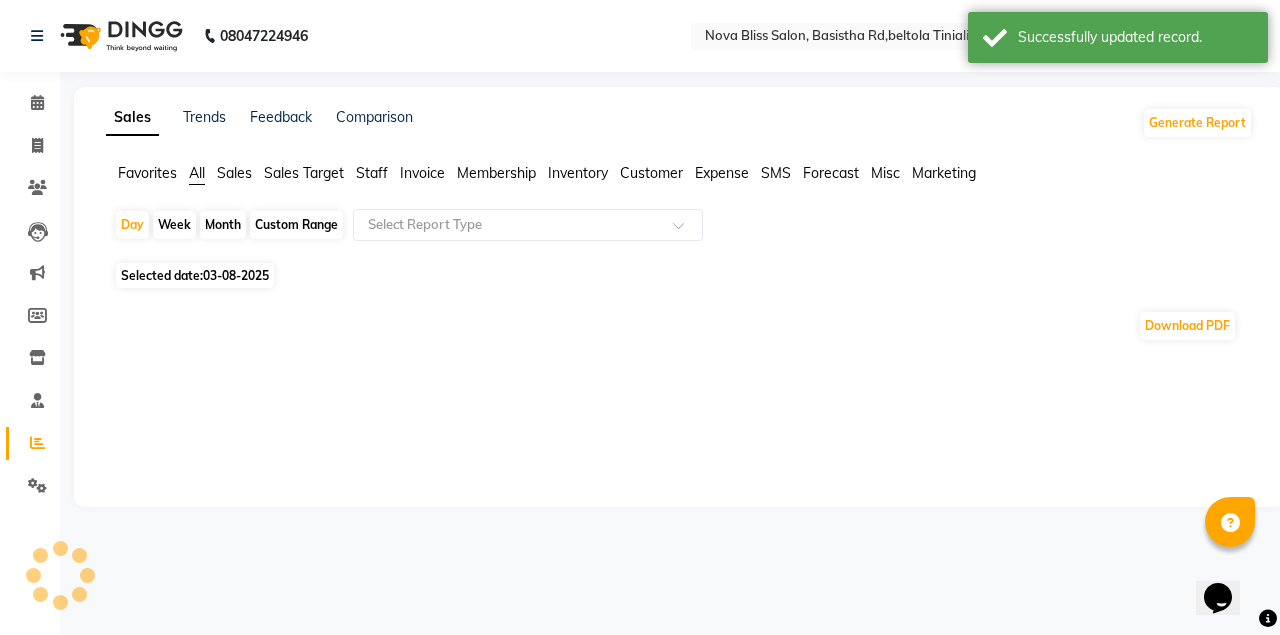 click on "Staff" 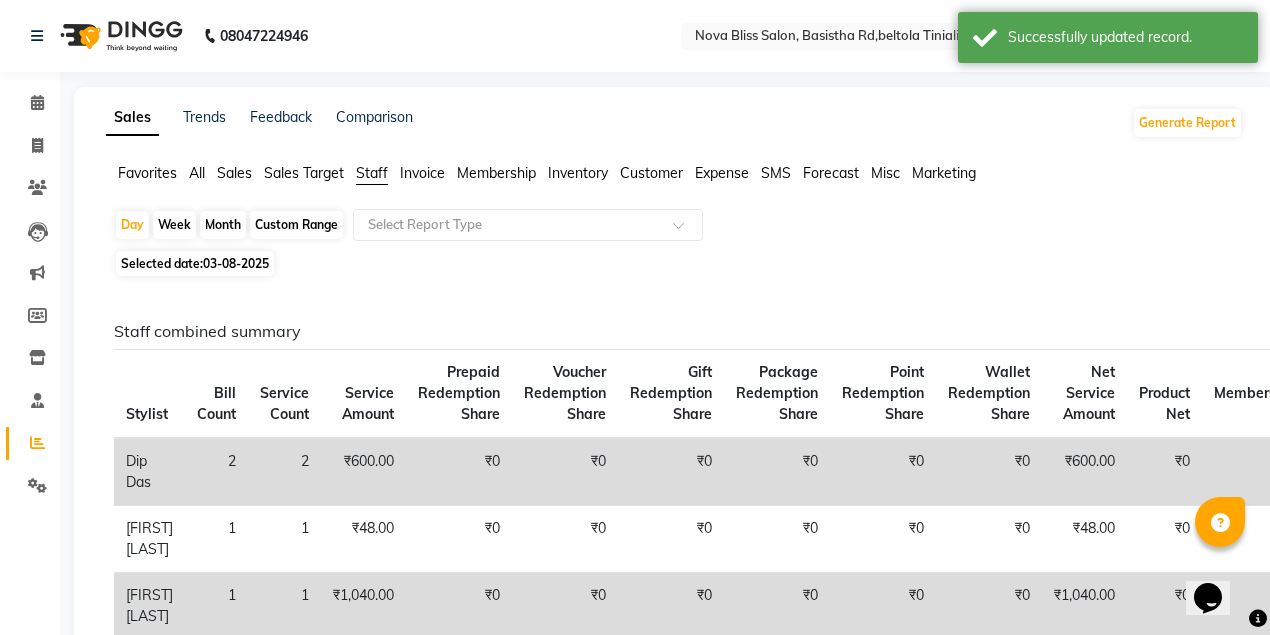 click on "Staff" 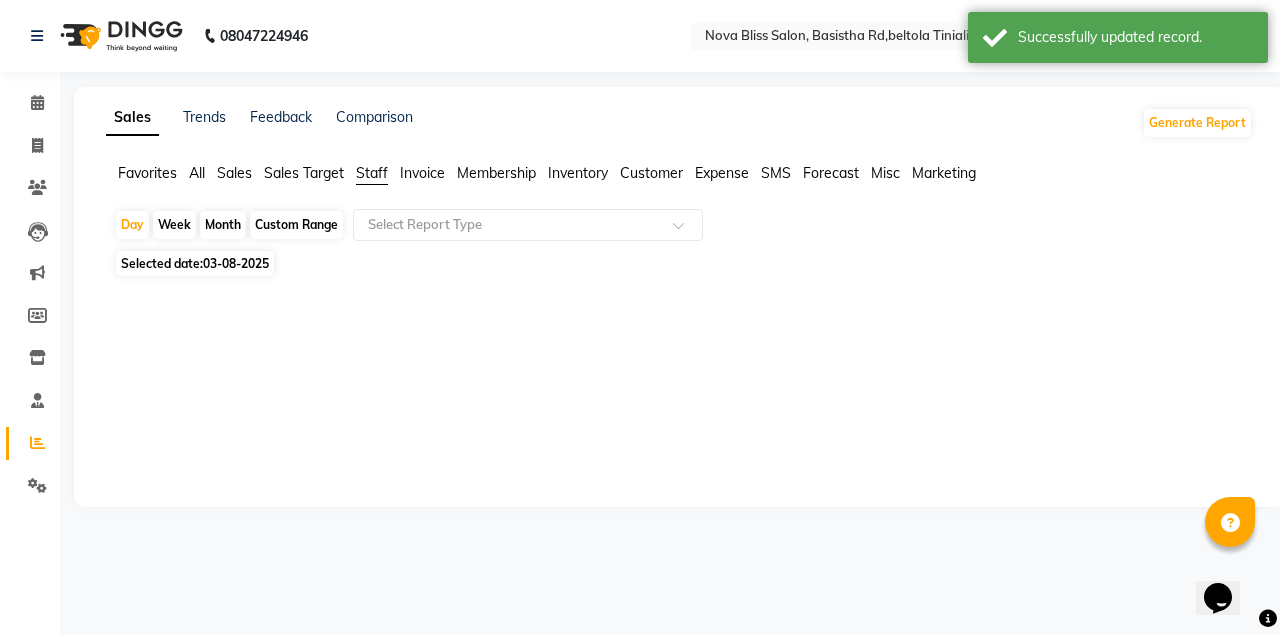 click on "Custom Range" 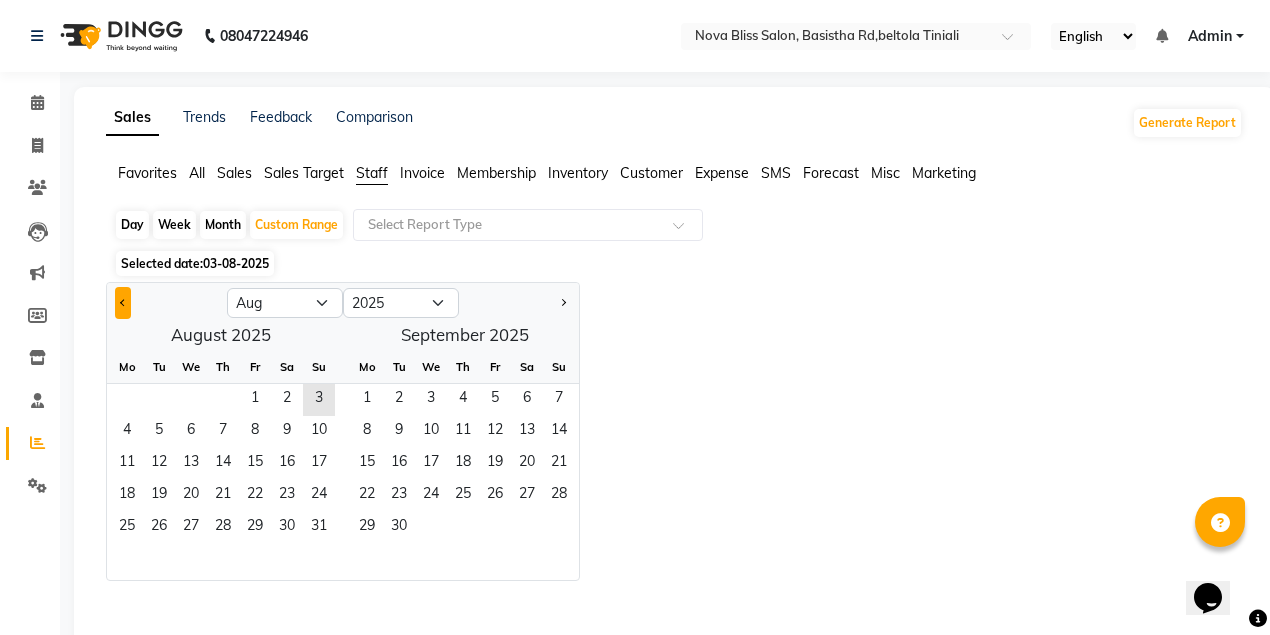 click 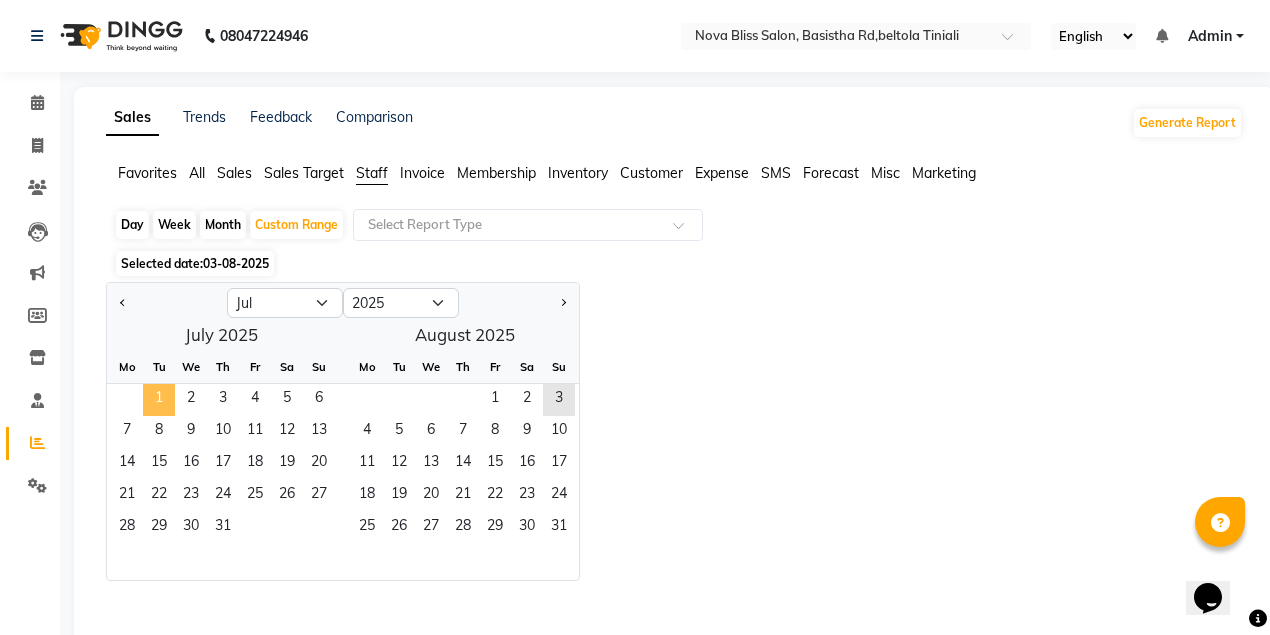 click on "1" 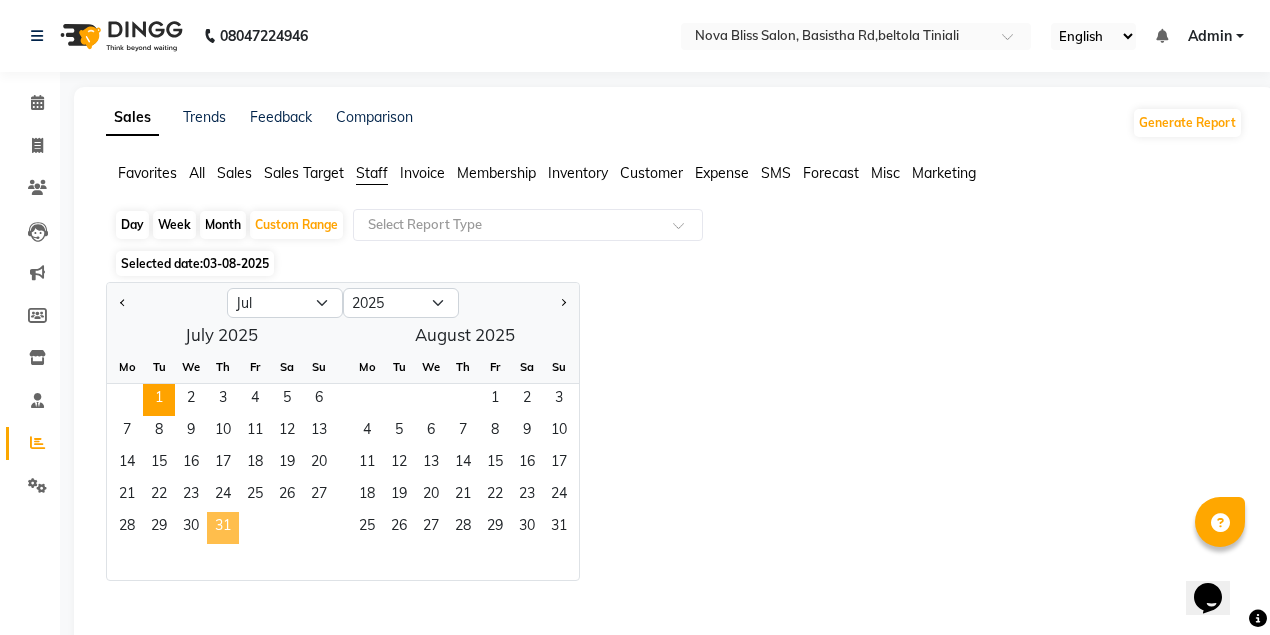 click on "31" 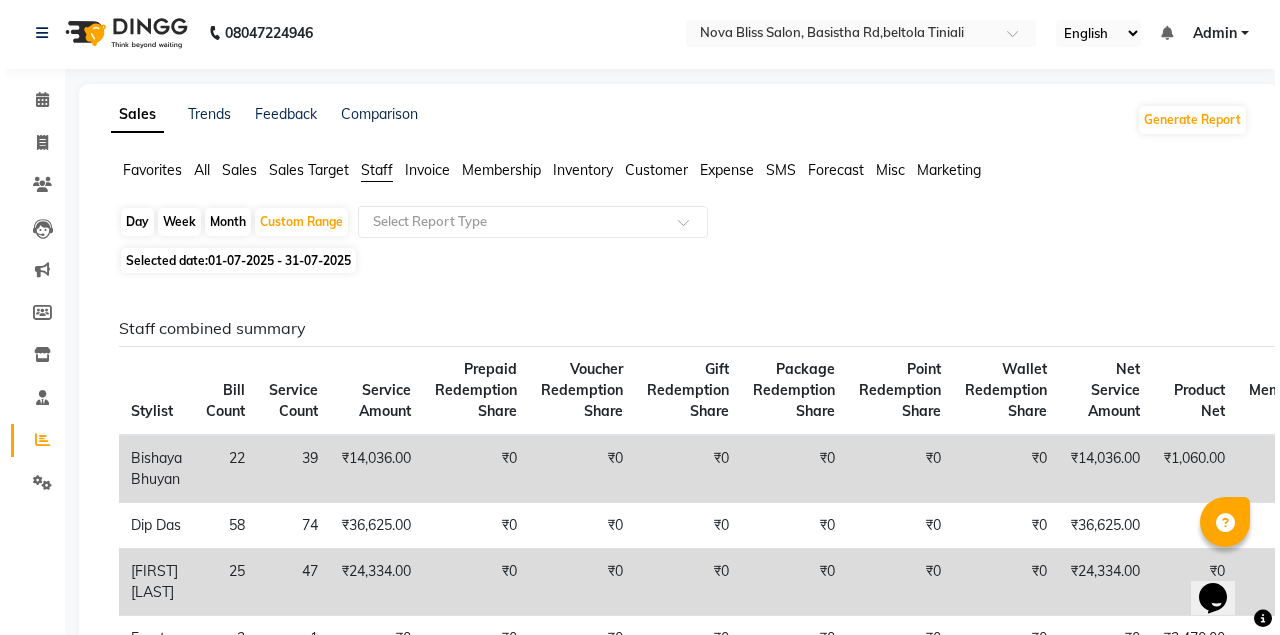 scroll, scrollTop: 0, scrollLeft: 0, axis: both 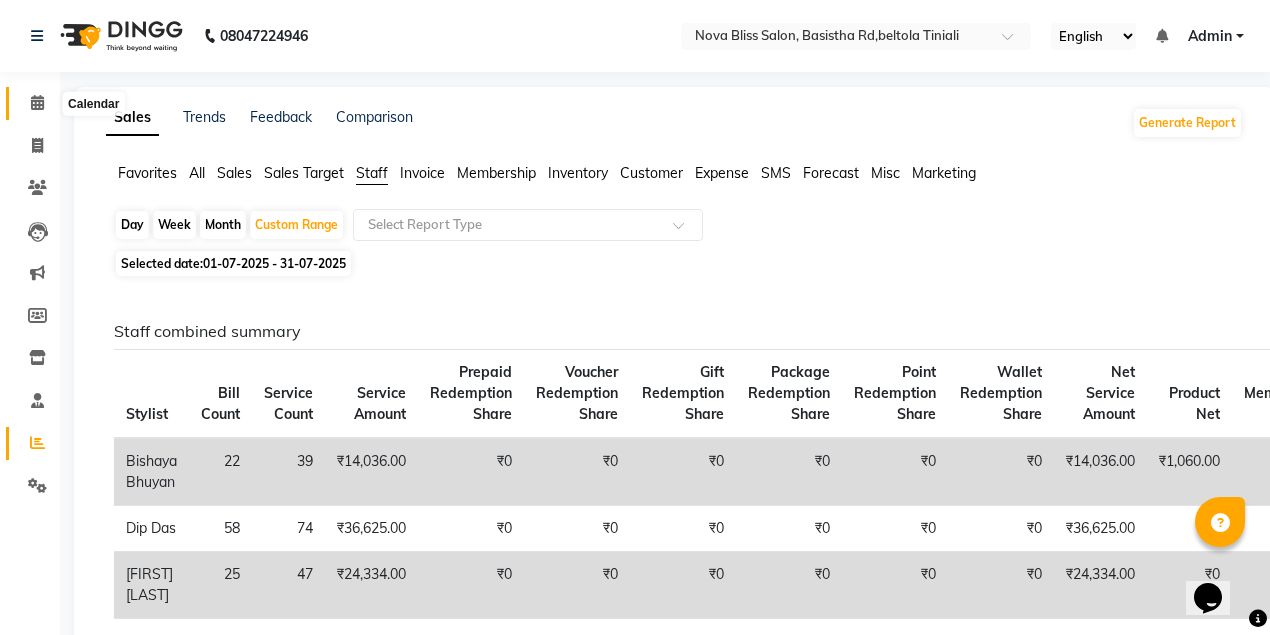 click 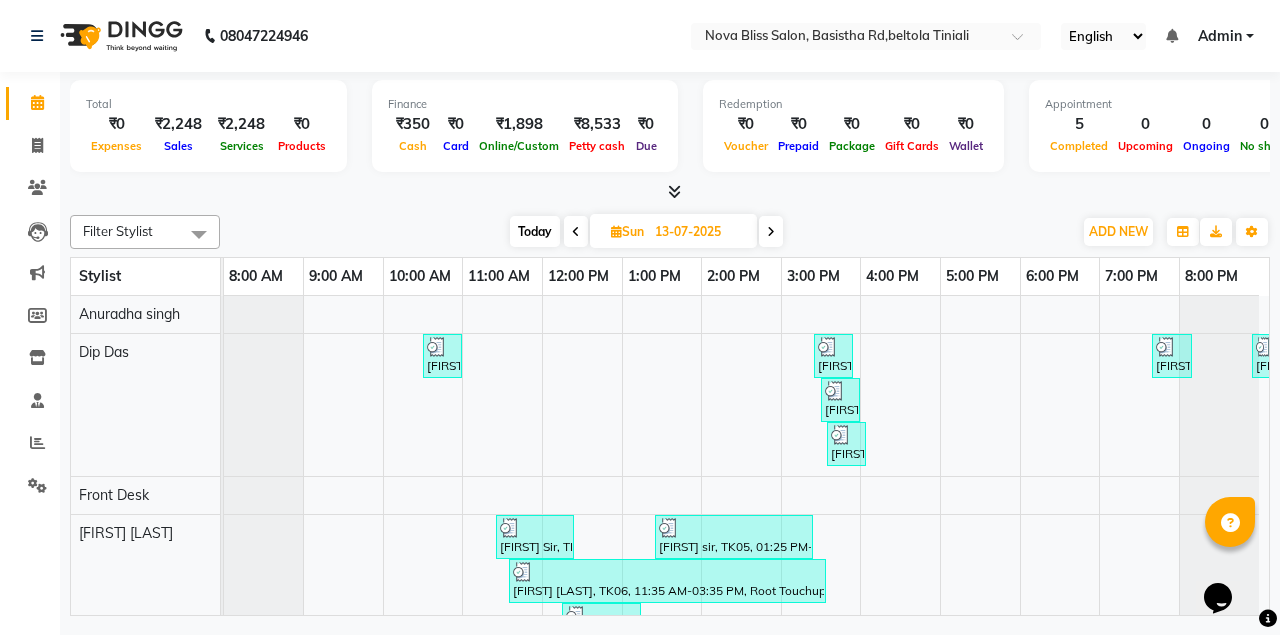 scroll, scrollTop: 278, scrollLeft: 0, axis: vertical 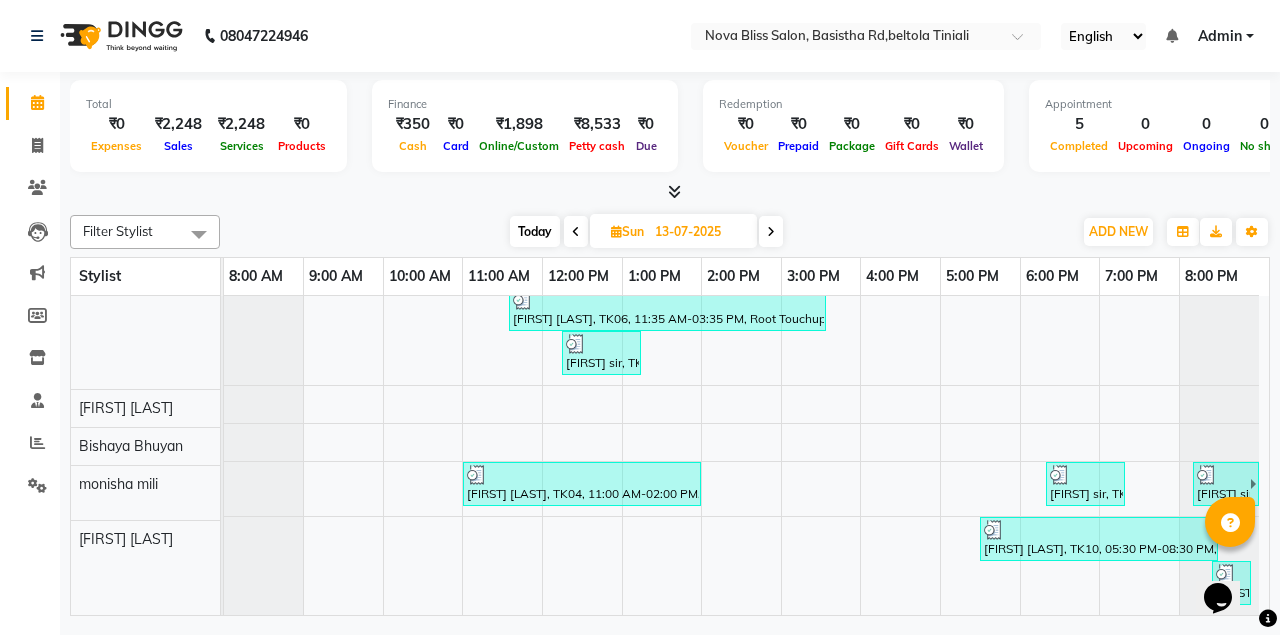 click at bounding box center (771, 232) 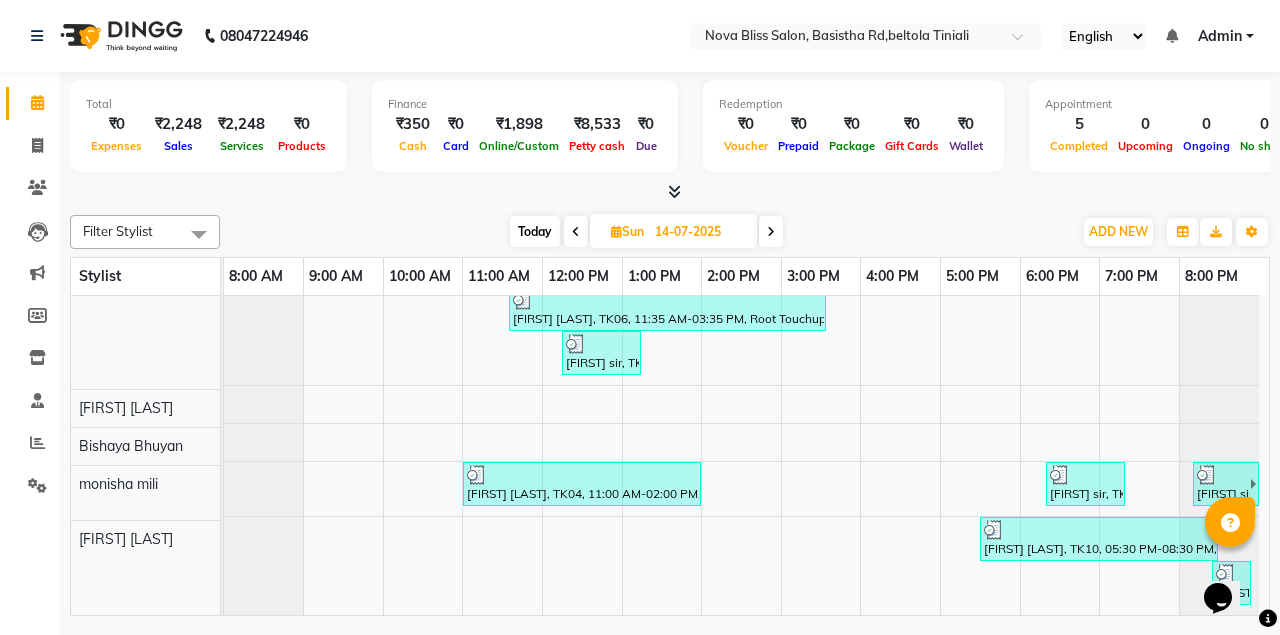 scroll, scrollTop: 0, scrollLeft: 0, axis: both 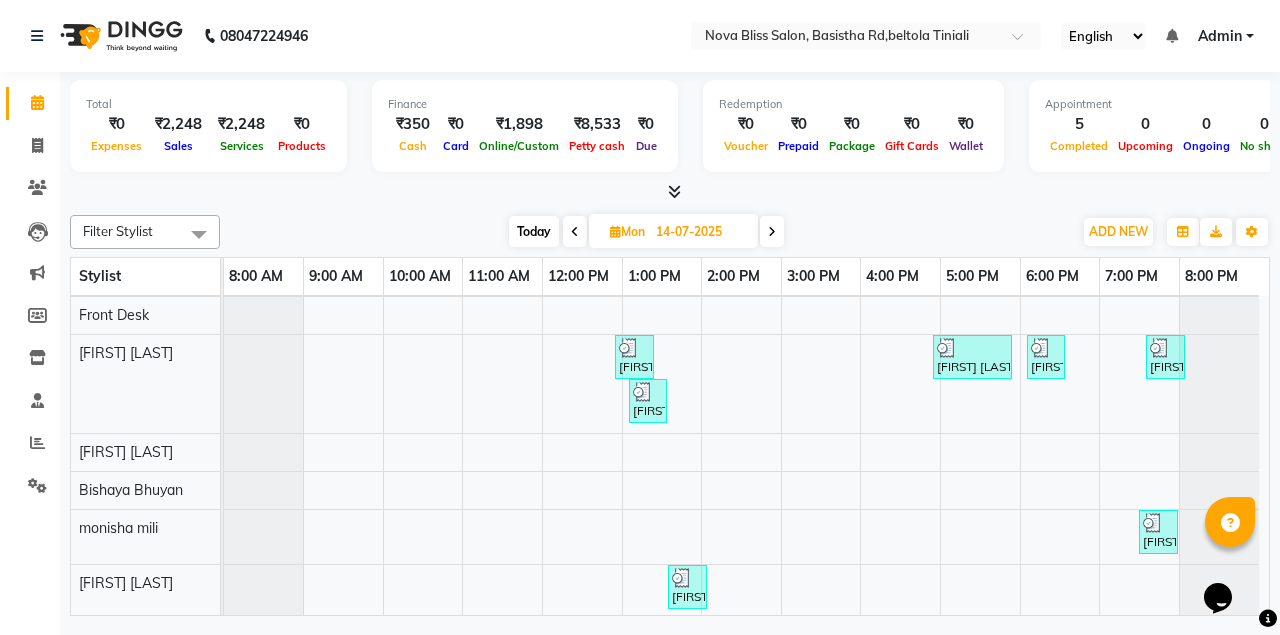 click at bounding box center (772, 232) 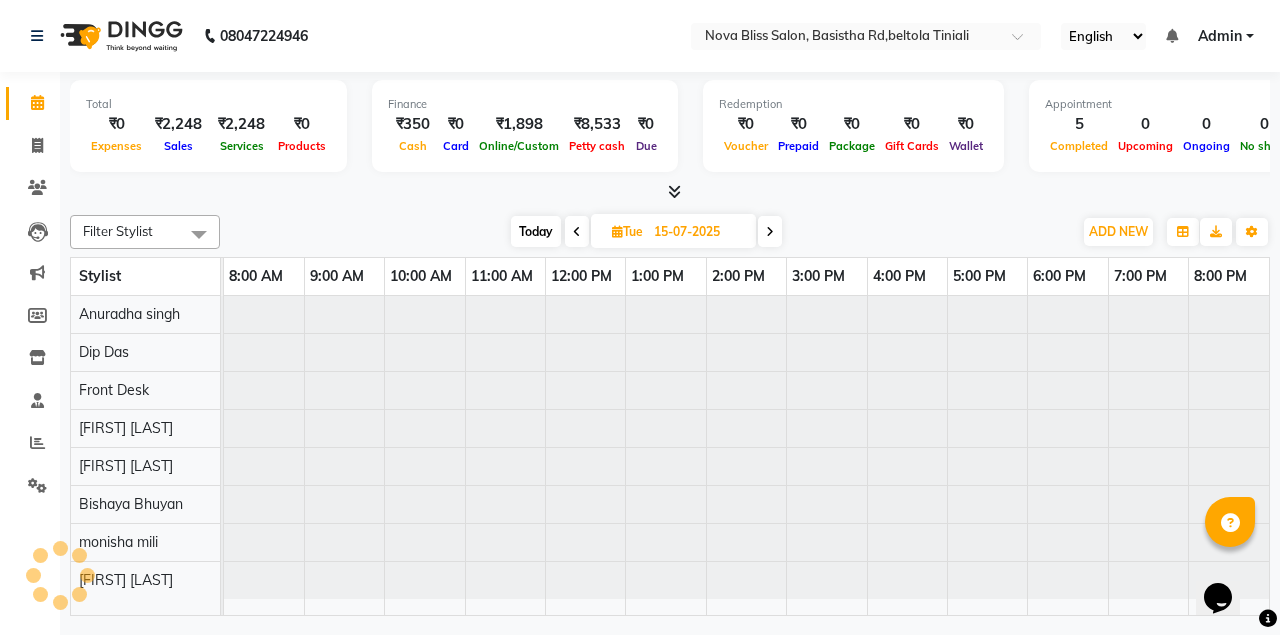 scroll, scrollTop: 0, scrollLeft: 0, axis: both 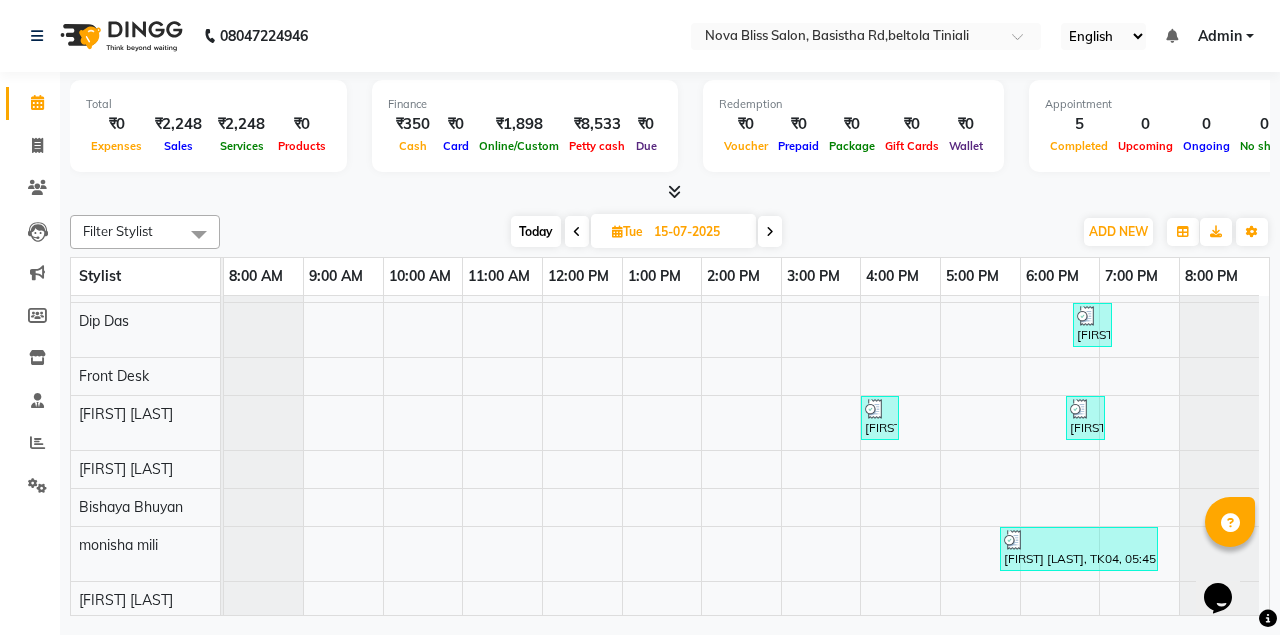 click at bounding box center (770, 232) 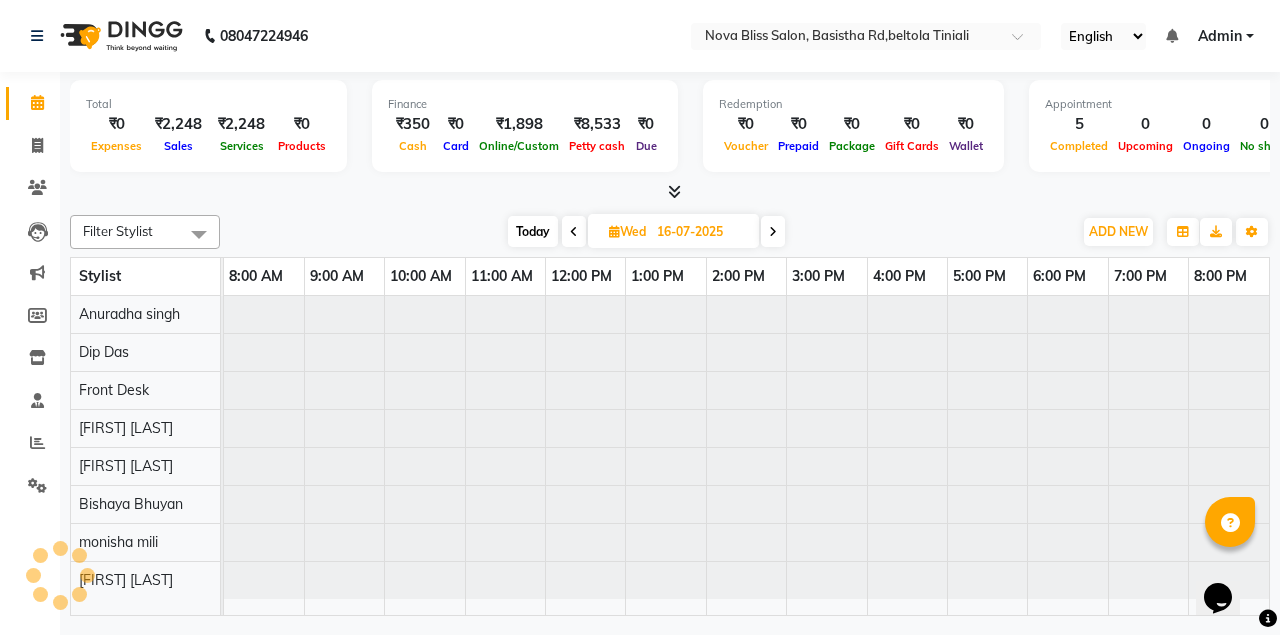 scroll, scrollTop: 0, scrollLeft: 0, axis: both 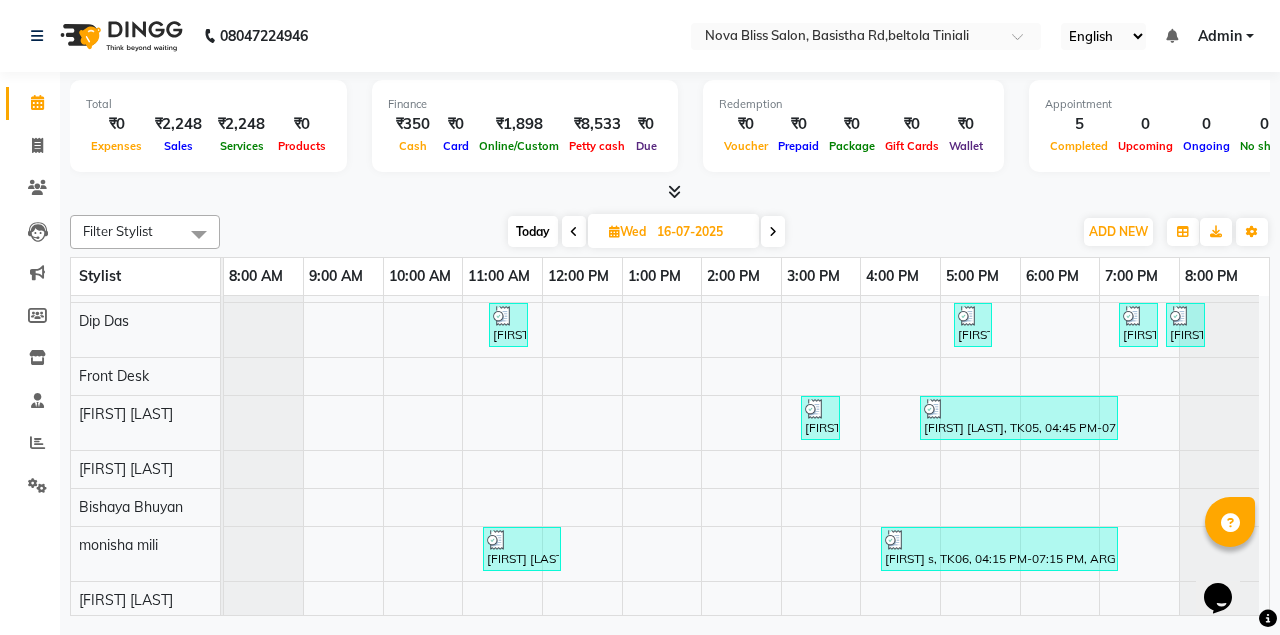 click at bounding box center (773, 232) 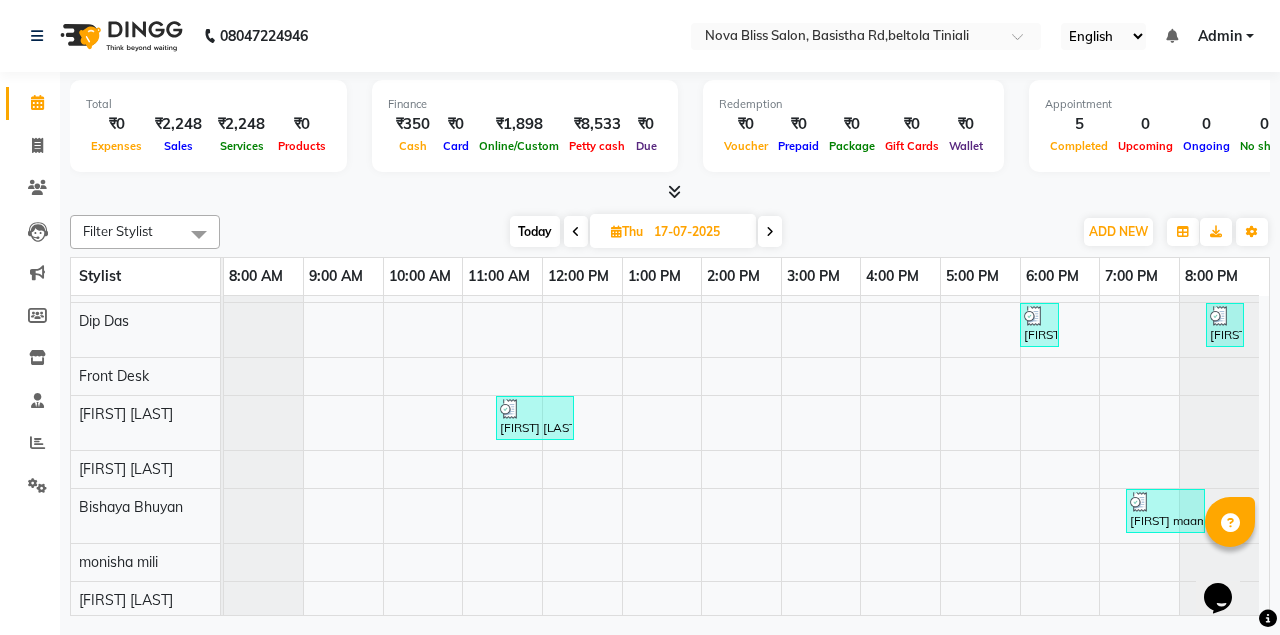 click at bounding box center (770, 231) 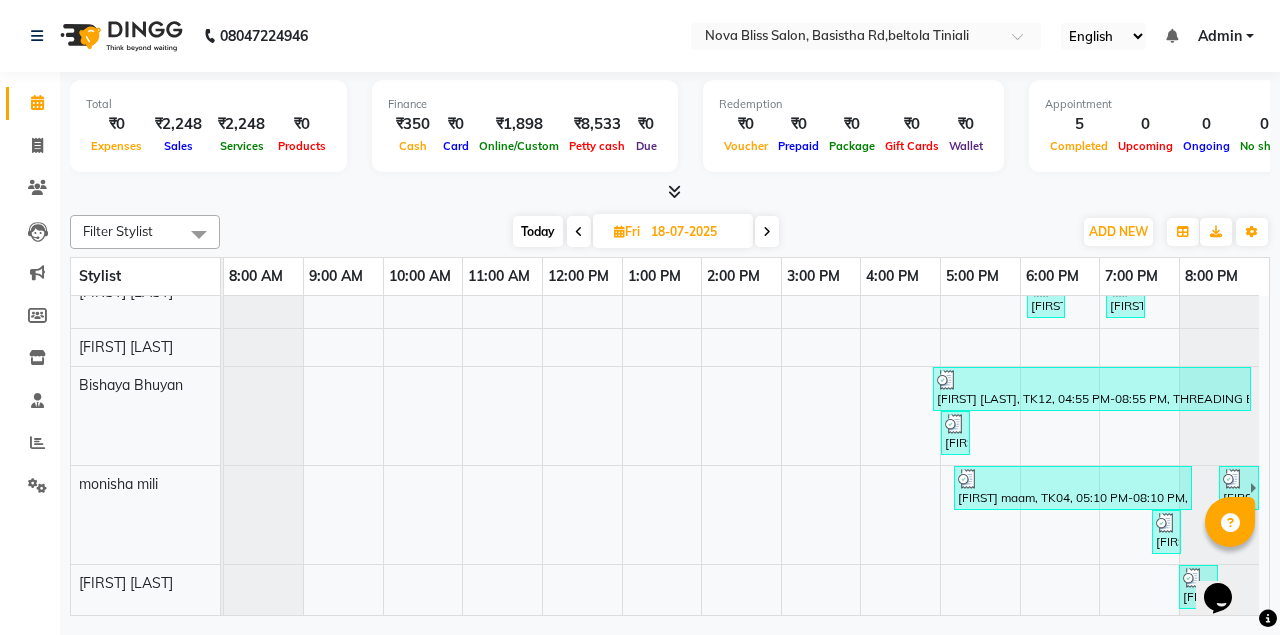 click at bounding box center (767, 232) 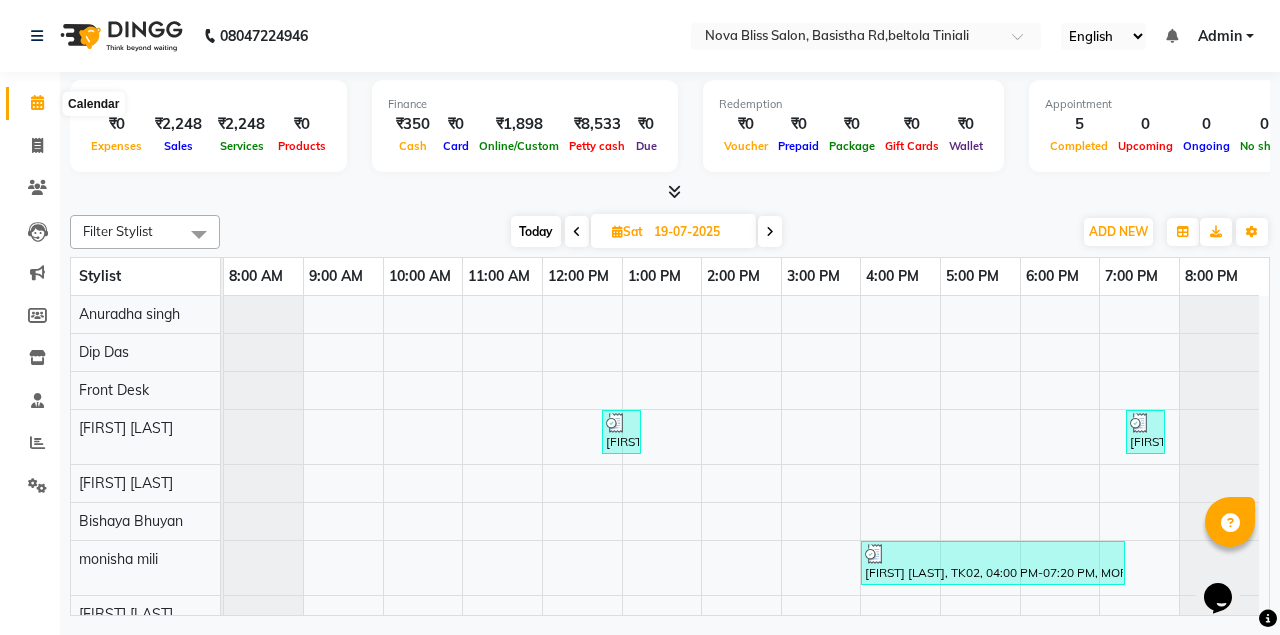 click 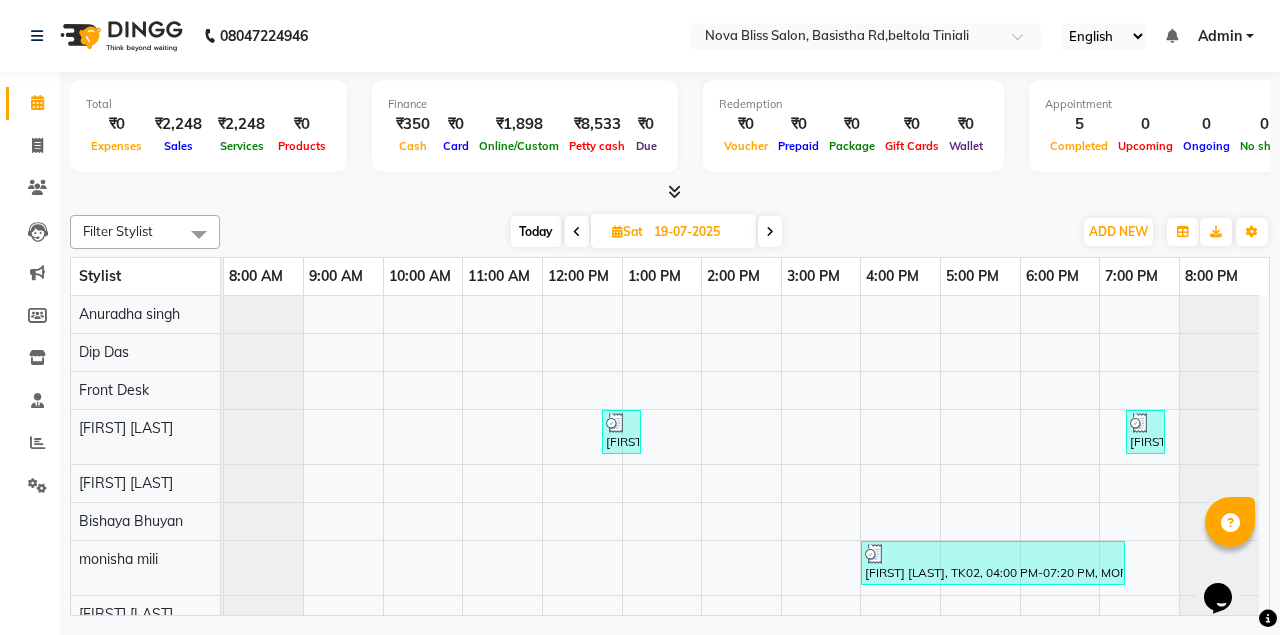 click 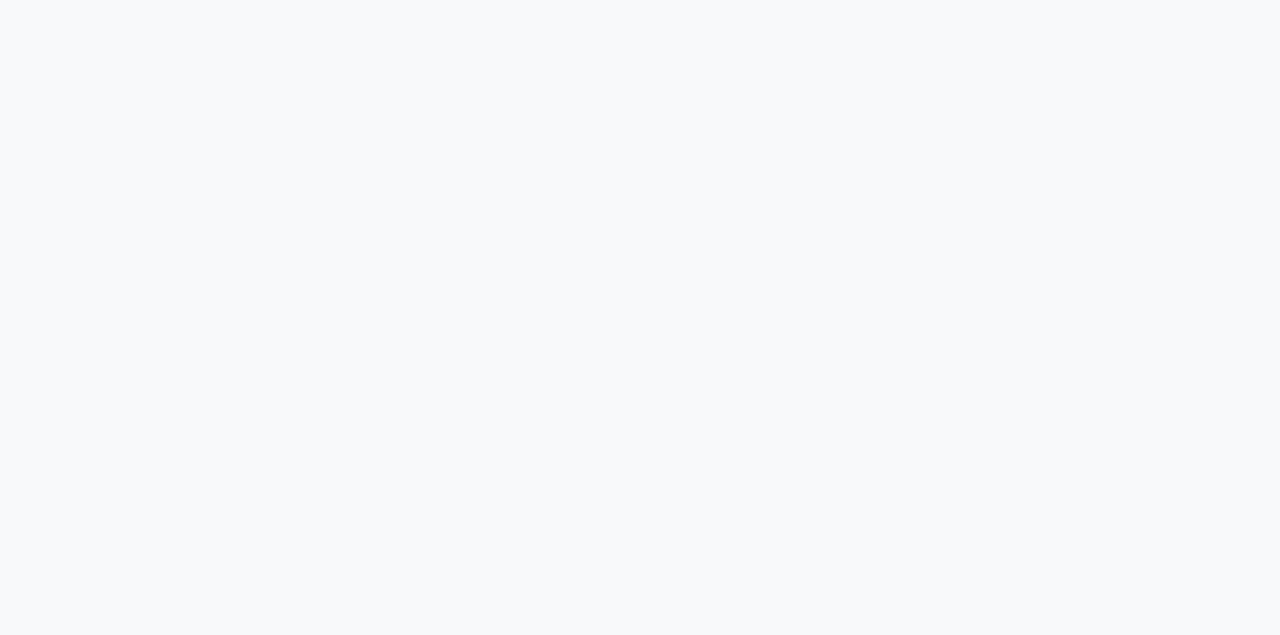 scroll, scrollTop: 0, scrollLeft: 0, axis: both 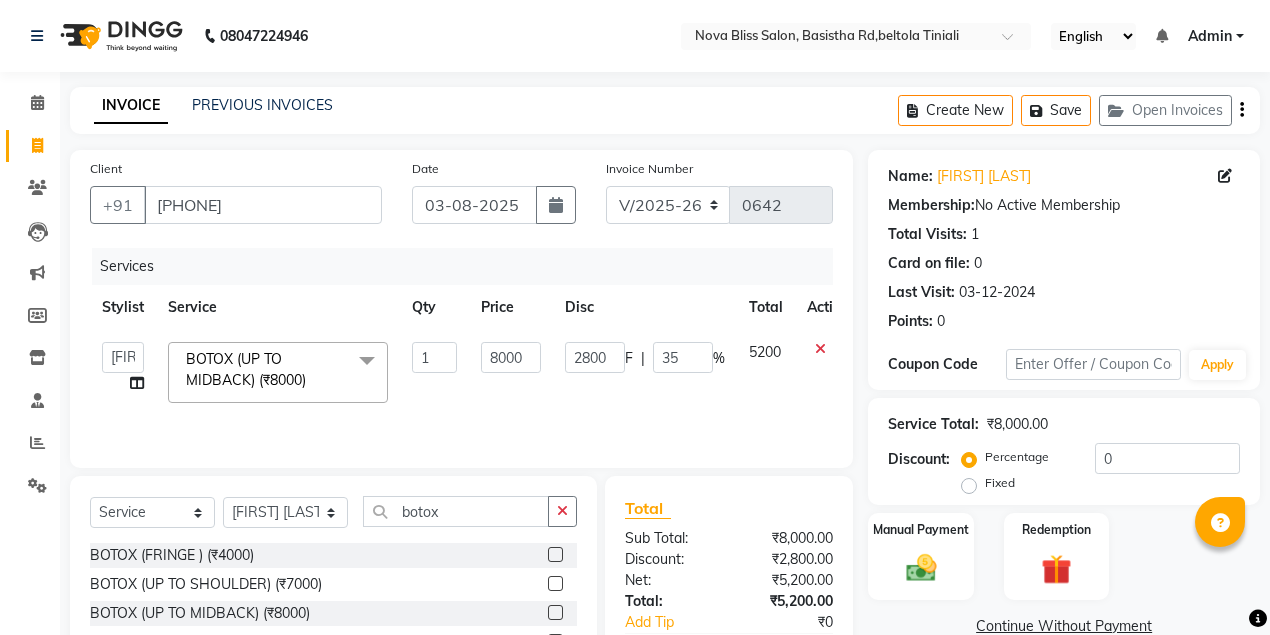 select on "6211" 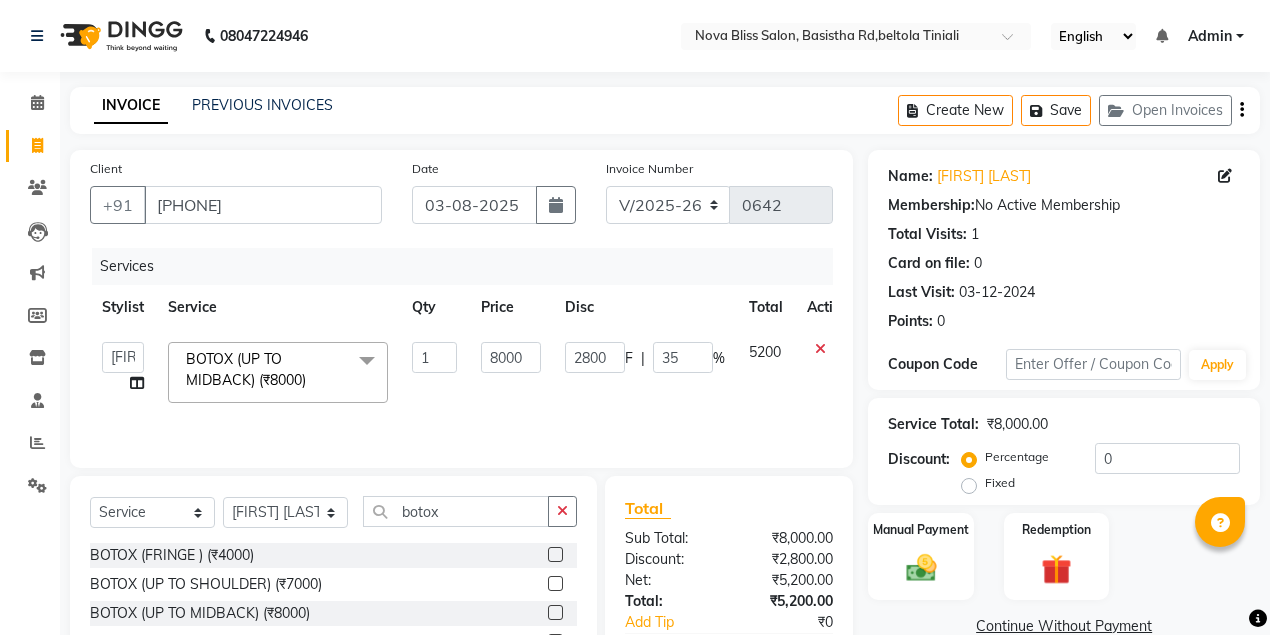 select on "45622" 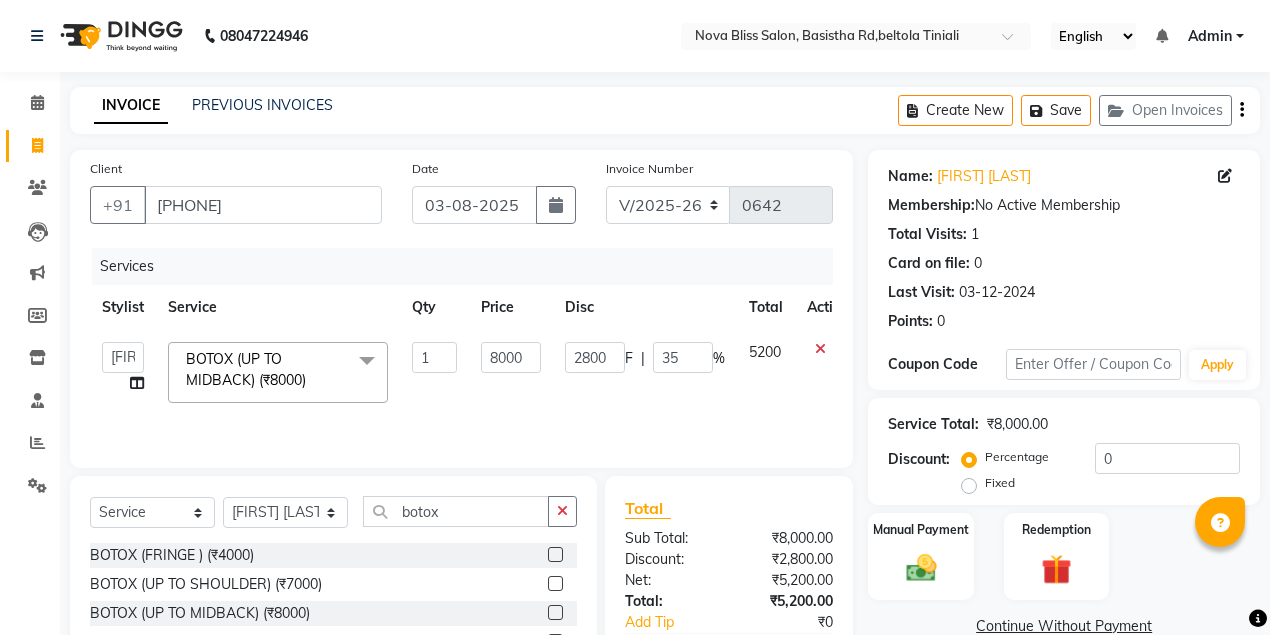 scroll, scrollTop: 0, scrollLeft: 0, axis: both 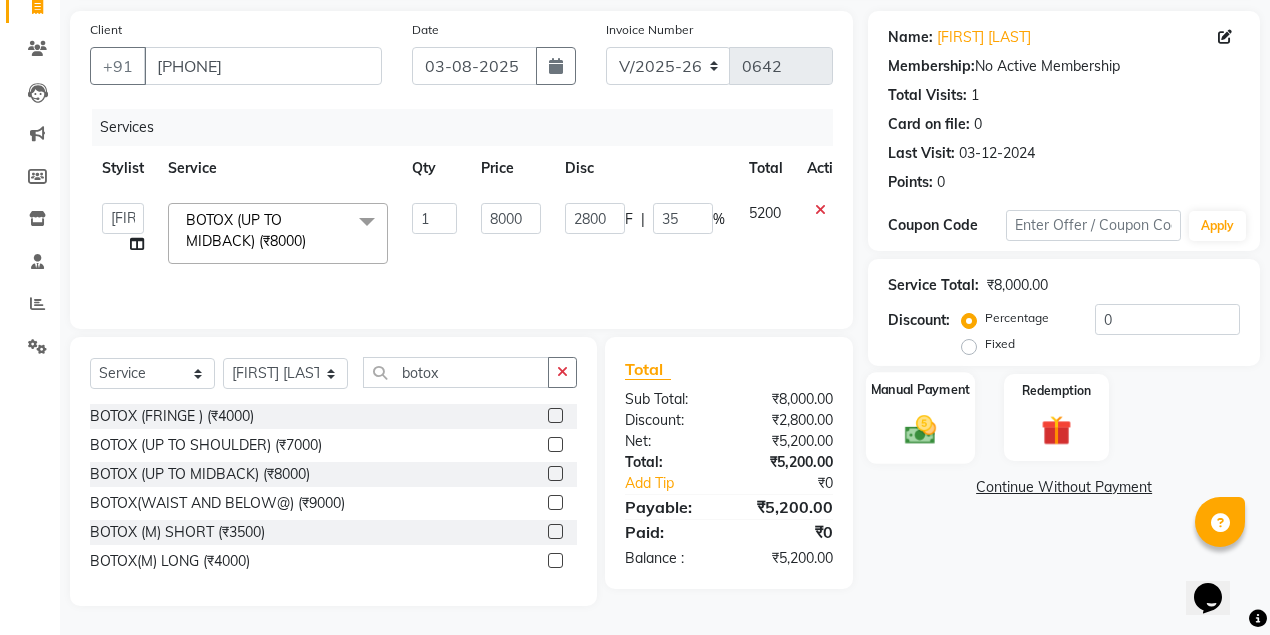 click on "Manual Payment" 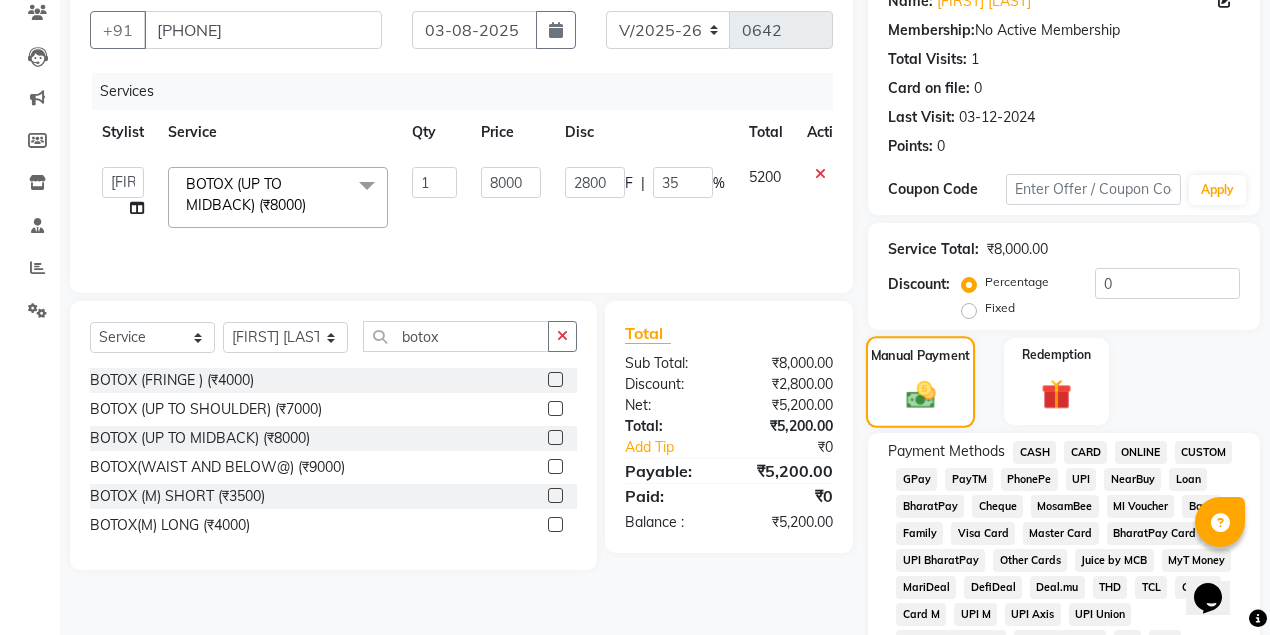 scroll, scrollTop: 206, scrollLeft: 0, axis: vertical 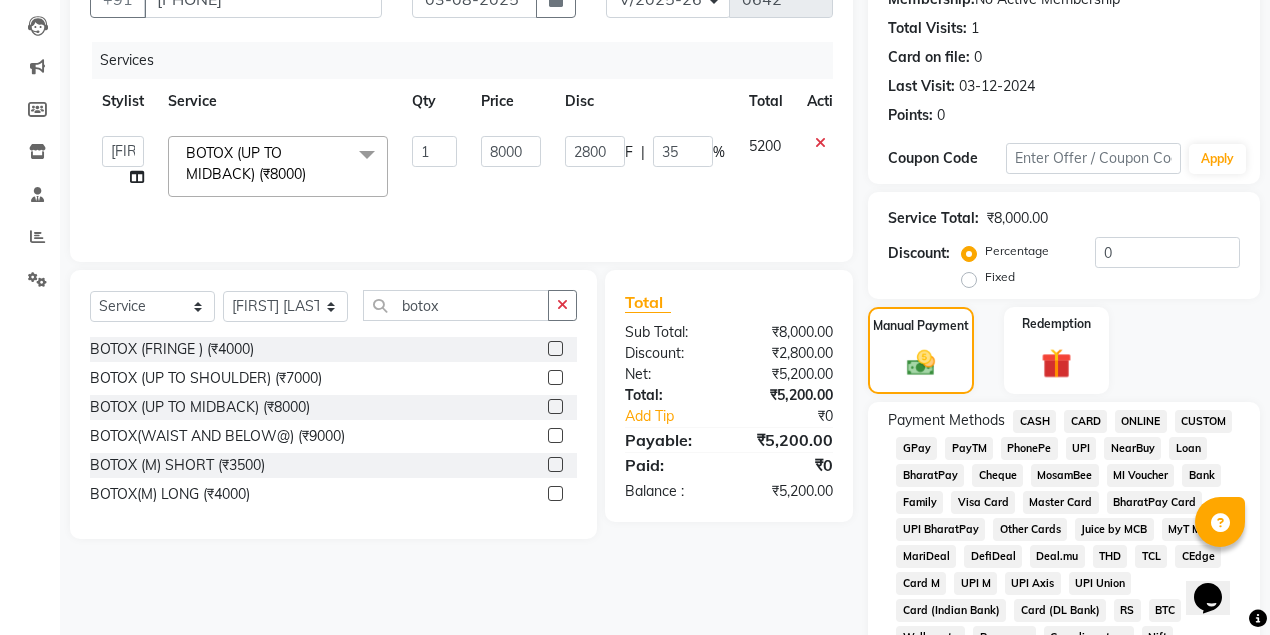 click on "GPay" 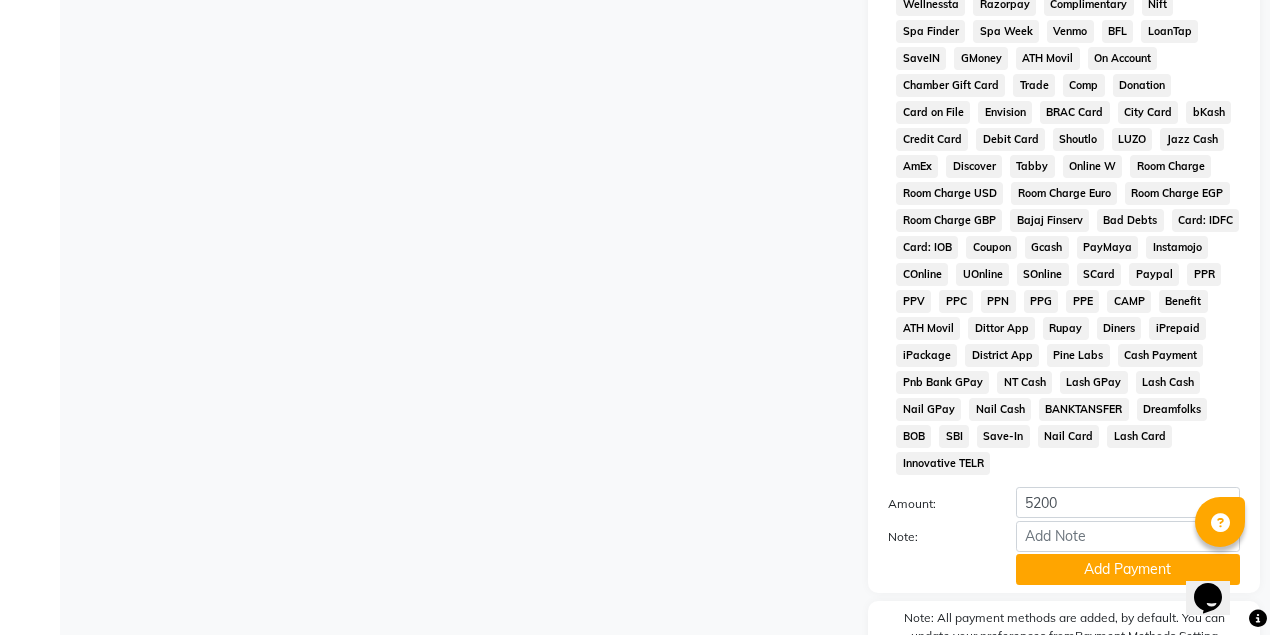 scroll, scrollTop: 872, scrollLeft: 0, axis: vertical 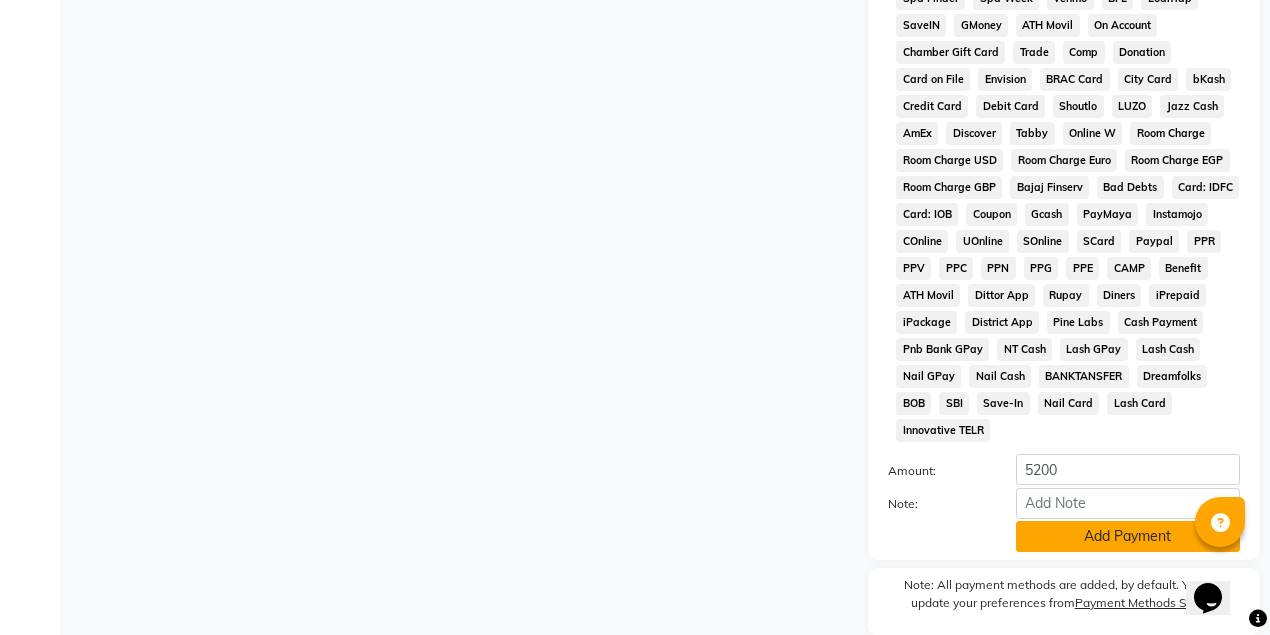 click on "Add Payment" 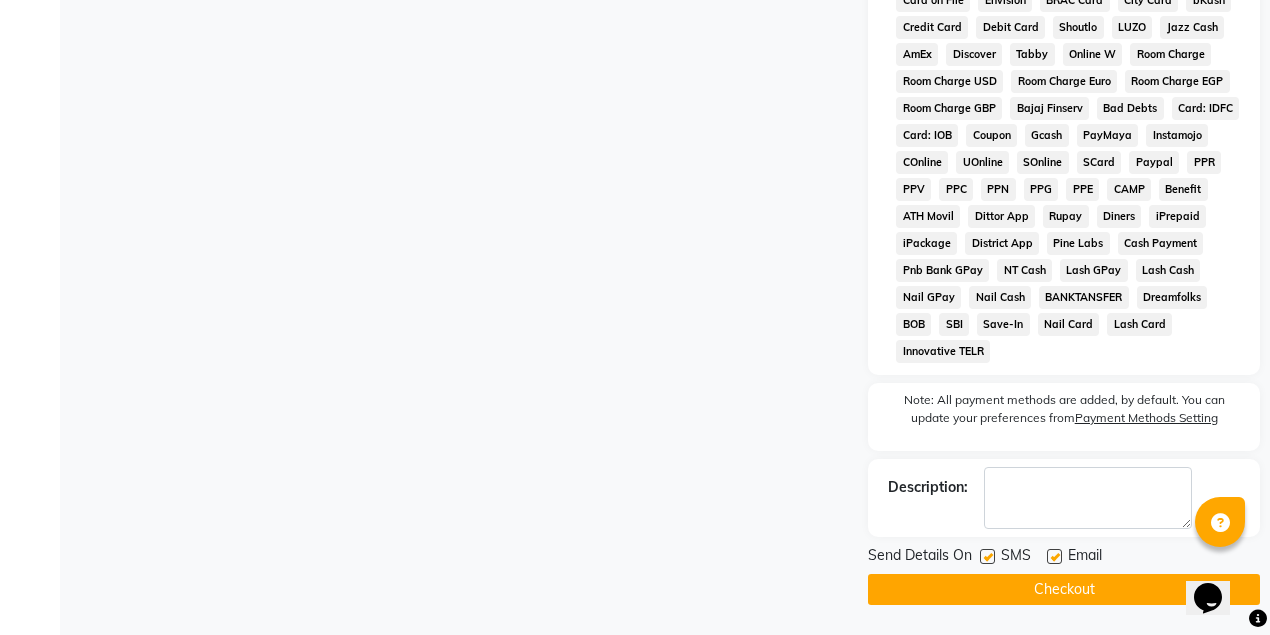 scroll, scrollTop: 956, scrollLeft: 0, axis: vertical 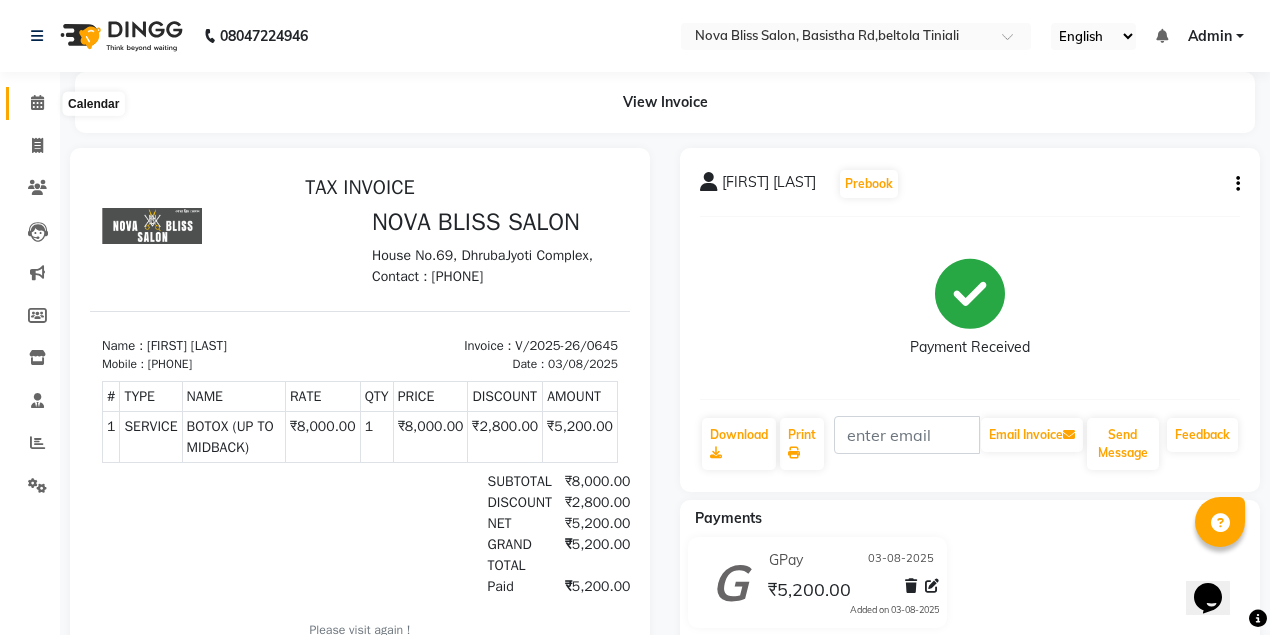 click 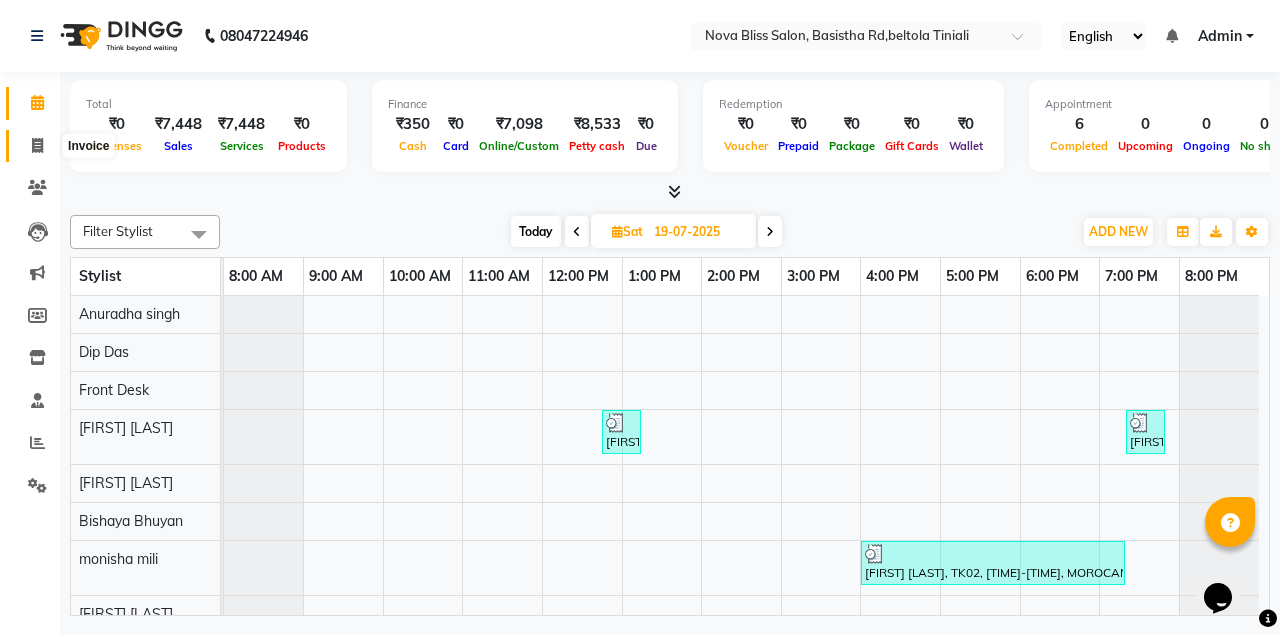 click 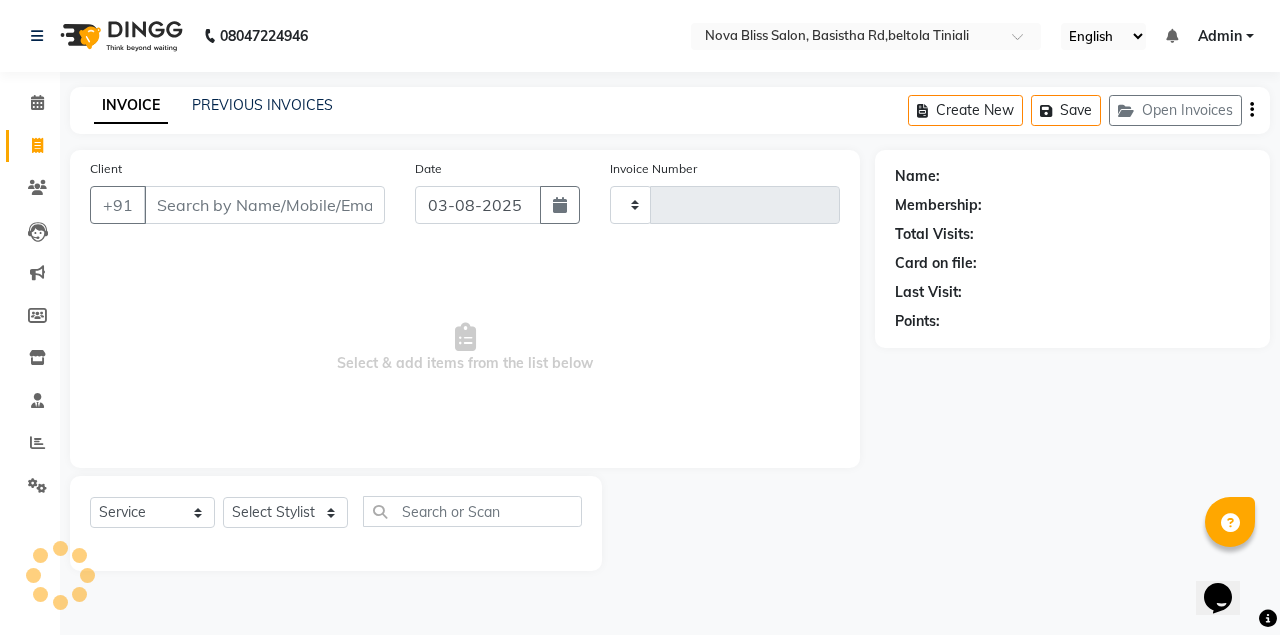 type on "0646" 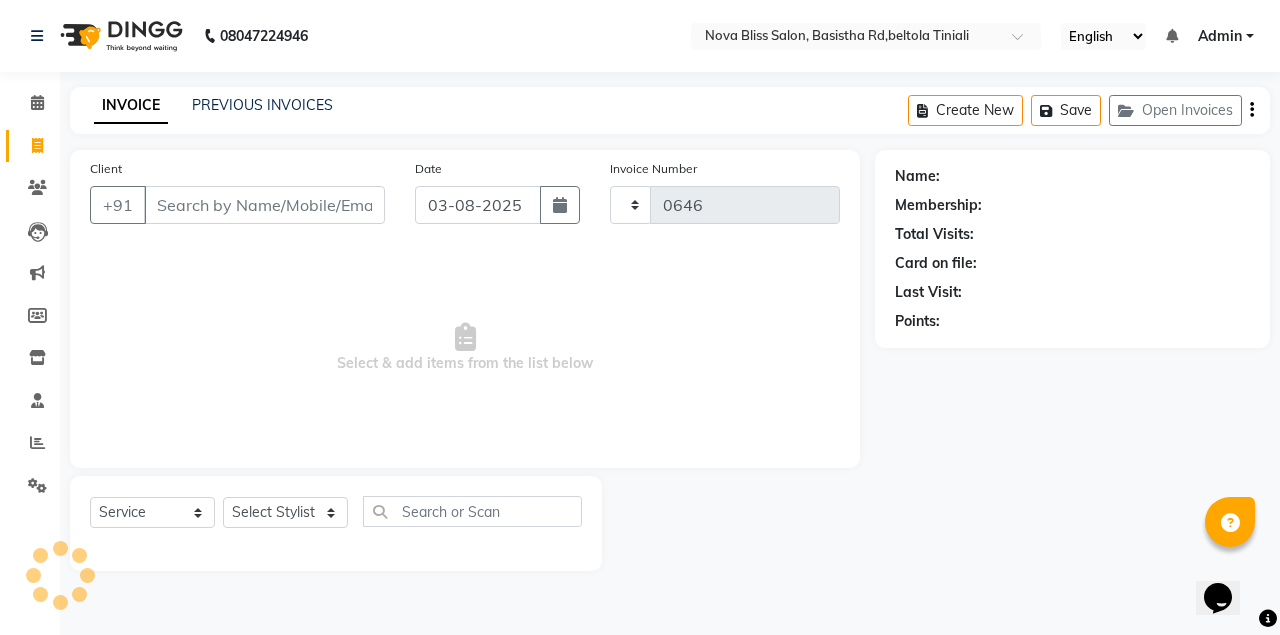select on "6211" 